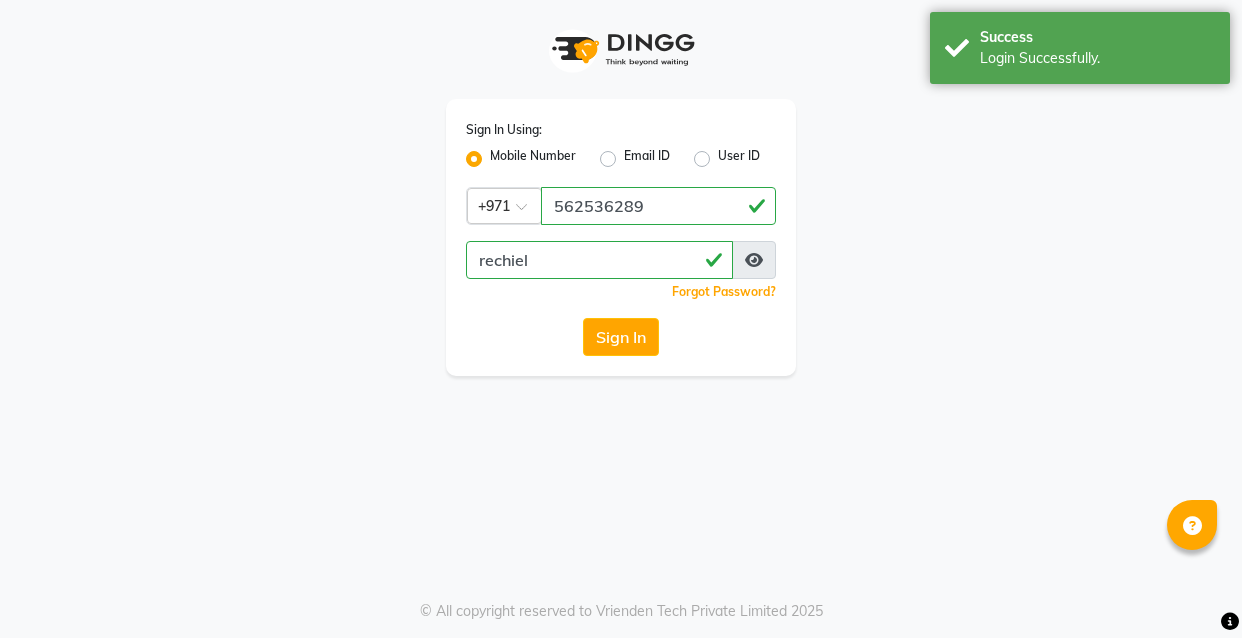 scroll, scrollTop: 0, scrollLeft: 0, axis: both 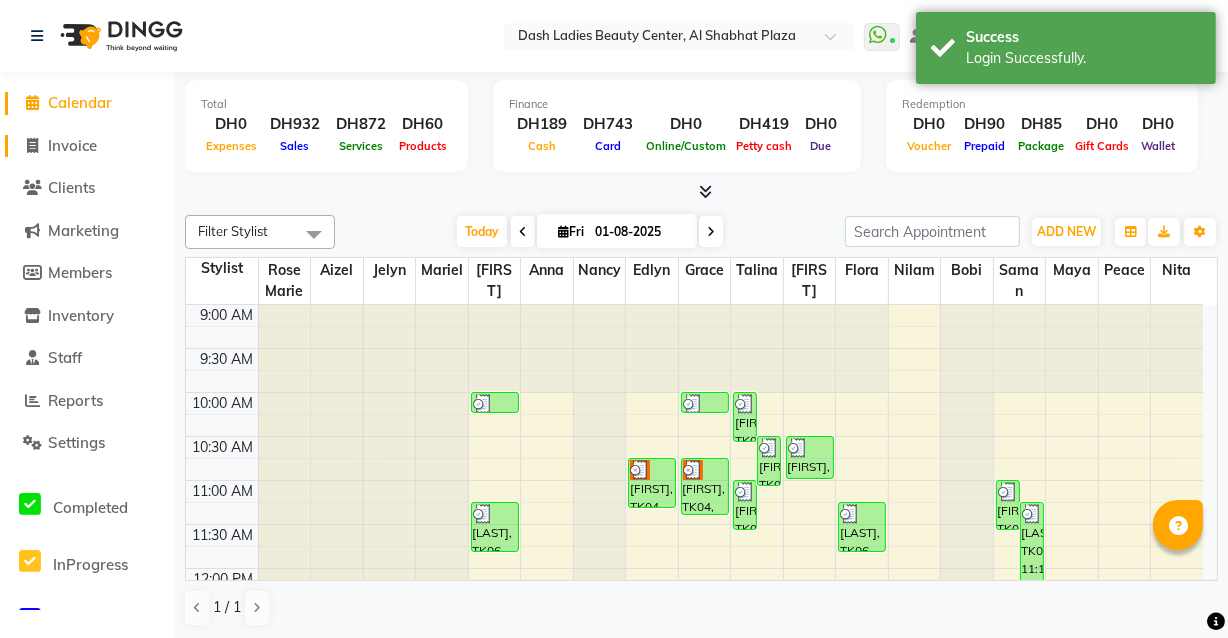 click on "Invoice" 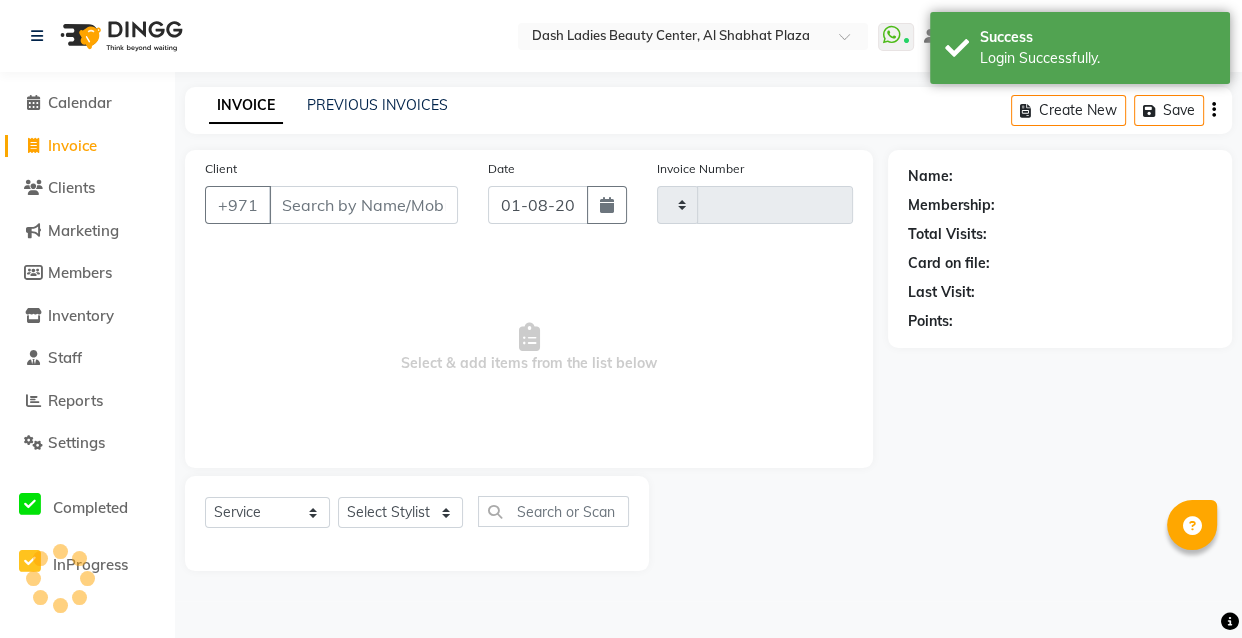 click on "Client" at bounding box center [363, 205] 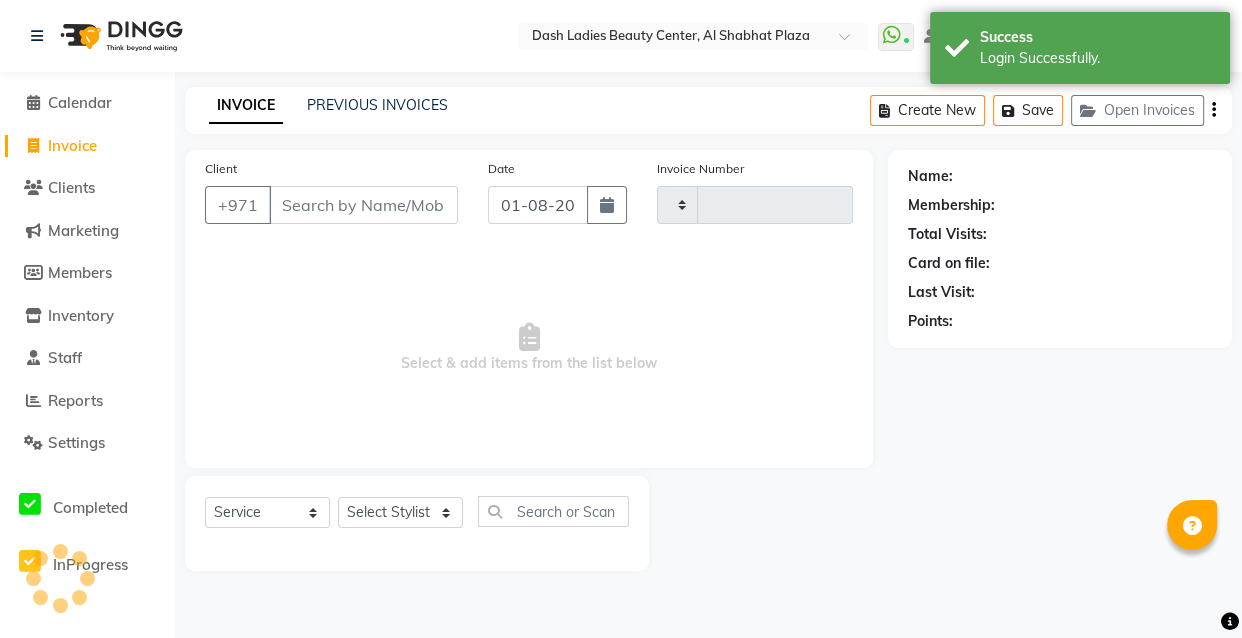 type on "2460" 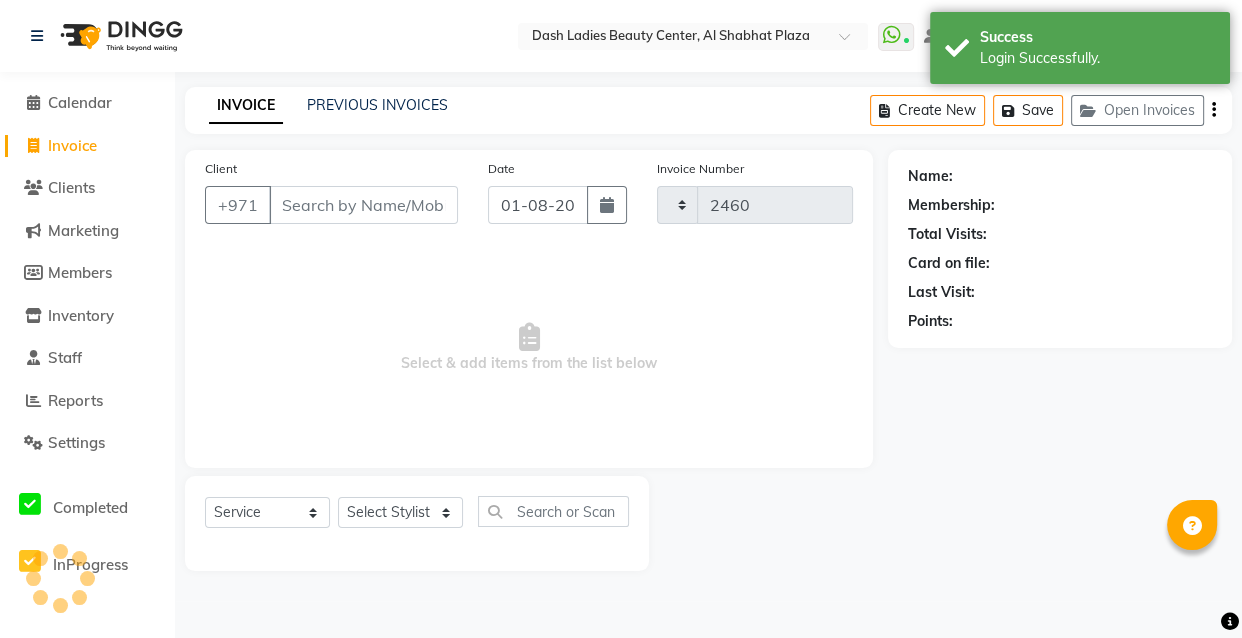 select on "8372" 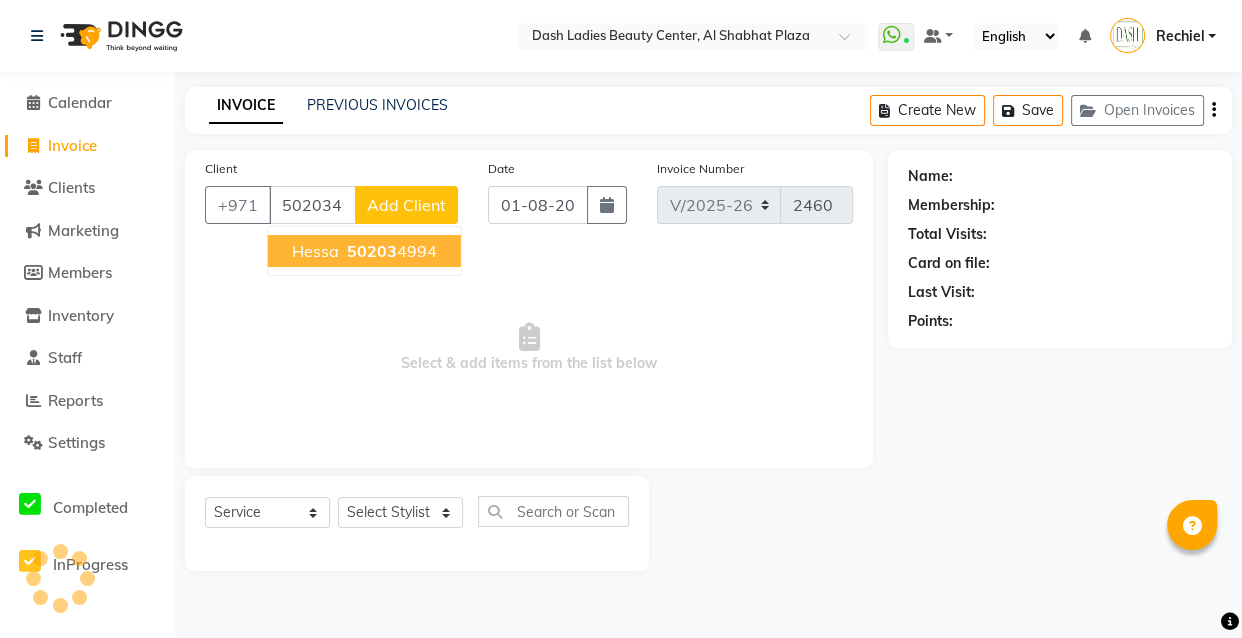 type on "502034994" 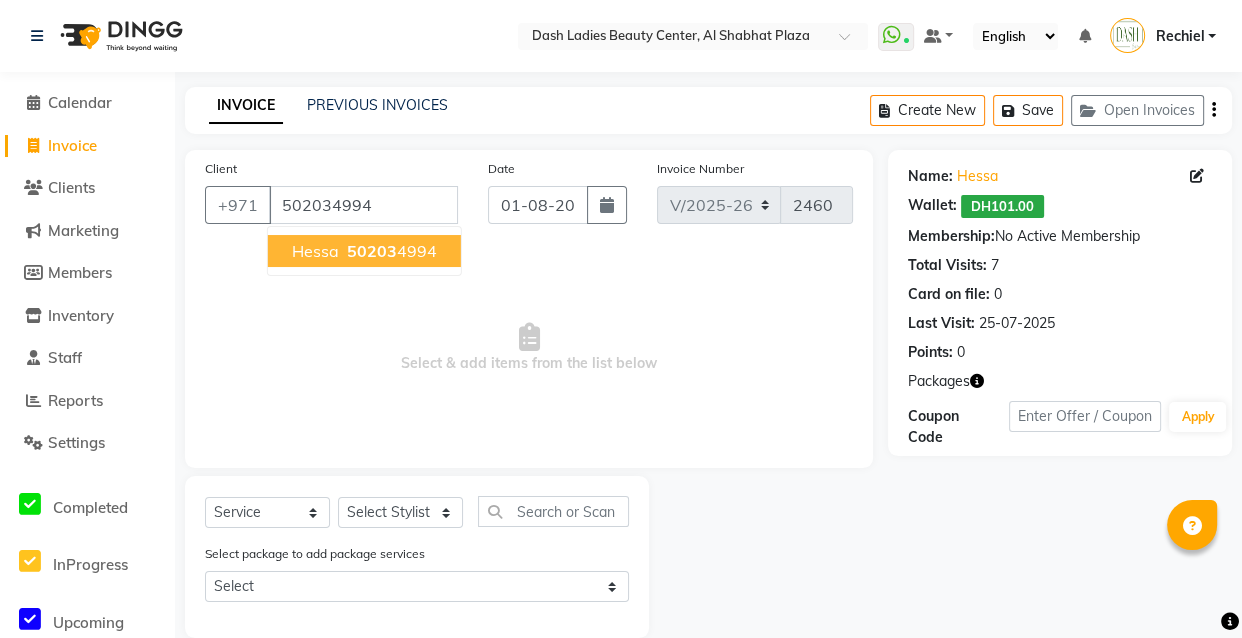 click on "50203 4994" at bounding box center (390, 251) 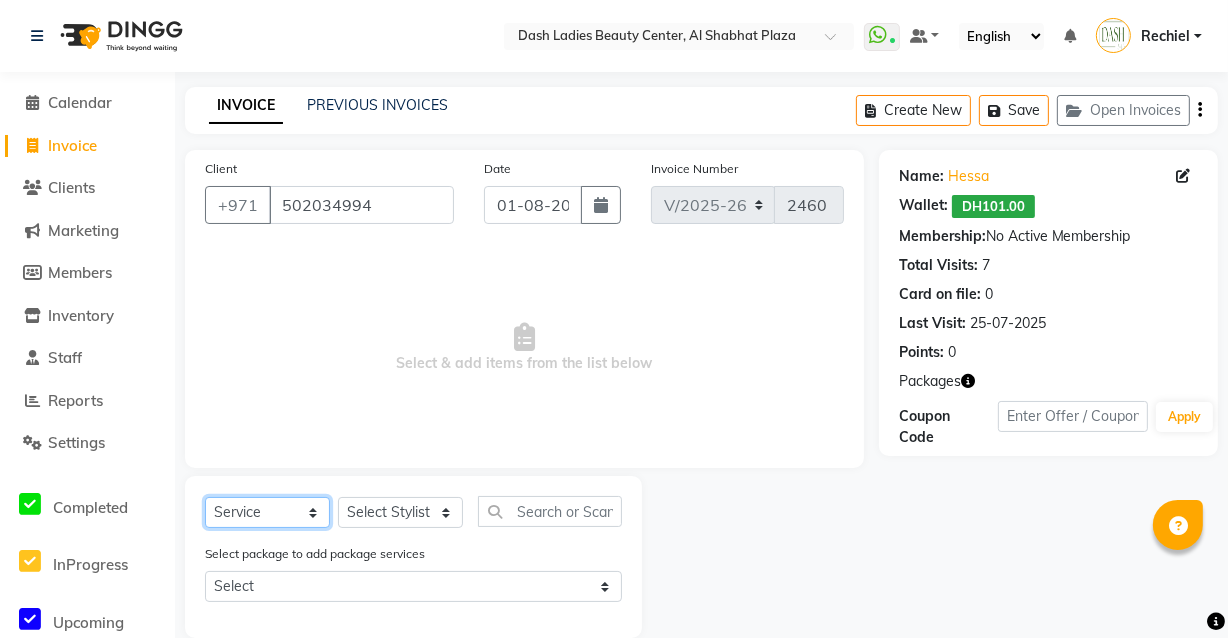 click on "Select  Service  Product  Membership  Package Voucher Prepaid Gift Card" 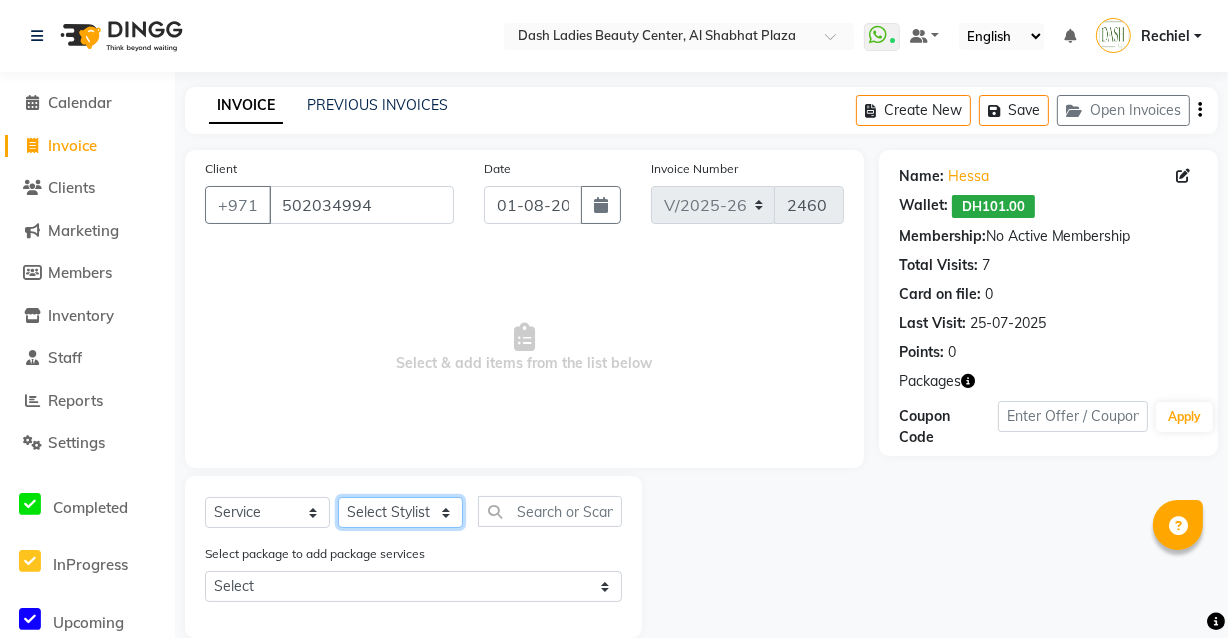 click on "Select Stylist Aizel Angelina Anna Bobi Edlyn Fevie  Flora Grace Hamda Janine Jelyn Mariel Maya Maya (Cafe) May Joy (Cafe) Nabasirye (Cafe) Nancy Nilam Nita Noreen Owner Peace Rechiel Rose Marie Saman Talina" 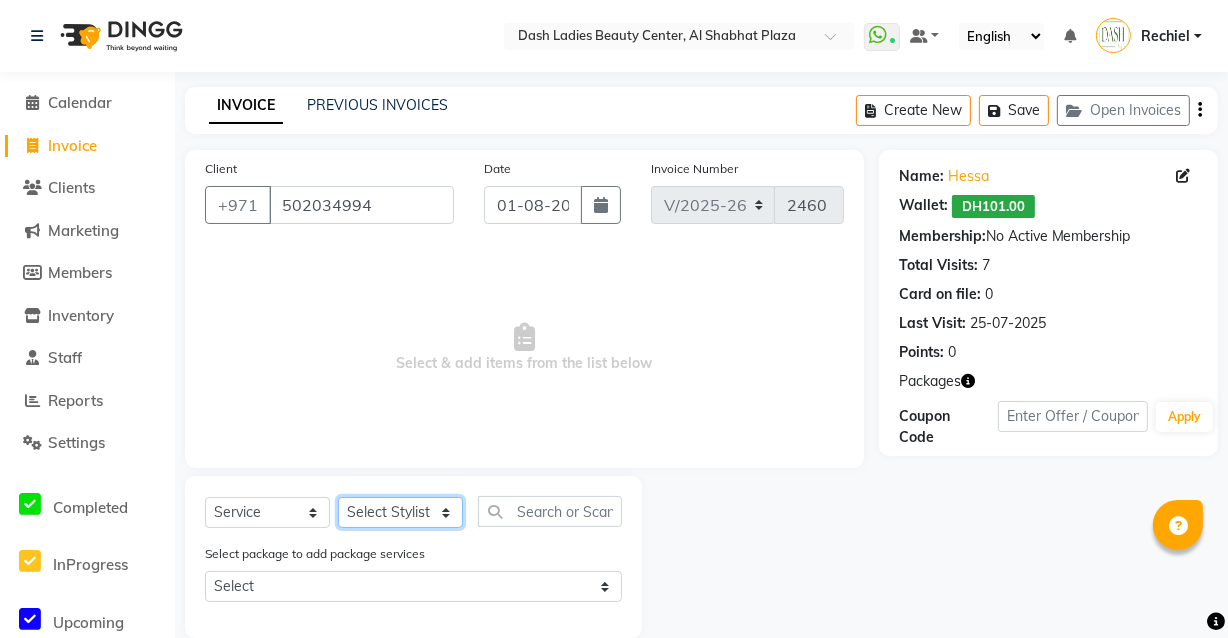 click on "Select Stylist Aizel Angelina Anna Bobi Edlyn Fevie  Flora Grace Hamda Janine Jelyn Mariel Maya Maya (Cafe) May Joy (Cafe) Nabasirye (Cafe) Nancy Nilam Nita Noreen Owner Peace Rechiel Rose Marie Saman Talina" 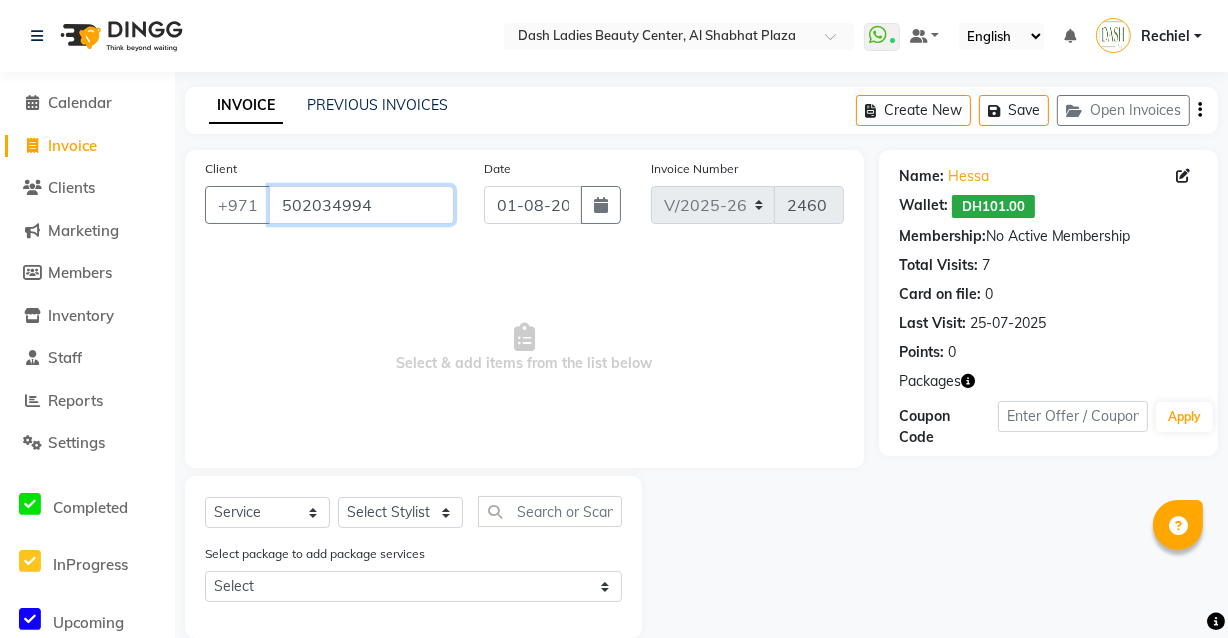 click on "502034994" at bounding box center [361, 205] 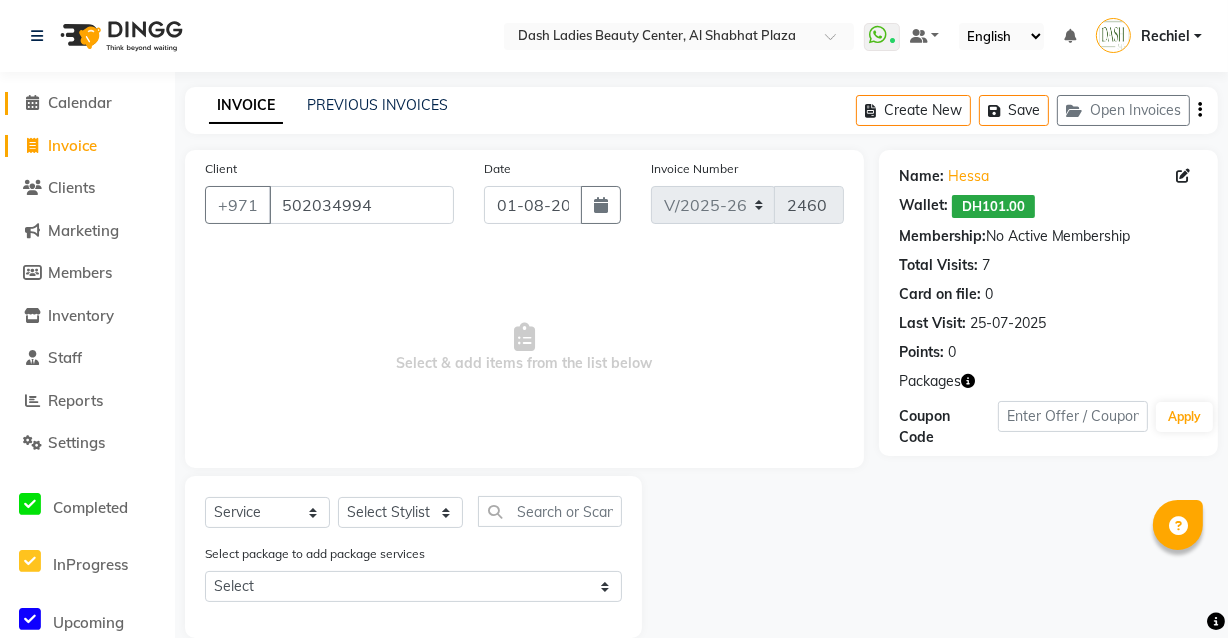 click on "Calendar" 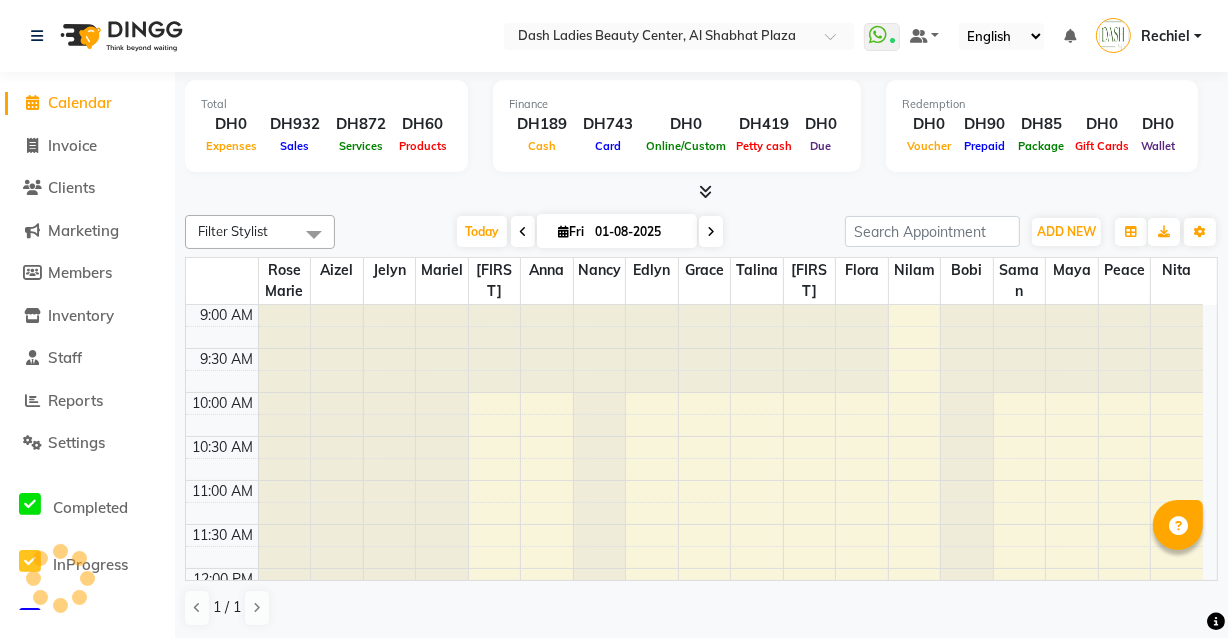 scroll, scrollTop: 0, scrollLeft: 0, axis: both 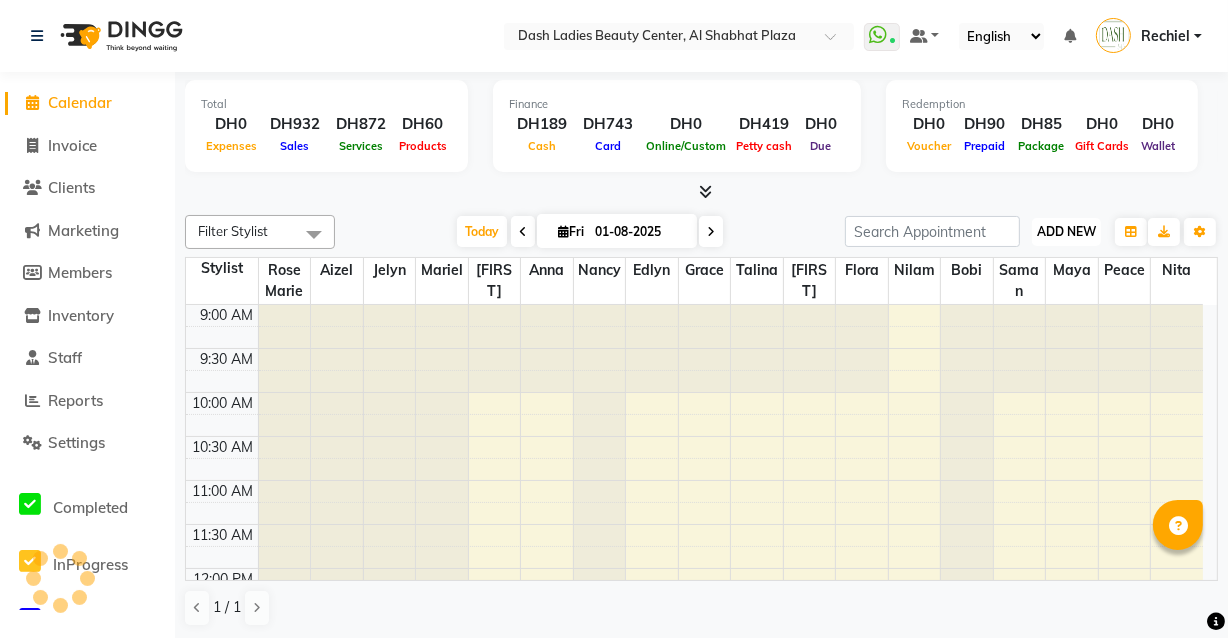 click on "ADD NEW" at bounding box center (1066, 231) 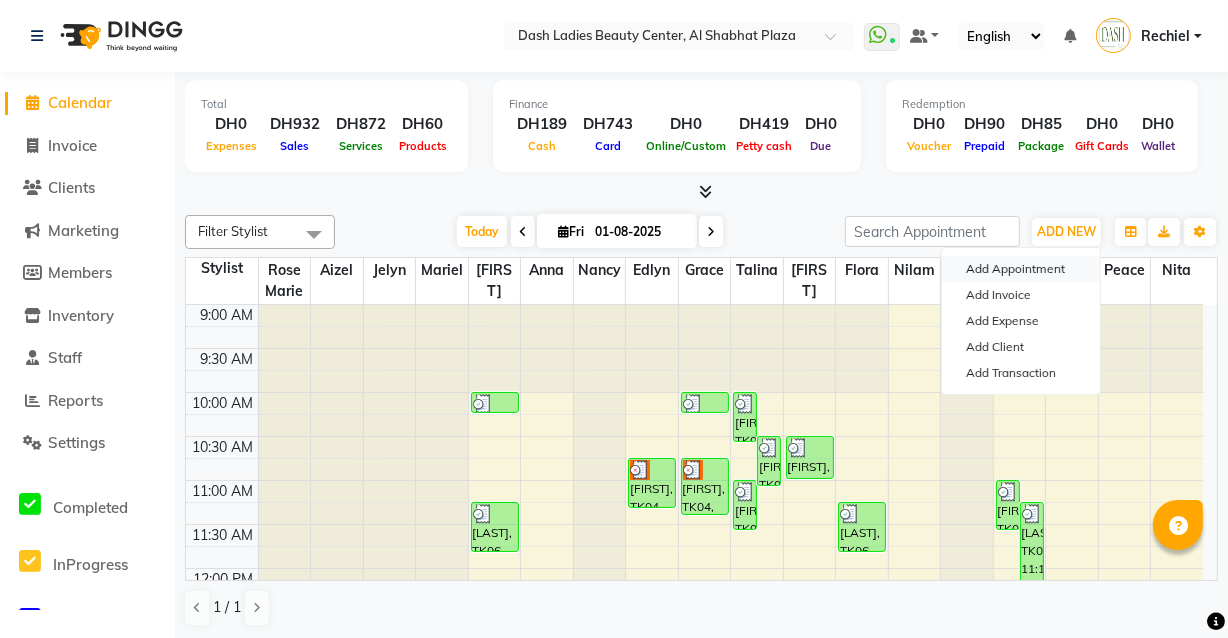 click on "Add Appointment" at bounding box center [1021, 269] 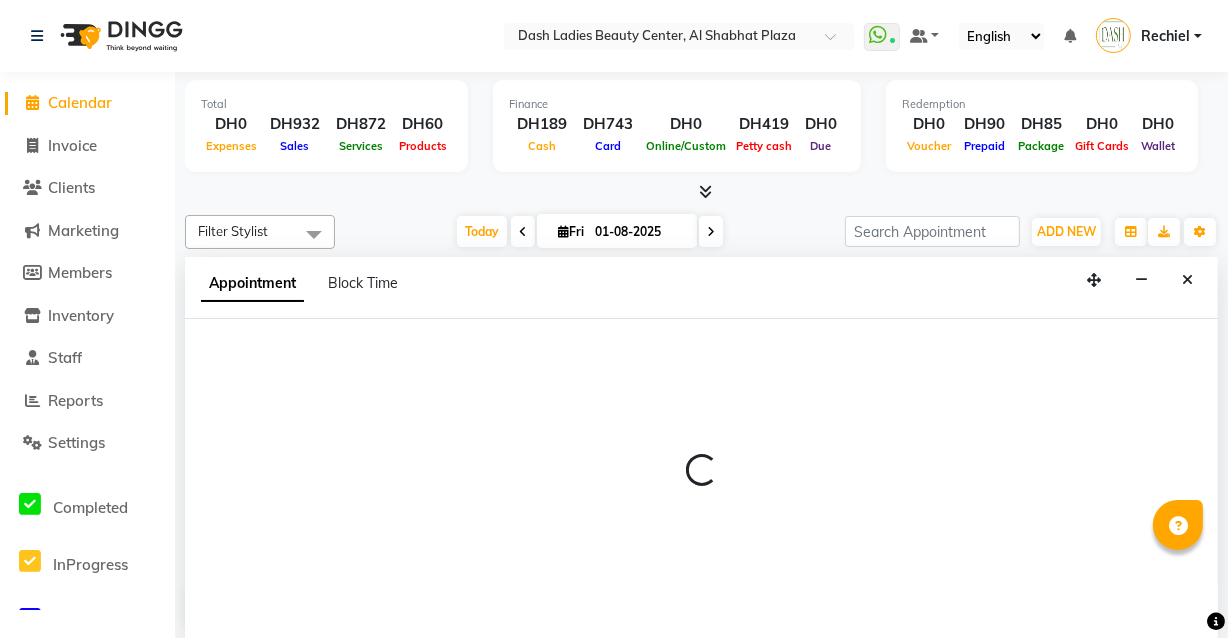 scroll, scrollTop: 0, scrollLeft: 0, axis: both 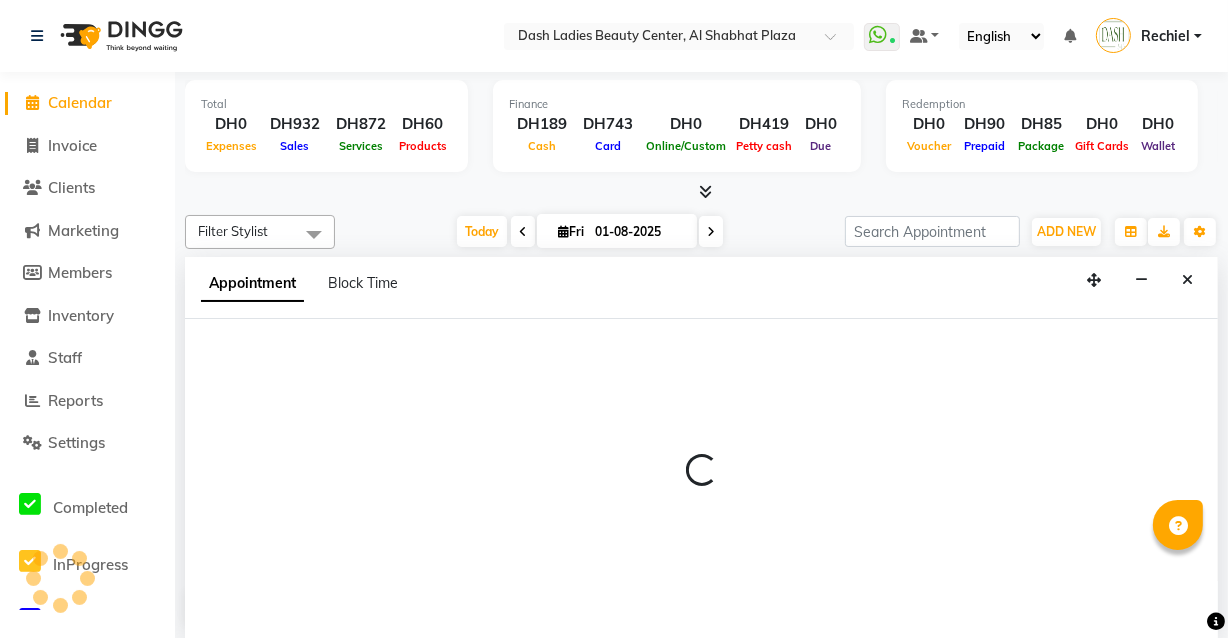 select on "tentative" 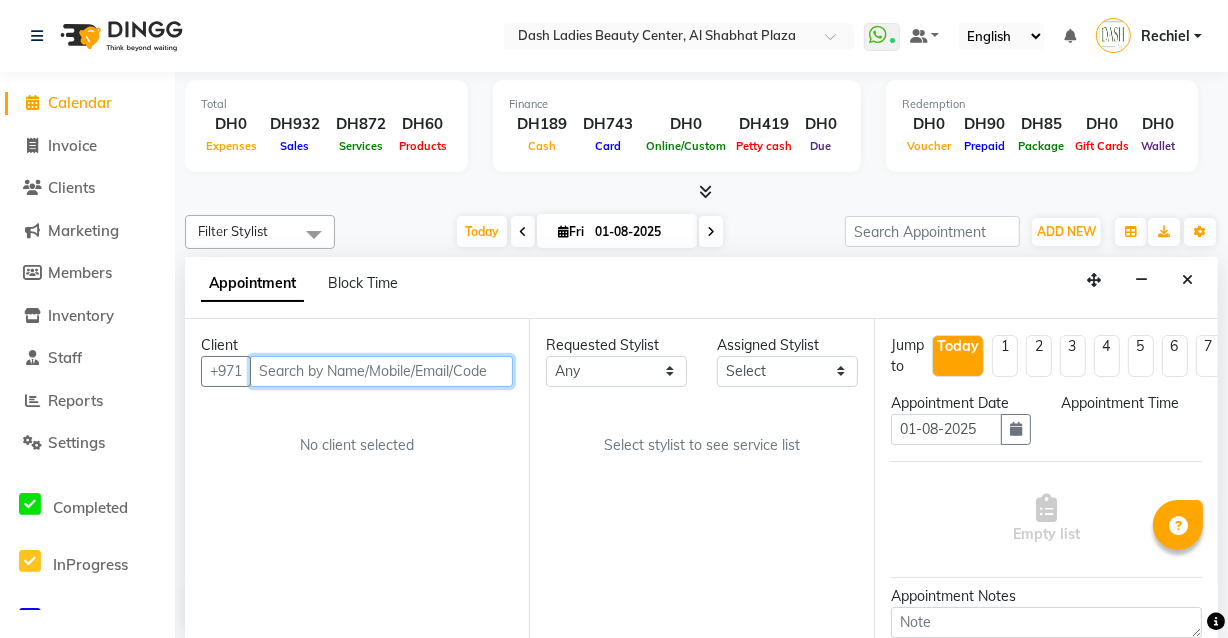 select on "600" 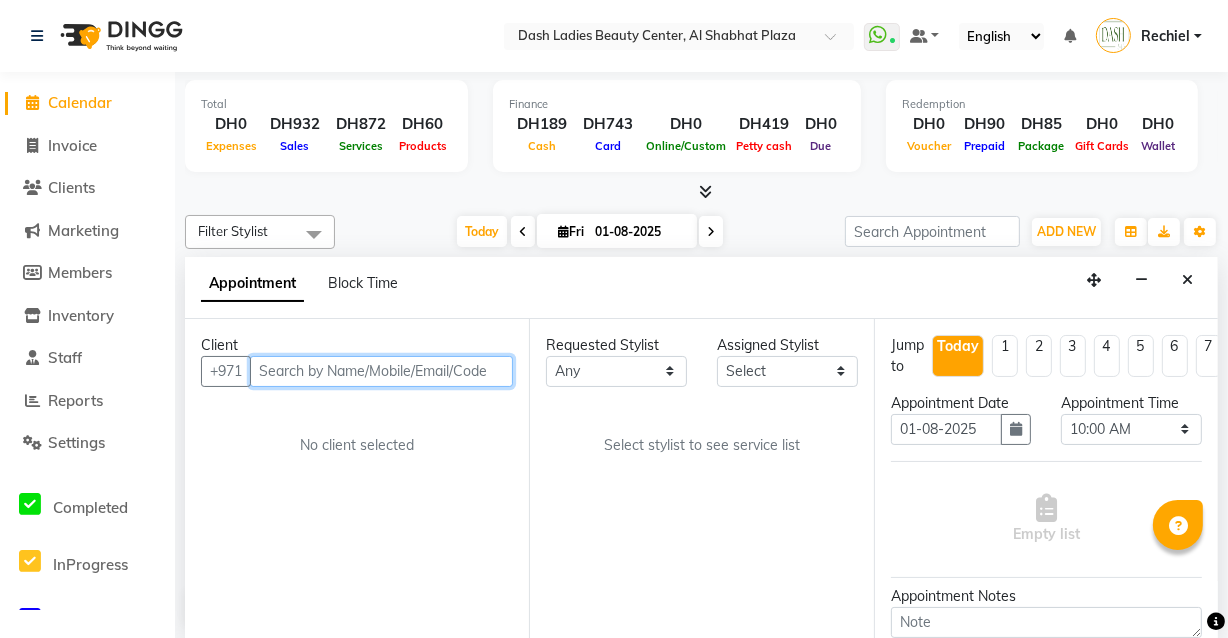 click at bounding box center [381, 371] 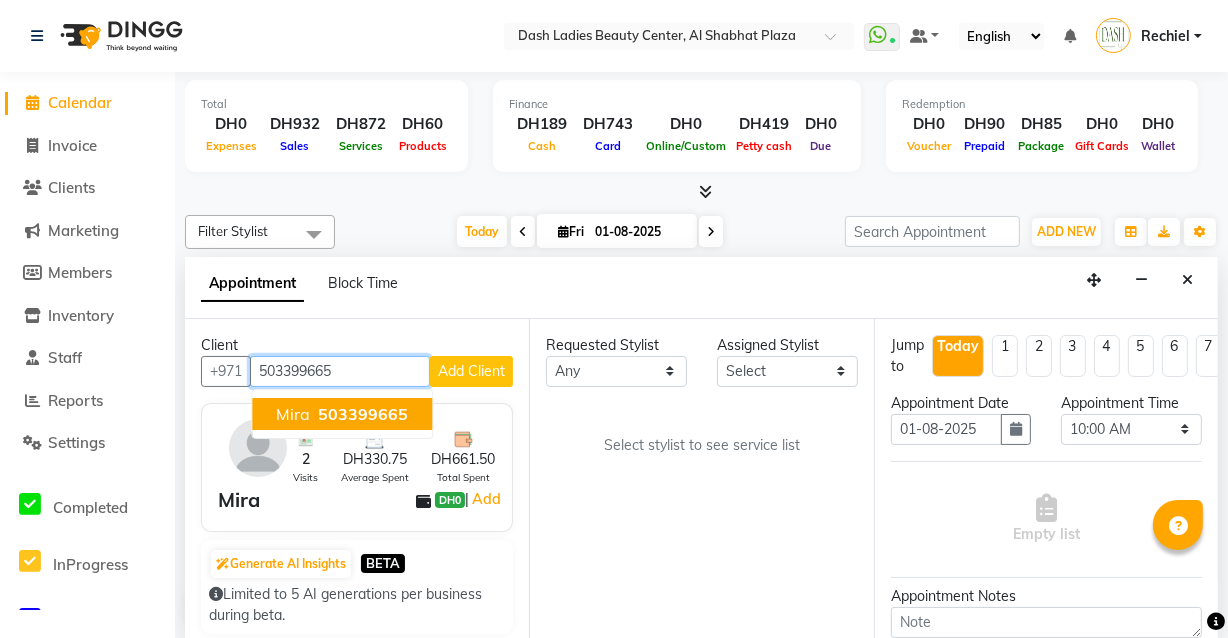 click on "Mira   503399665" at bounding box center (342, 414) 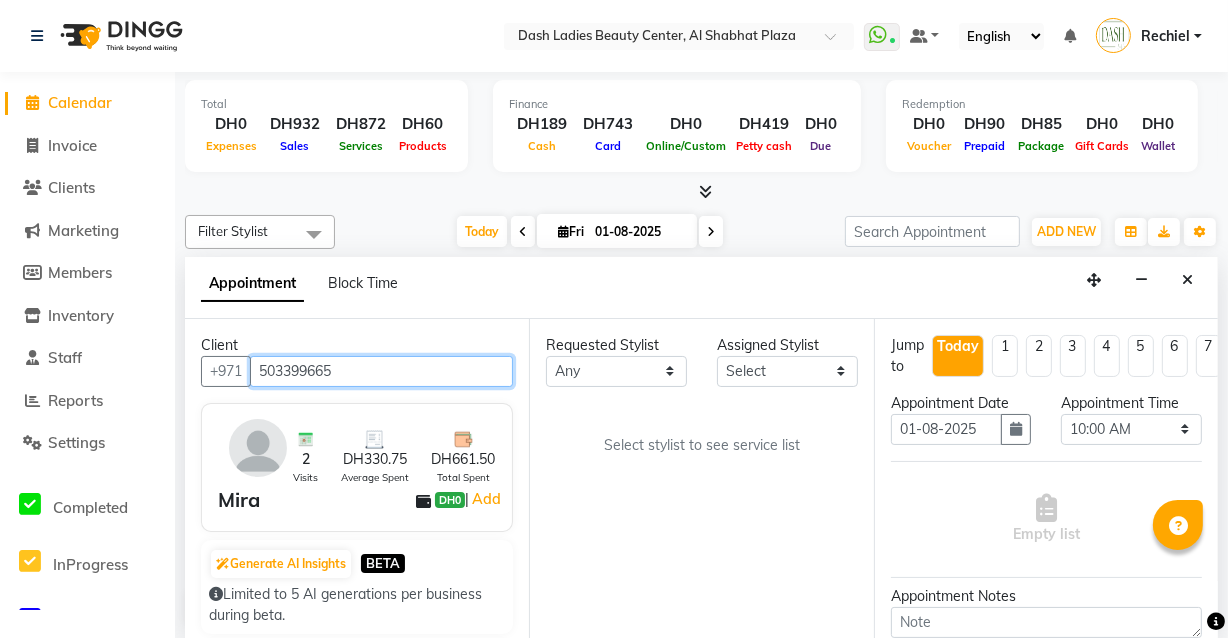 type on "503399665" 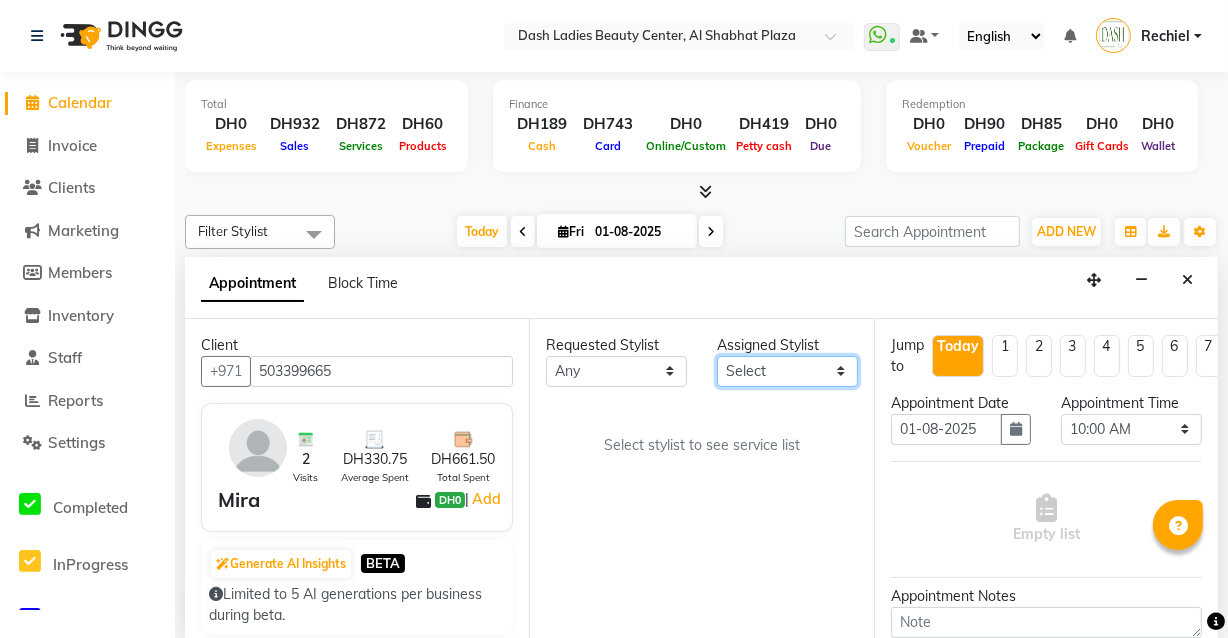 click on "Select Aizel Angelina Anna Bobi Edlyn Flora Grace Janine Jelyn Mariel Maya Nancy Nilam Nita Peace Rose Marie Saman Talina" at bounding box center (787, 371) 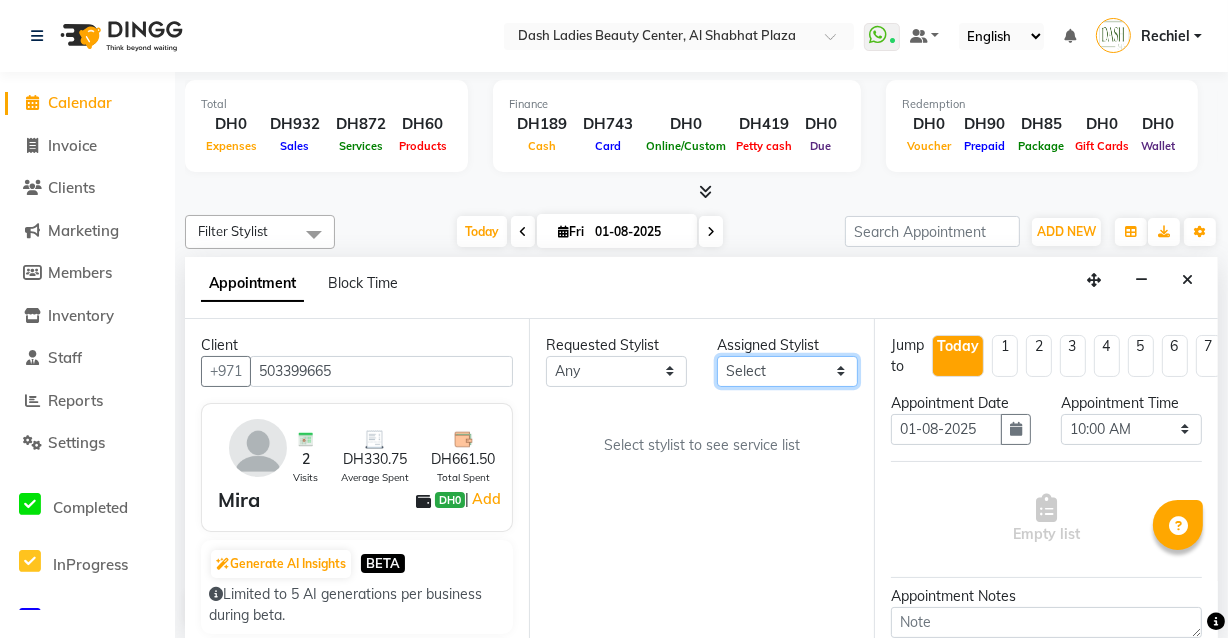 select on "81106" 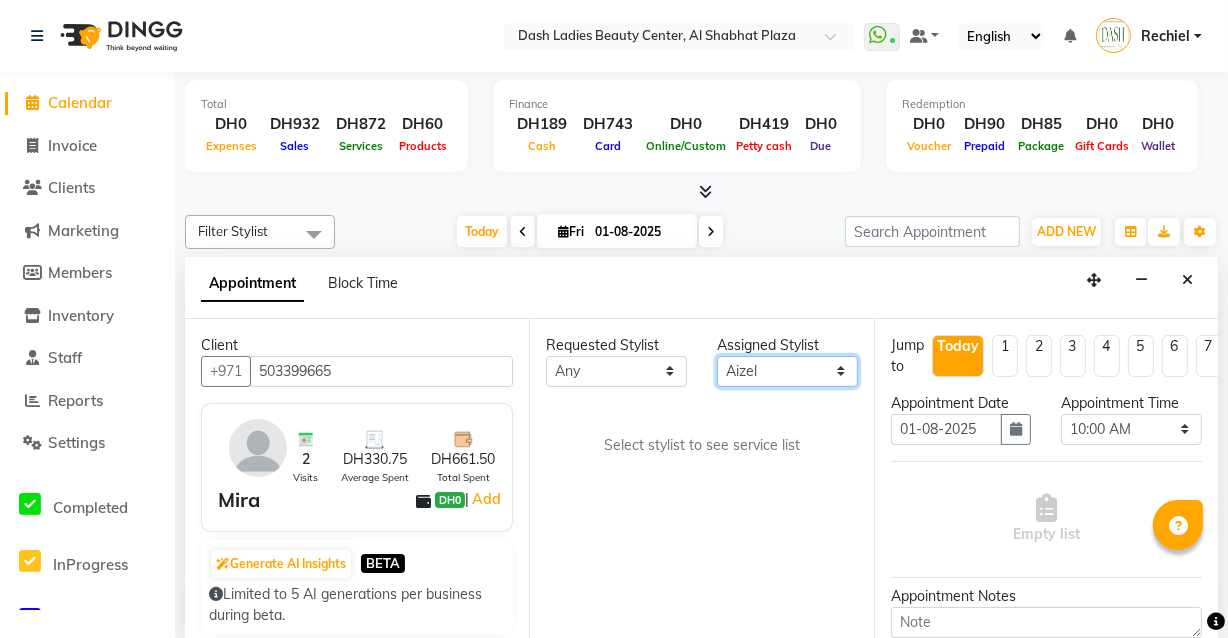 click on "Select Aizel Angelina Anna Bobi Edlyn Flora Grace Janine Jelyn Mariel Maya Nancy Nilam Nita Peace Rose Marie Saman Talina" at bounding box center [787, 371] 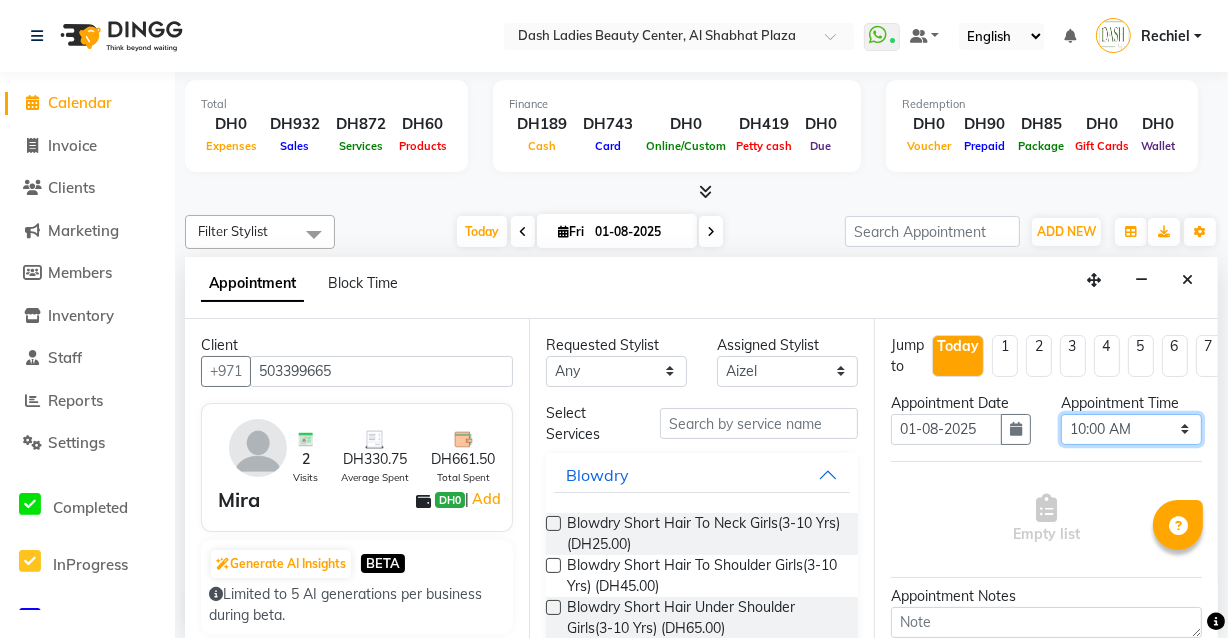 click on "Select 10:00 AM 10:15 AM 10:30 AM 10:45 AM 11:00 AM 11:15 AM 11:30 AM 11:45 AM 12:00 PM 12:15 PM 12:30 PM 12:45 PM 01:00 PM 01:15 PM 01:30 PM 01:45 PM 02:00 PM 02:15 PM 02:30 PM 02:45 PM 03:00 PM 03:15 PM 03:30 PM 03:45 PM 04:00 PM 04:15 PM 04:30 PM 04:45 PM 05:00 PM 05:15 PM 05:30 PM 05:45 PM 06:00 PM 06:15 PM 06:30 PM 06:45 PM 07:00 PM 07:15 PM 07:30 PM 07:45 PM 08:00 PM 08:15 PM 08:30 PM 08:45 PM 09:00 PM 09:15 PM 09:30 PM 09:45 PM 10:00 PM" at bounding box center (1131, 429) 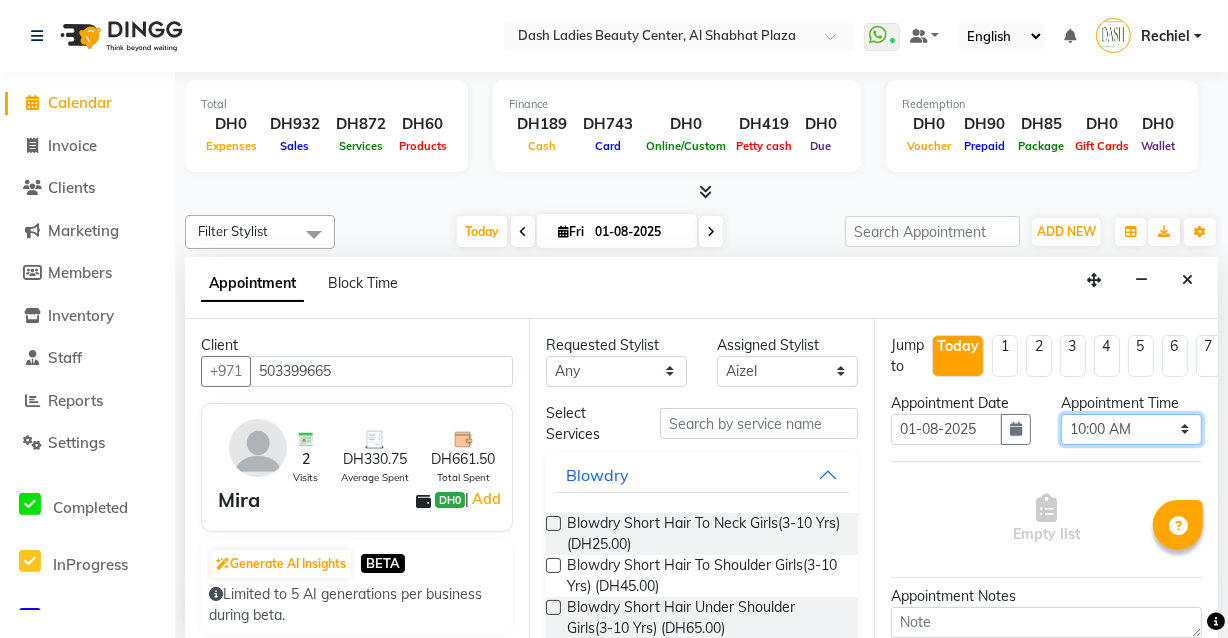 select on "795" 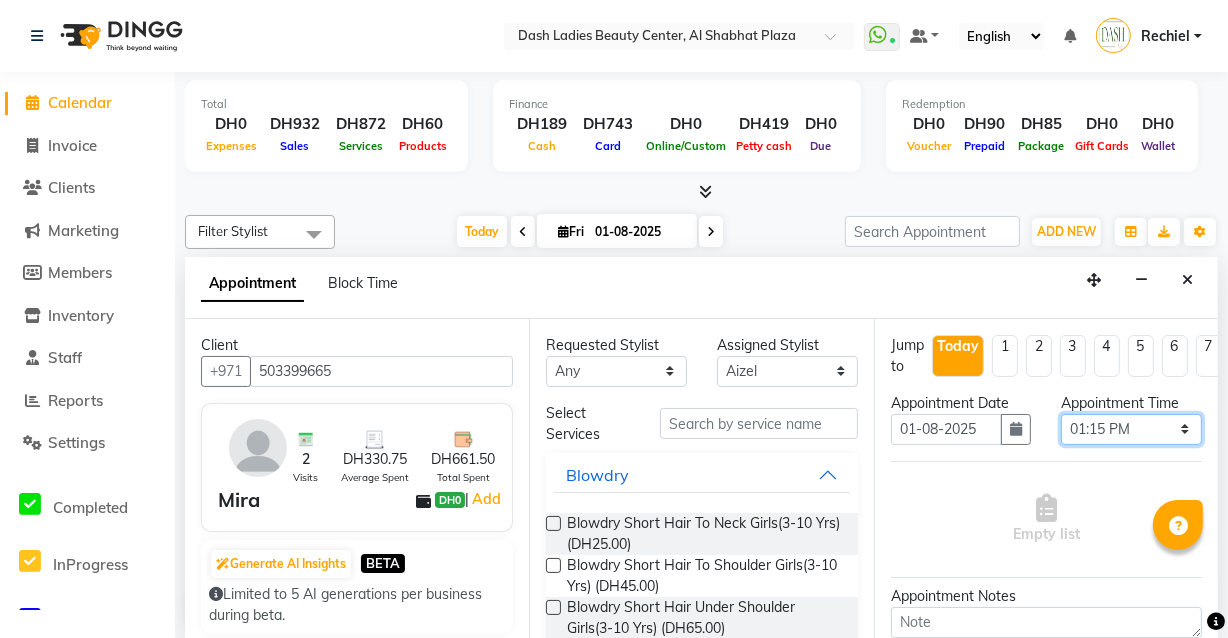 click on "Select 10:00 AM 10:15 AM 10:30 AM 10:45 AM 11:00 AM 11:15 AM 11:30 AM 11:45 AM 12:00 PM 12:15 PM 12:30 PM 12:45 PM 01:00 PM 01:15 PM 01:30 PM 01:45 PM 02:00 PM 02:15 PM 02:30 PM 02:45 PM 03:00 PM 03:15 PM 03:30 PM 03:45 PM 04:00 PM 04:15 PM 04:30 PM 04:45 PM 05:00 PM 05:15 PM 05:30 PM 05:45 PM 06:00 PM 06:15 PM 06:30 PM 06:45 PM 07:00 PM 07:15 PM 07:30 PM 07:45 PM 08:00 PM 08:15 PM 08:30 PM 08:45 PM 09:00 PM 09:15 PM 09:30 PM 09:45 PM 10:00 PM" at bounding box center (1131, 429) 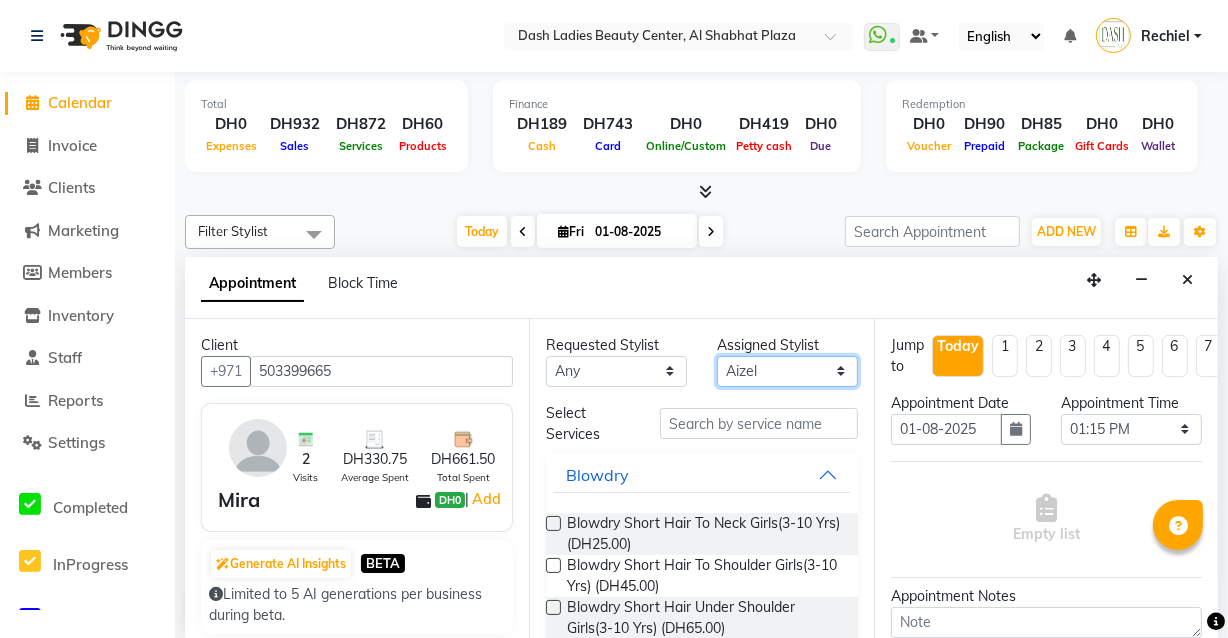 click on "Select Aizel Angelina Anna Bobi Edlyn Flora Grace Janine Jelyn Mariel Maya Nancy Nilam Nita Peace Rose Marie Saman Talina" at bounding box center (787, 371) 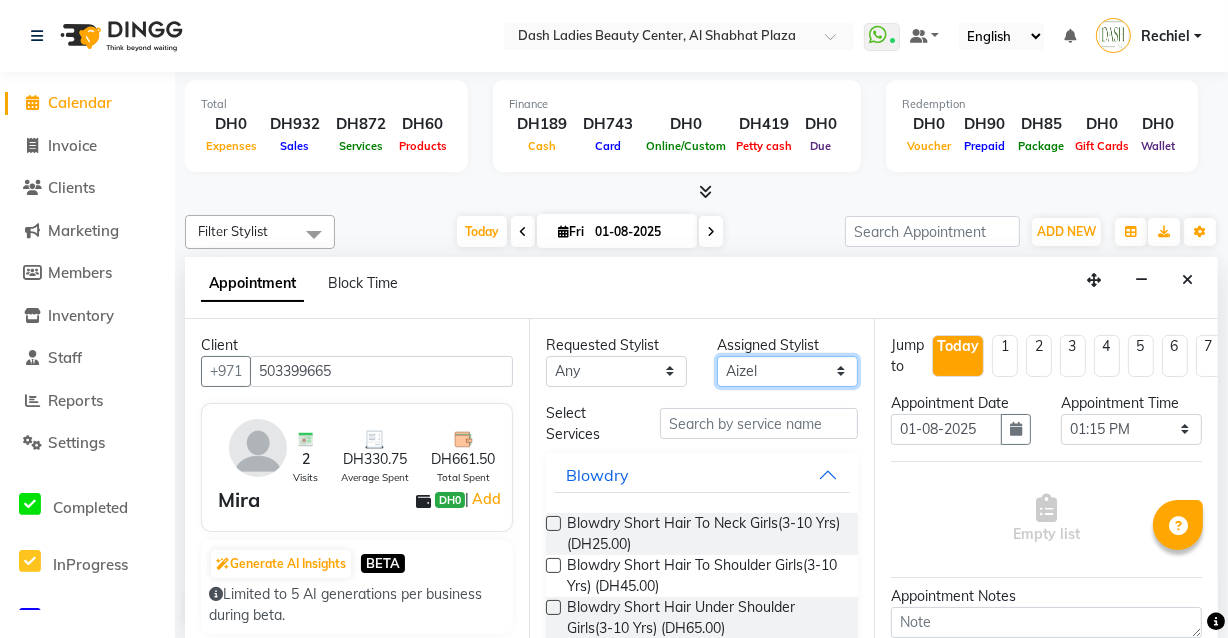 select on "81107" 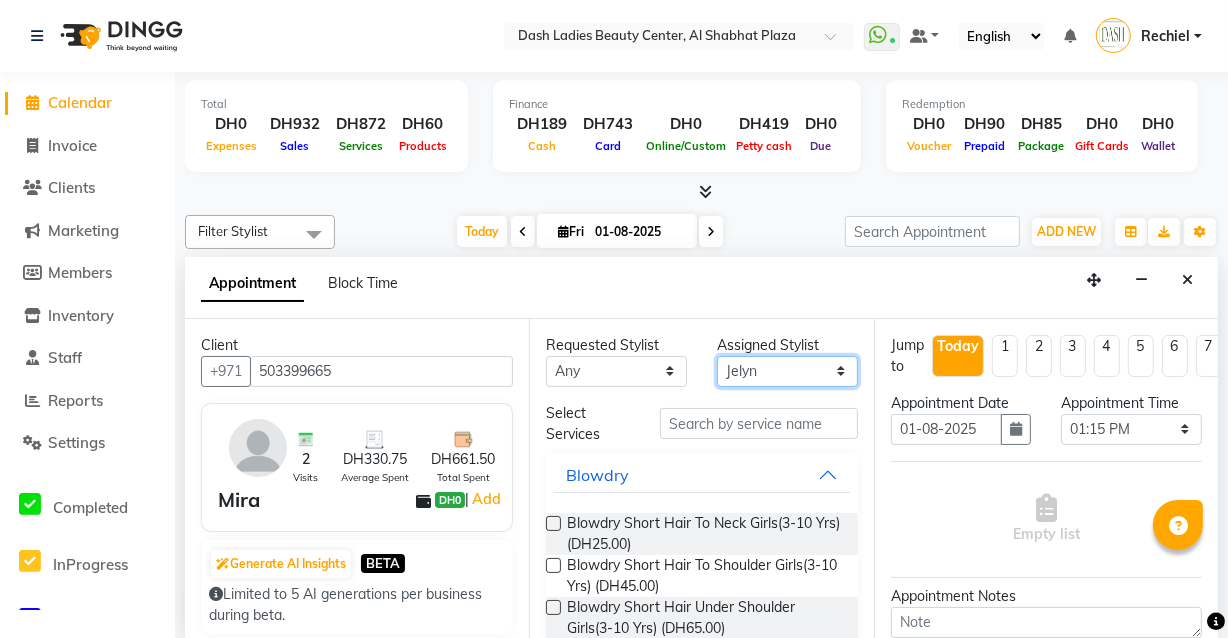 click on "Select Aizel Angelina Anna Bobi Edlyn Flora Grace Janine Jelyn Mariel Maya Nancy Nilam Nita Peace Rose Marie Saman Talina" at bounding box center [787, 371] 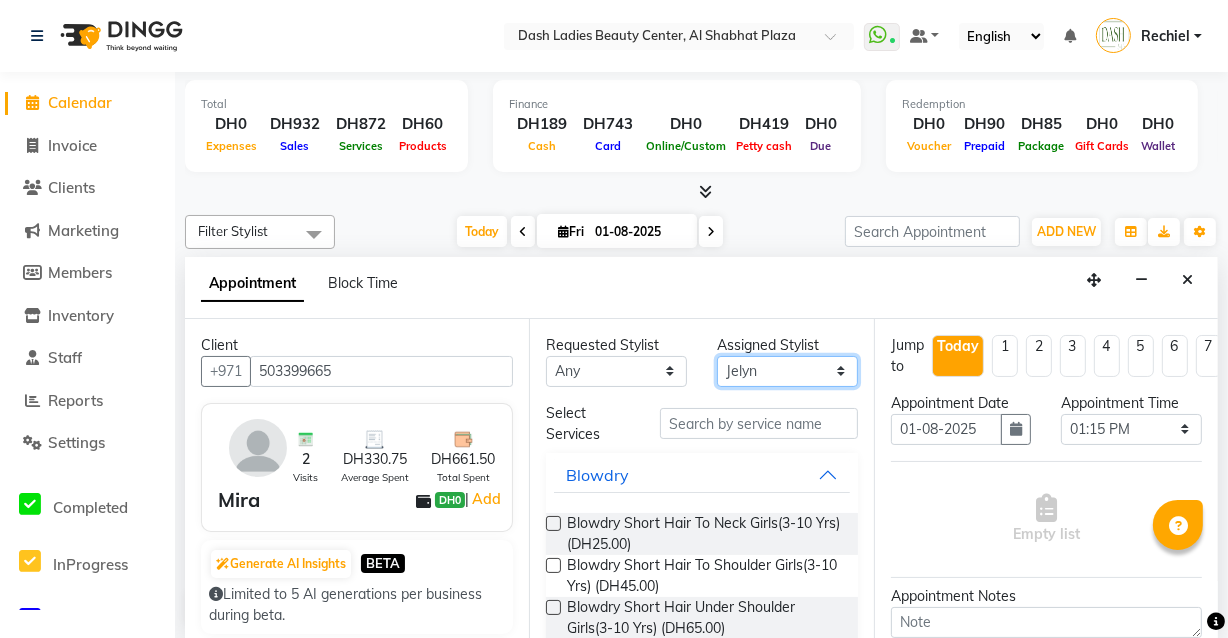 click on "Select Aizel Angelina Anna Bobi Edlyn Flora Grace Janine Jelyn Mariel Maya Nancy Nilam Nita Peace Rose Marie Saman Talina" at bounding box center [787, 371] 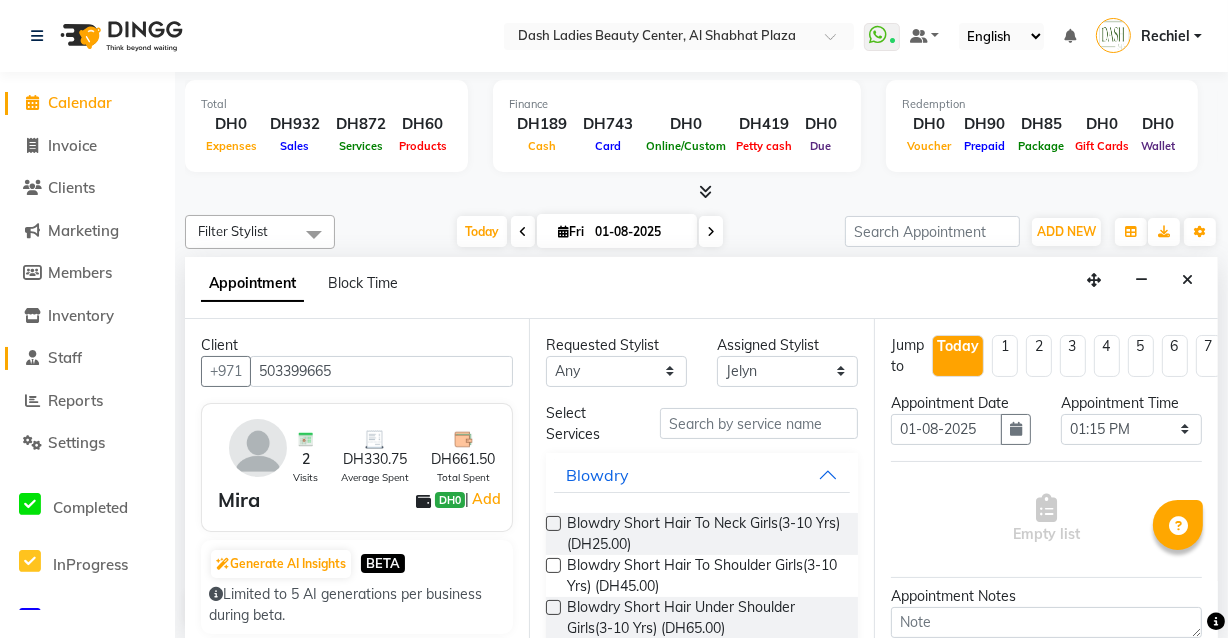 click on "Staff" 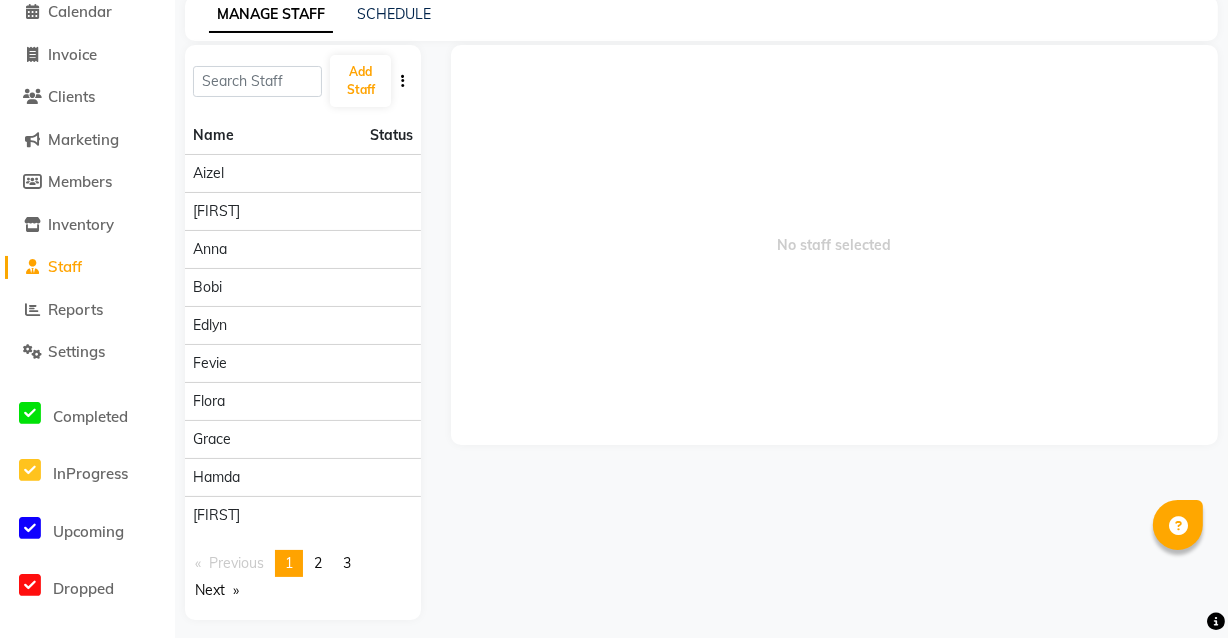 scroll, scrollTop: 101, scrollLeft: 0, axis: vertical 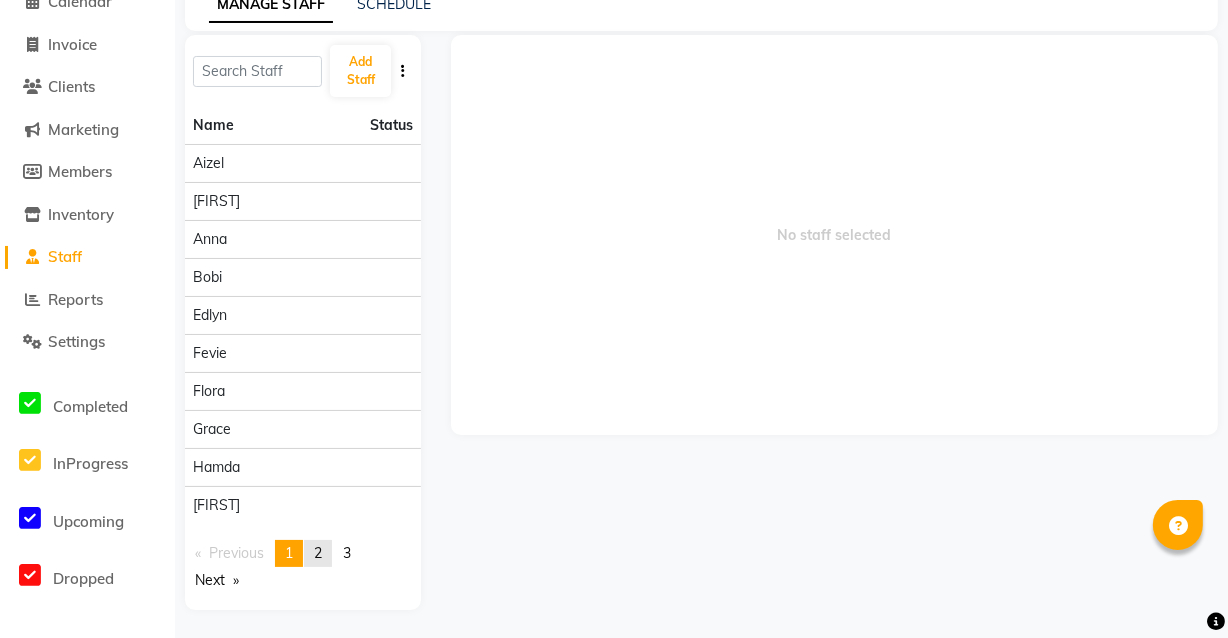 click on "2" at bounding box center [318, 553] 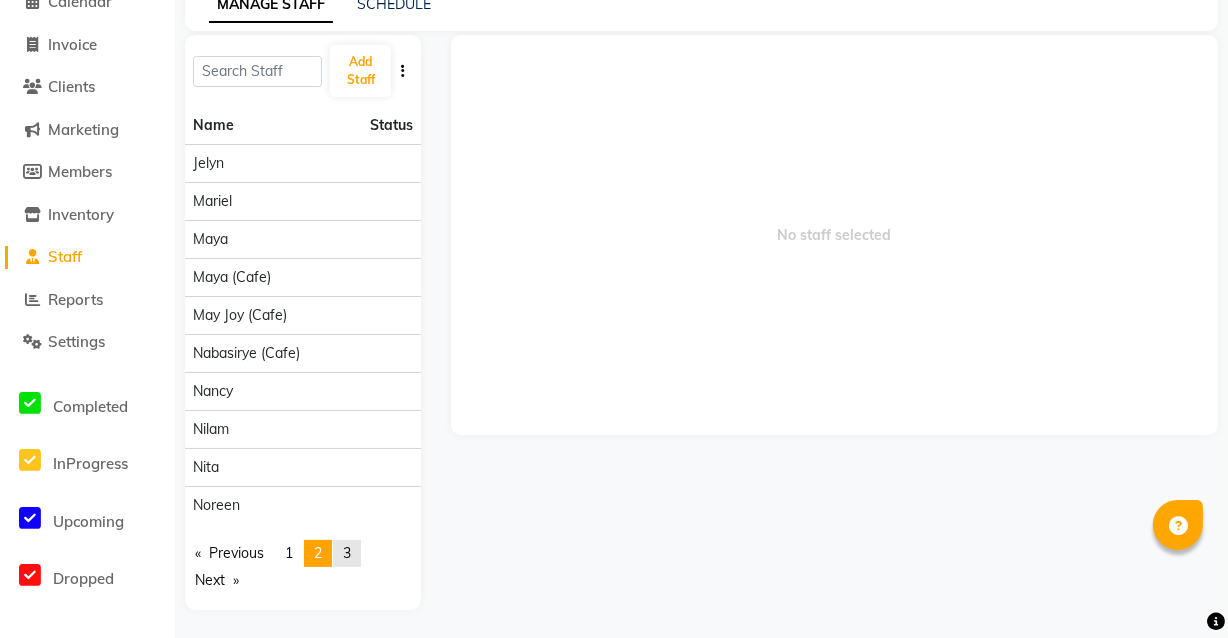 click on "3" at bounding box center [347, 553] 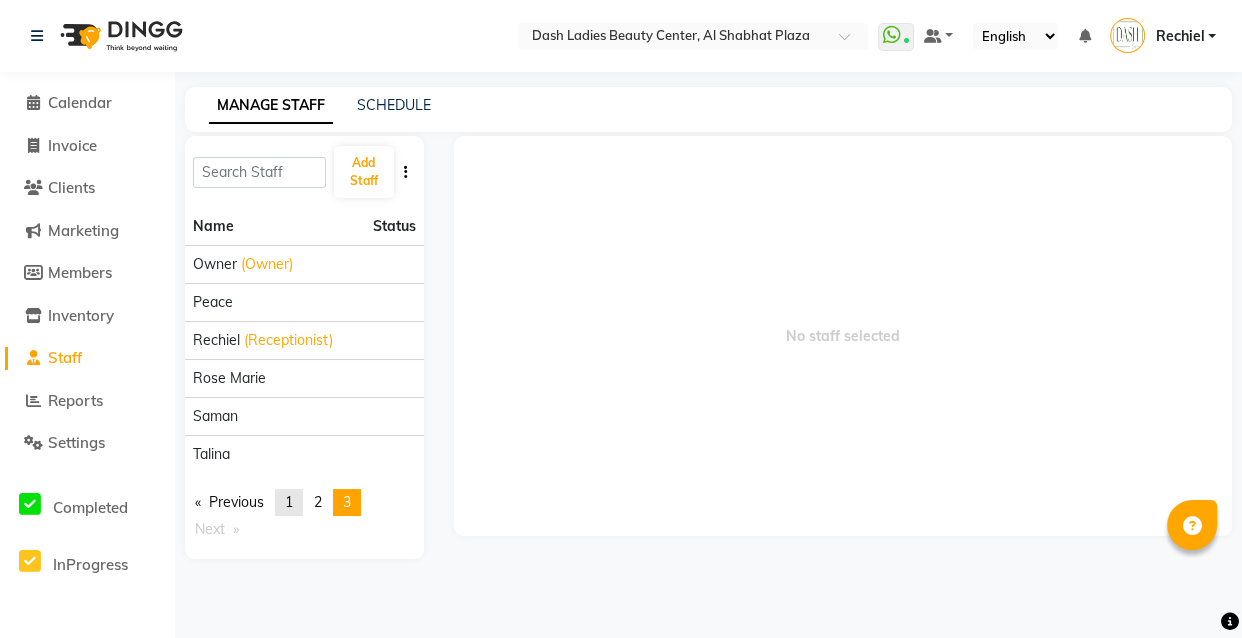 click on "1" at bounding box center [289, 502] 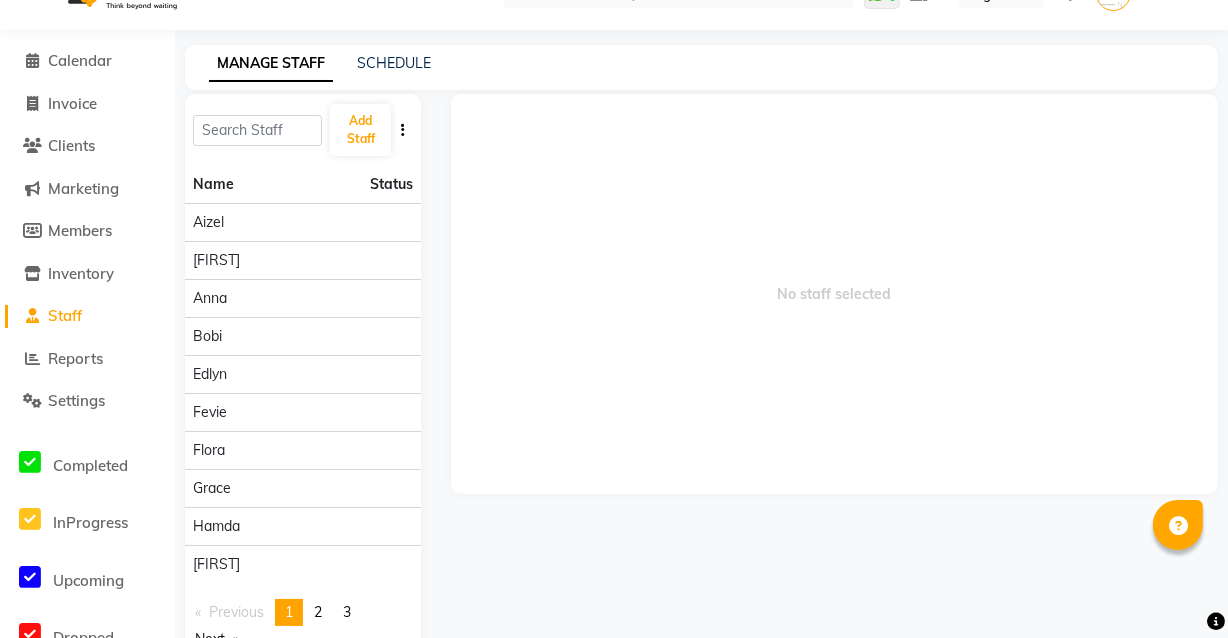 scroll, scrollTop: 101, scrollLeft: 0, axis: vertical 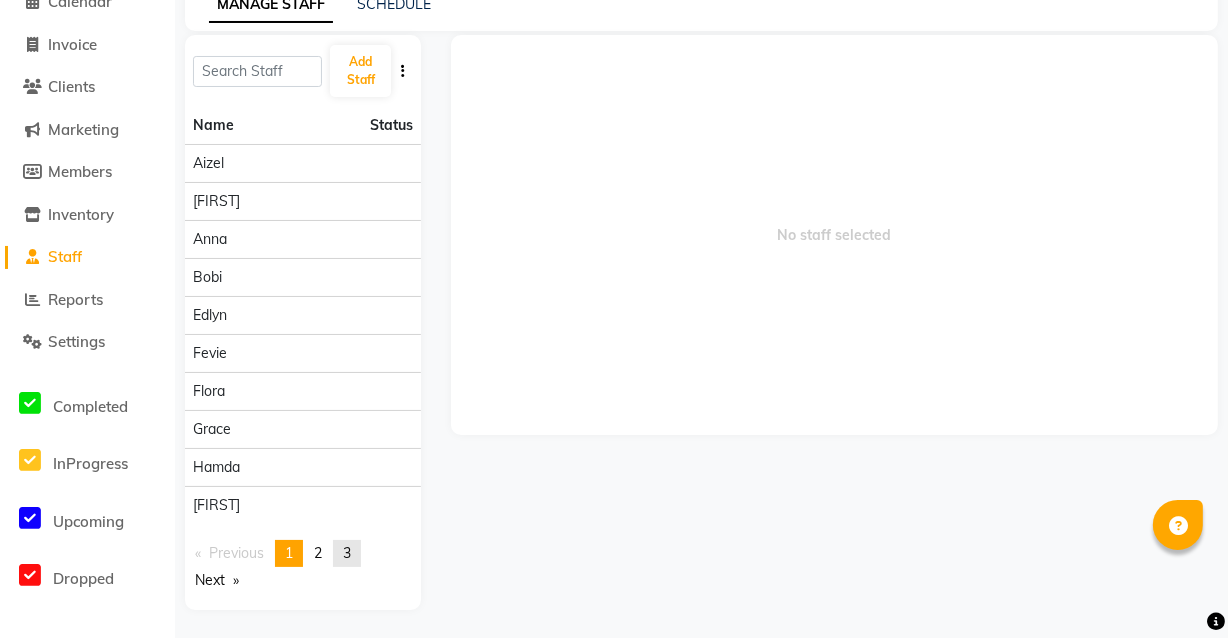 click on "3" at bounding box center (347, 553) 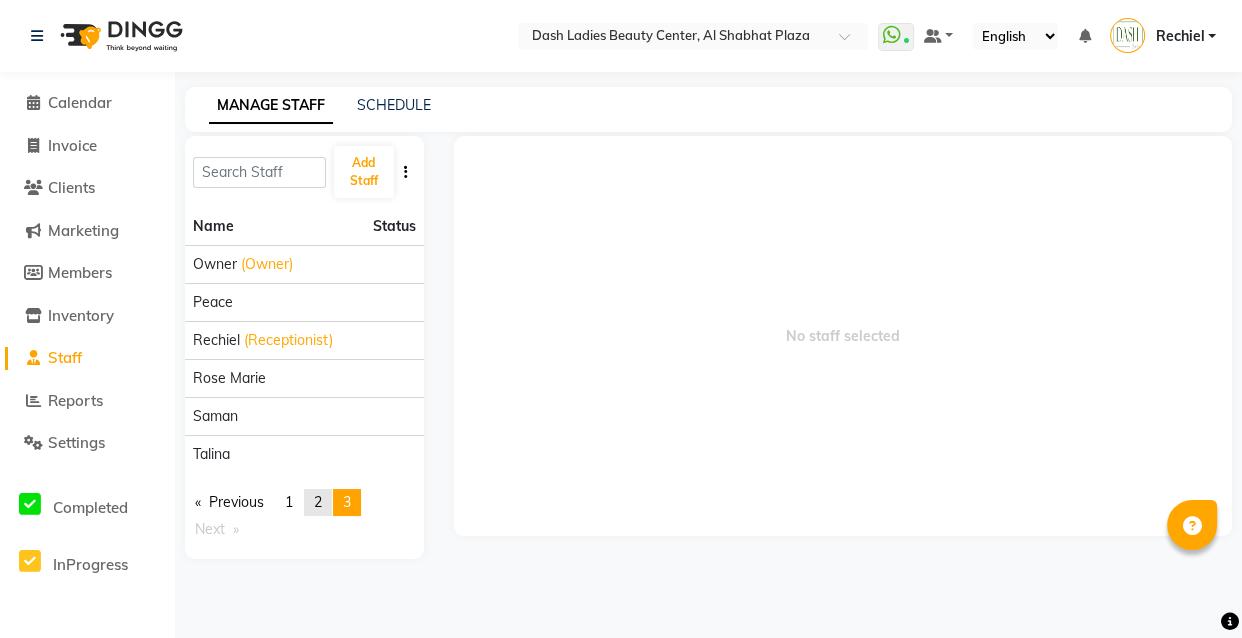 click on "2" at bounding box center [318, 502] 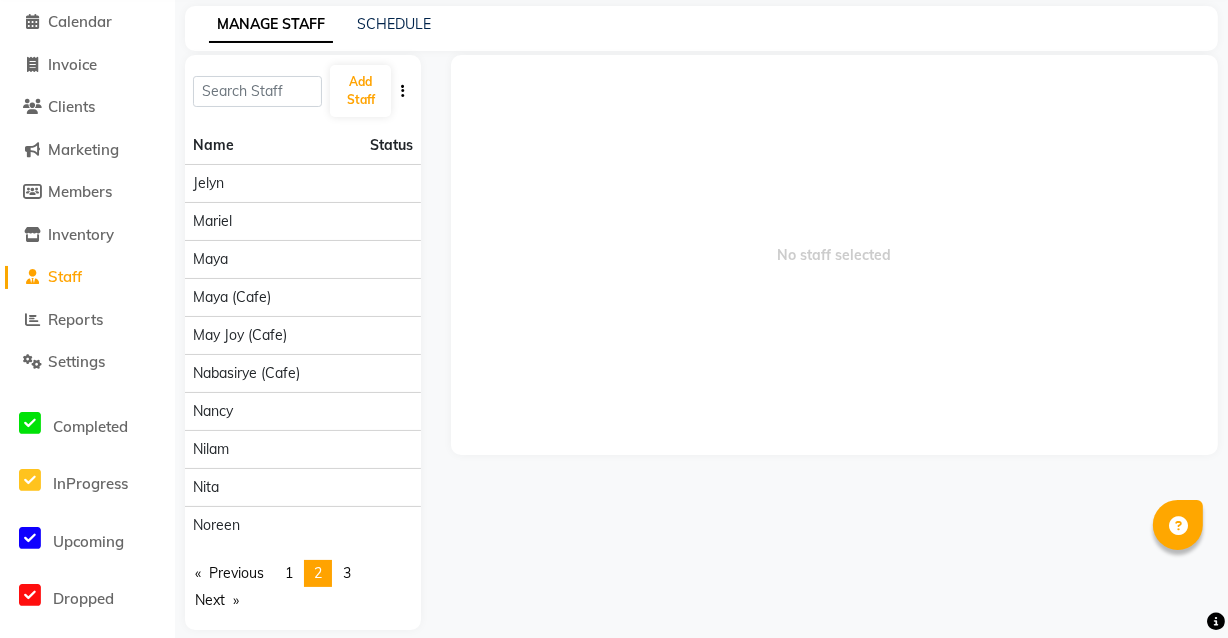 scroll, scrollTop: 101, scrollLeft: 0, axis: vertical 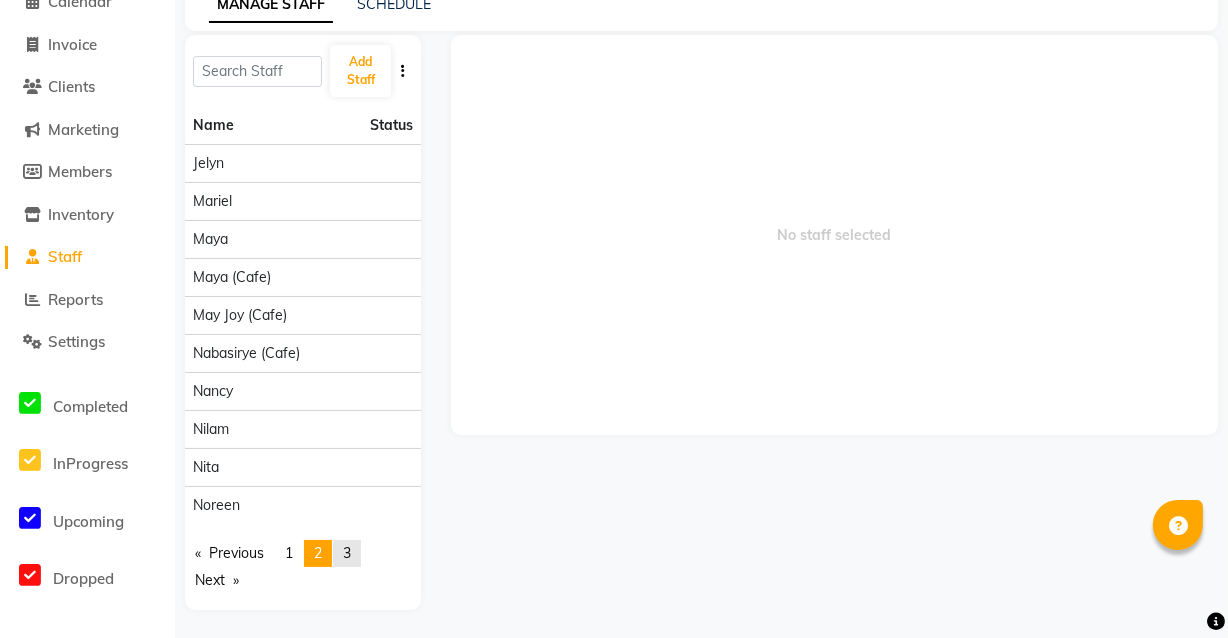 click on "3" at bounding box center [347, 553] 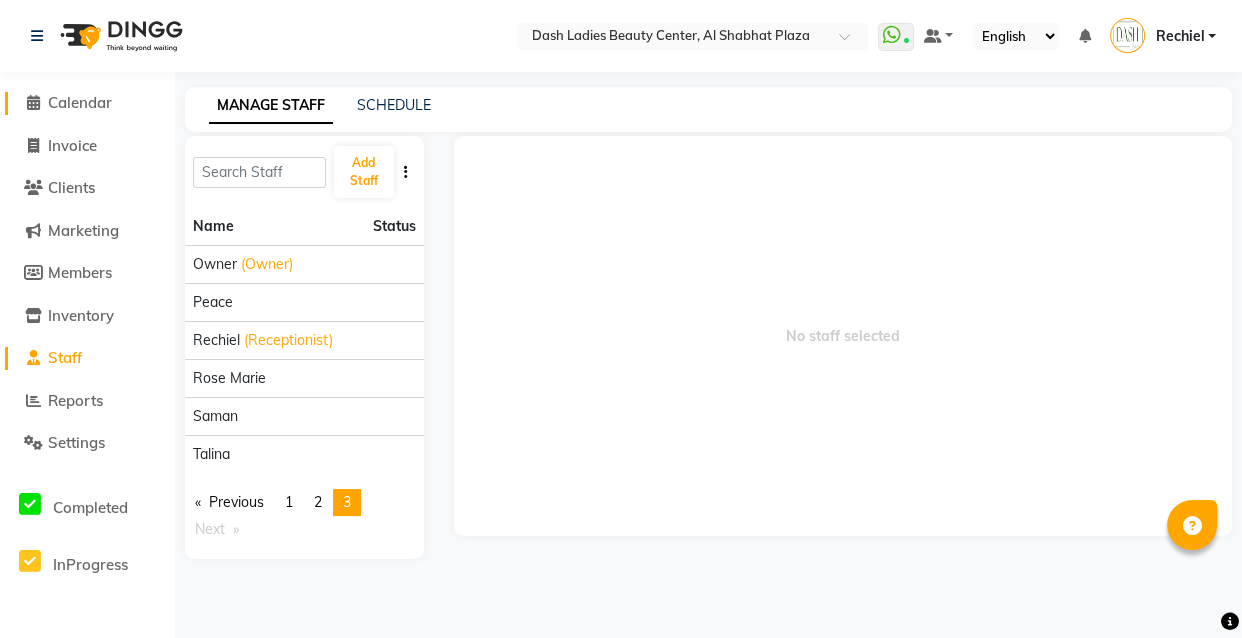 click on "Calendar" 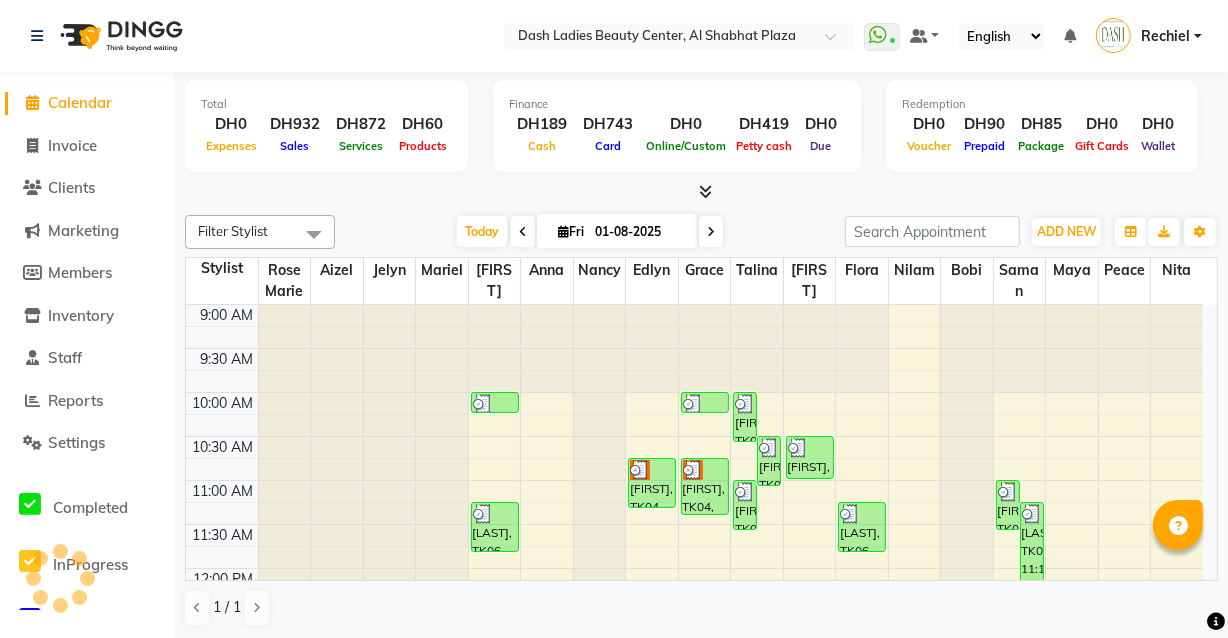 scroll, scrollTop: 0, scrollLeft: 0, axis: both 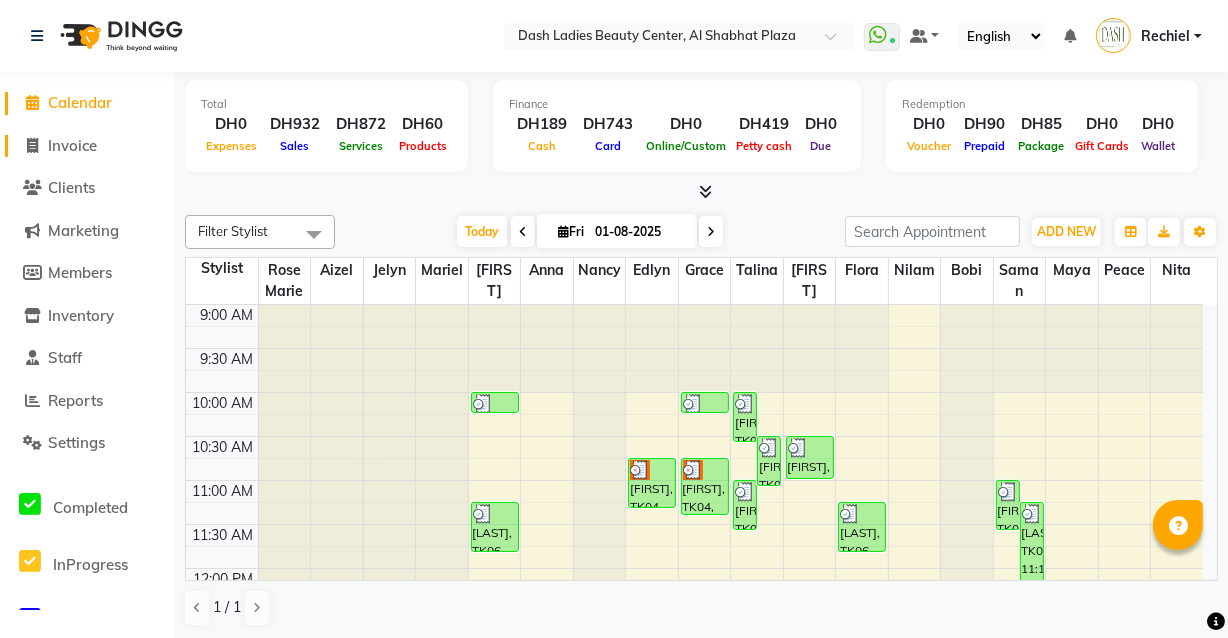 click on "Invoice" 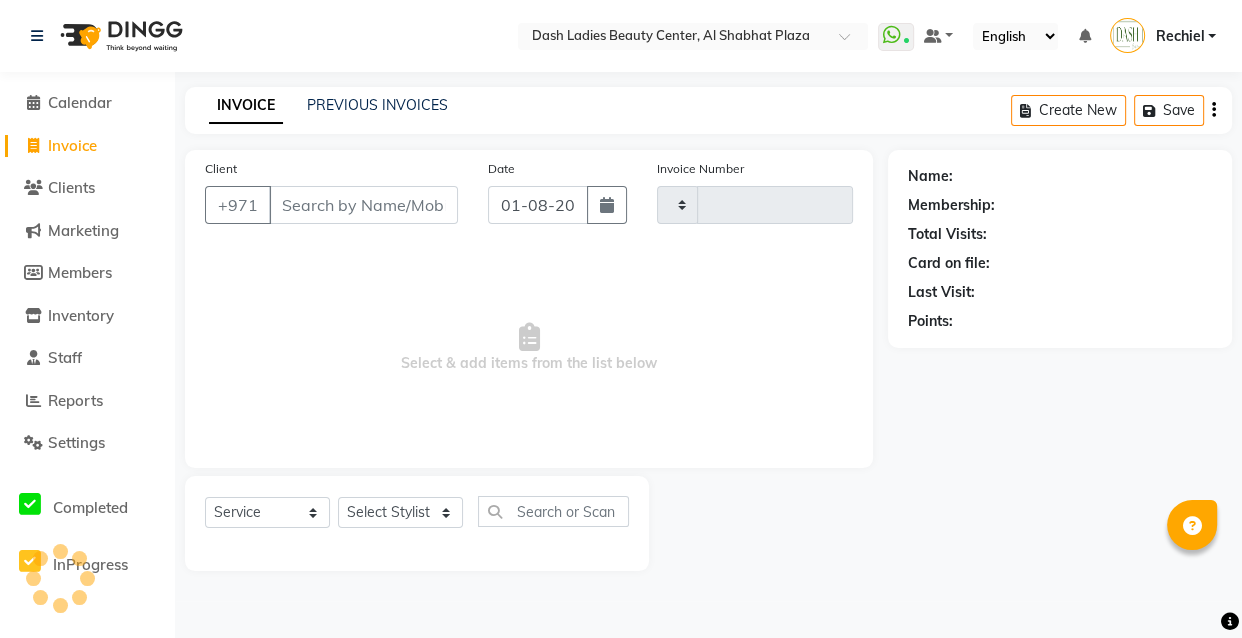 type on "2460" 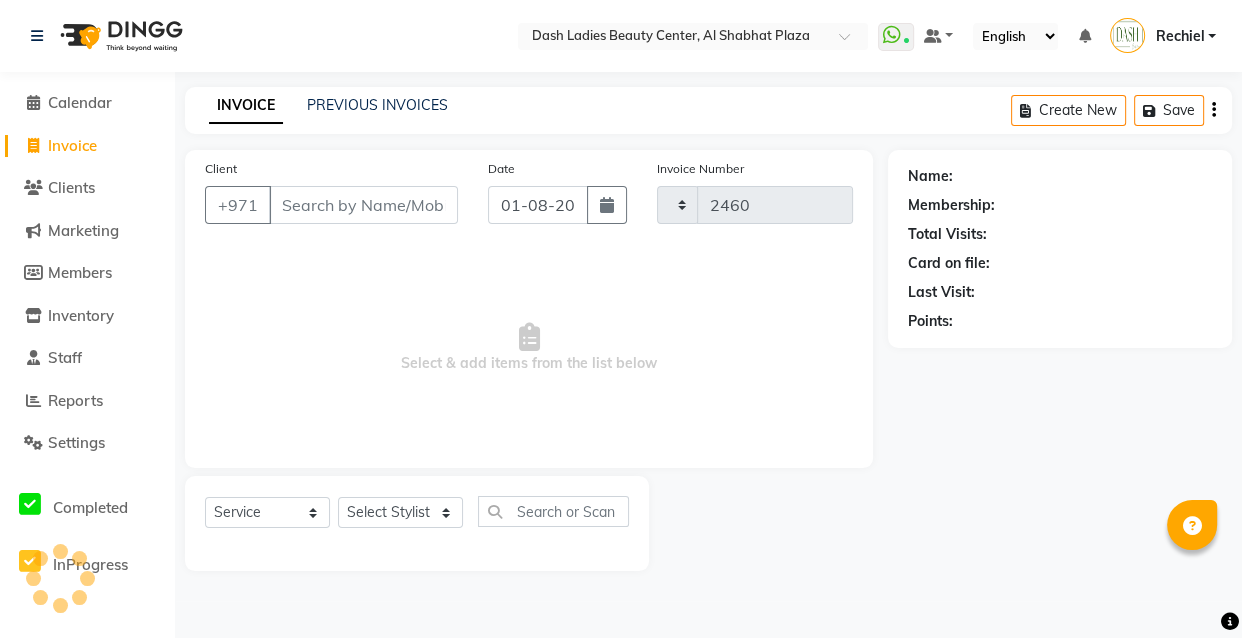 select on "8372" 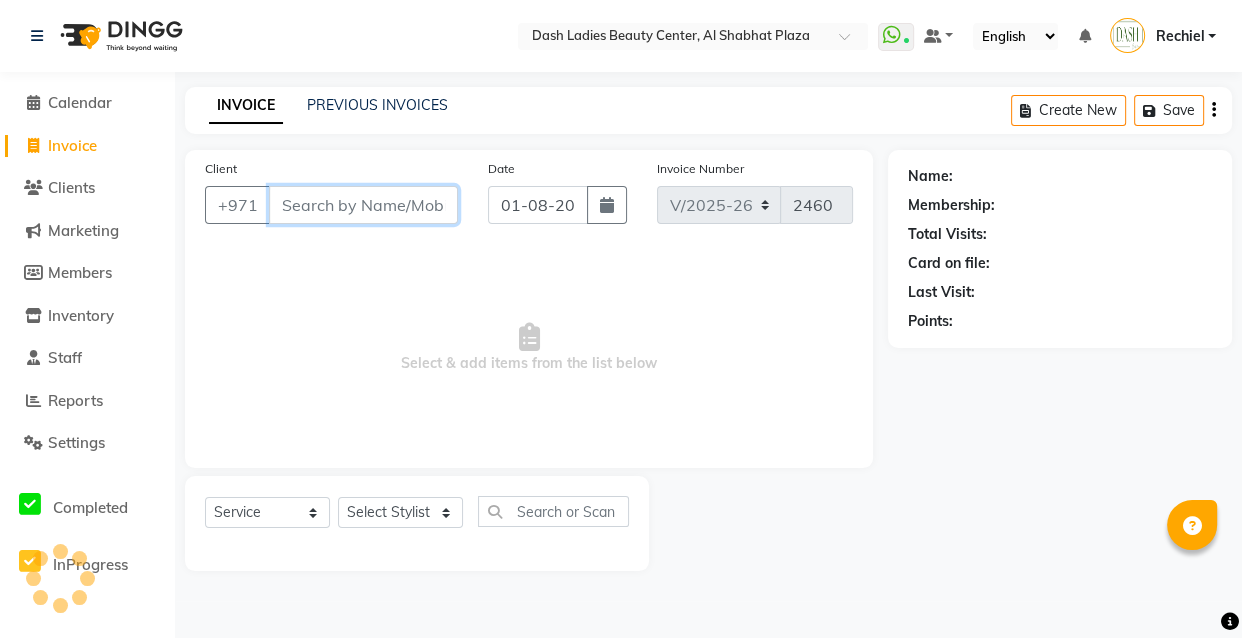 click on "Client" at bounding box center (363, 205) 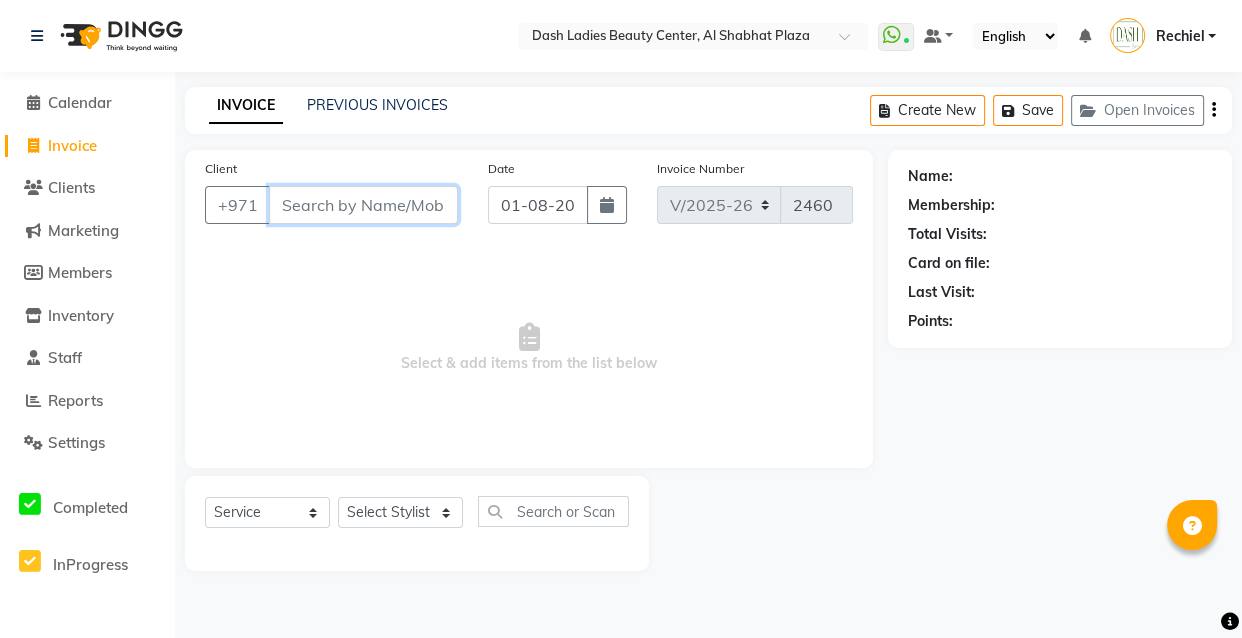 paste on "502034994" 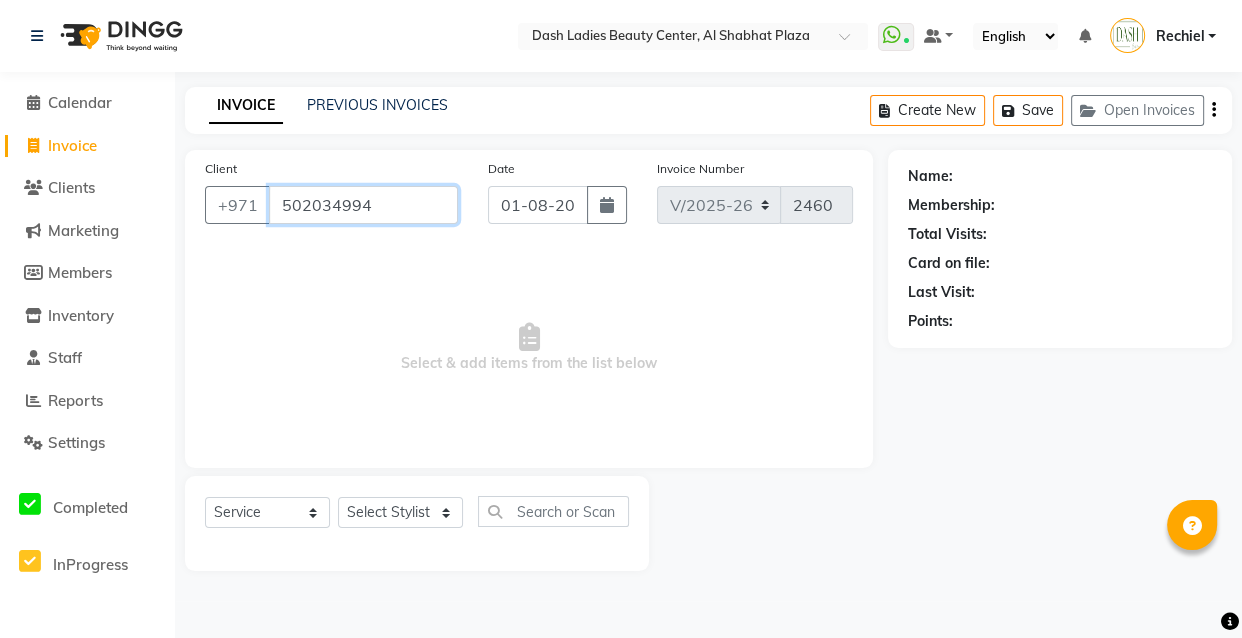 type on "502034994" 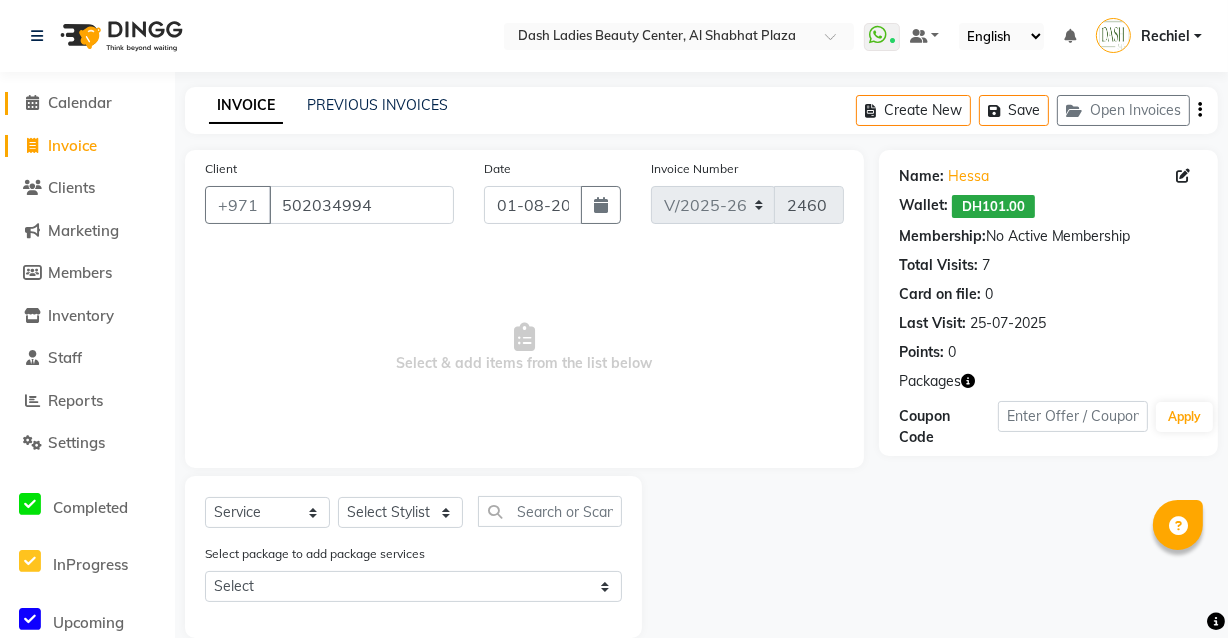 click on "Calendar" 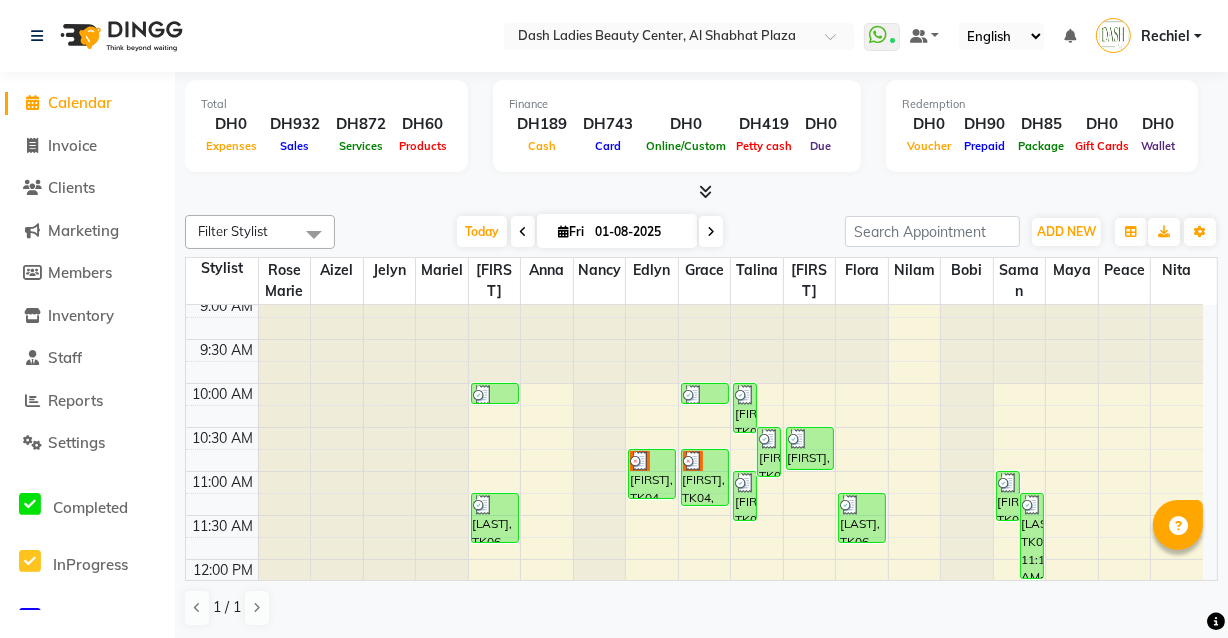 scroll, scrollTop: 7, scrollLeft: 0, axis: vertical 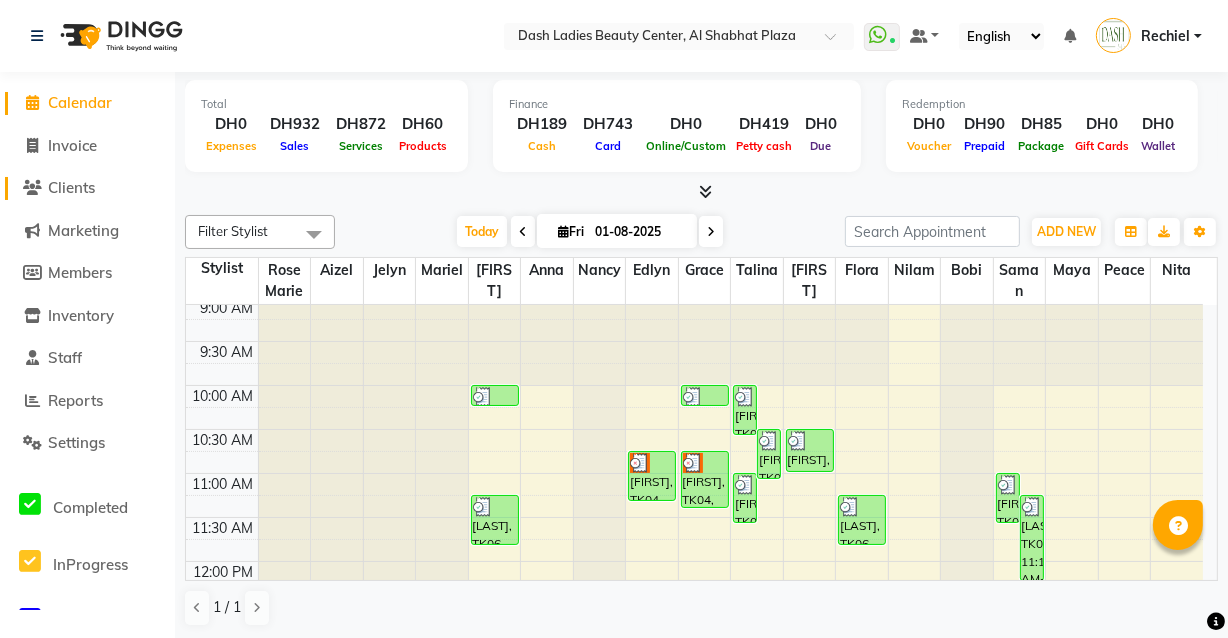 click on "Clients" 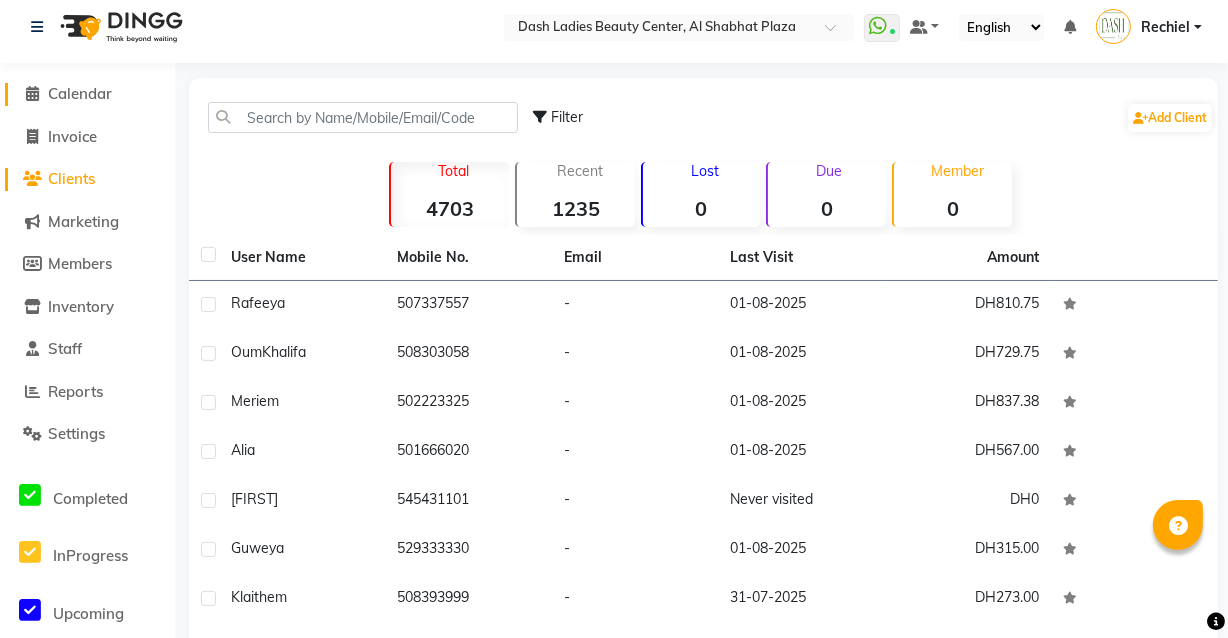 scroll, scrollTop: 0, scrollLeft: 0, axis: both 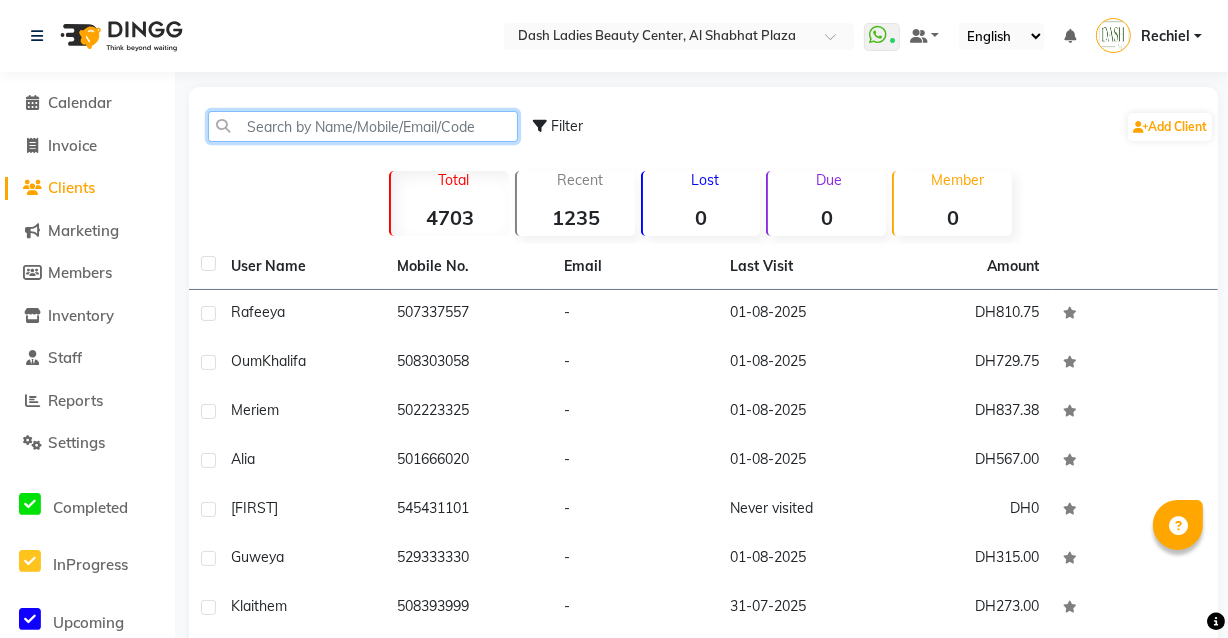click 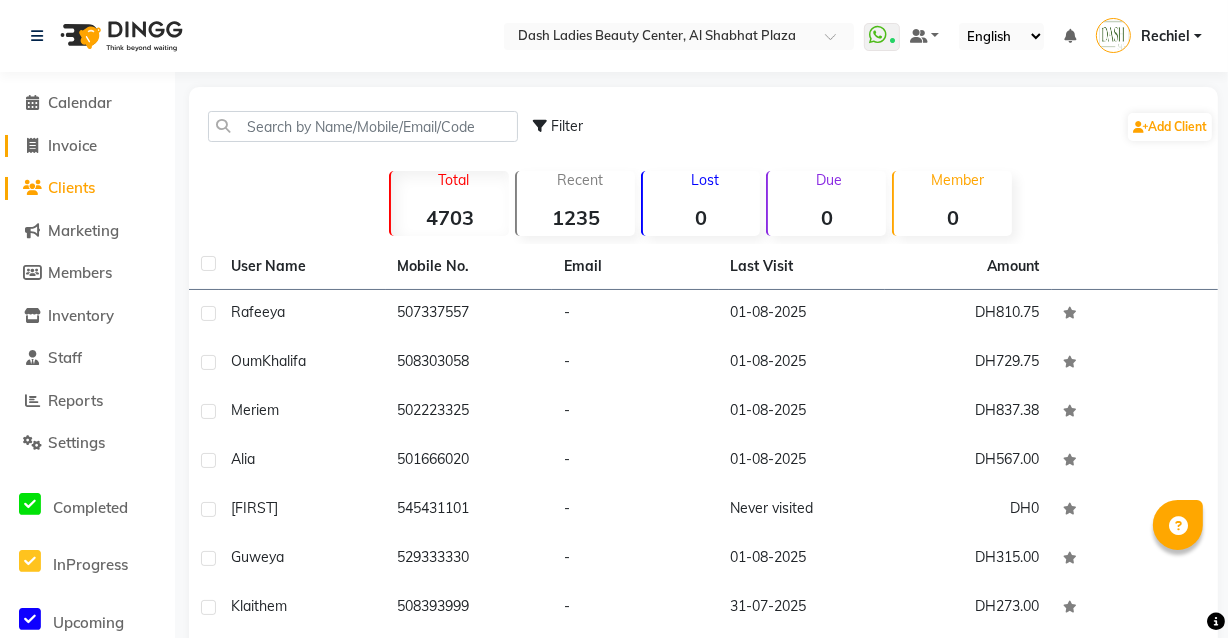 click on "Invoice" 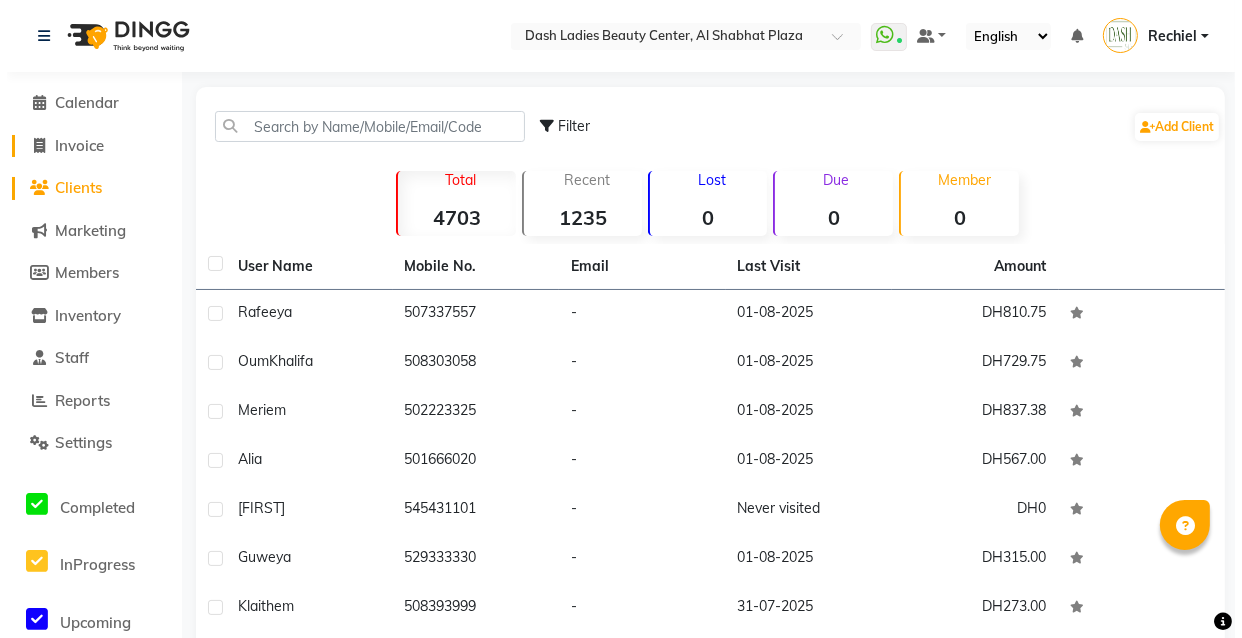 select on "service" 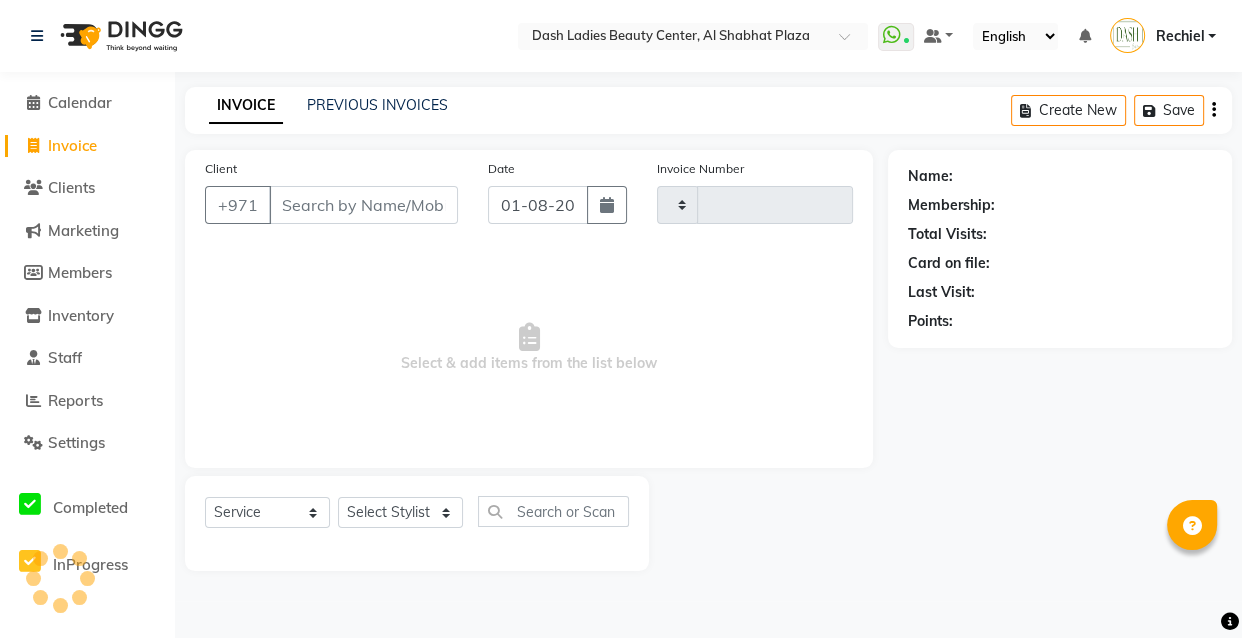 type on "2460" 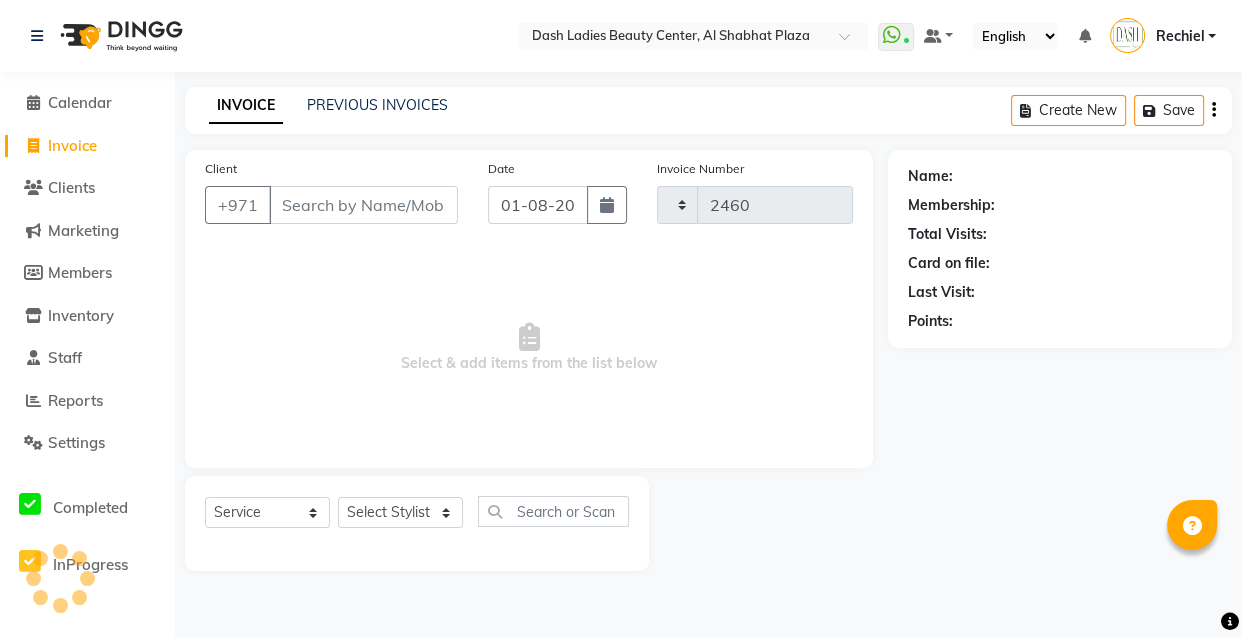 select on "8372" 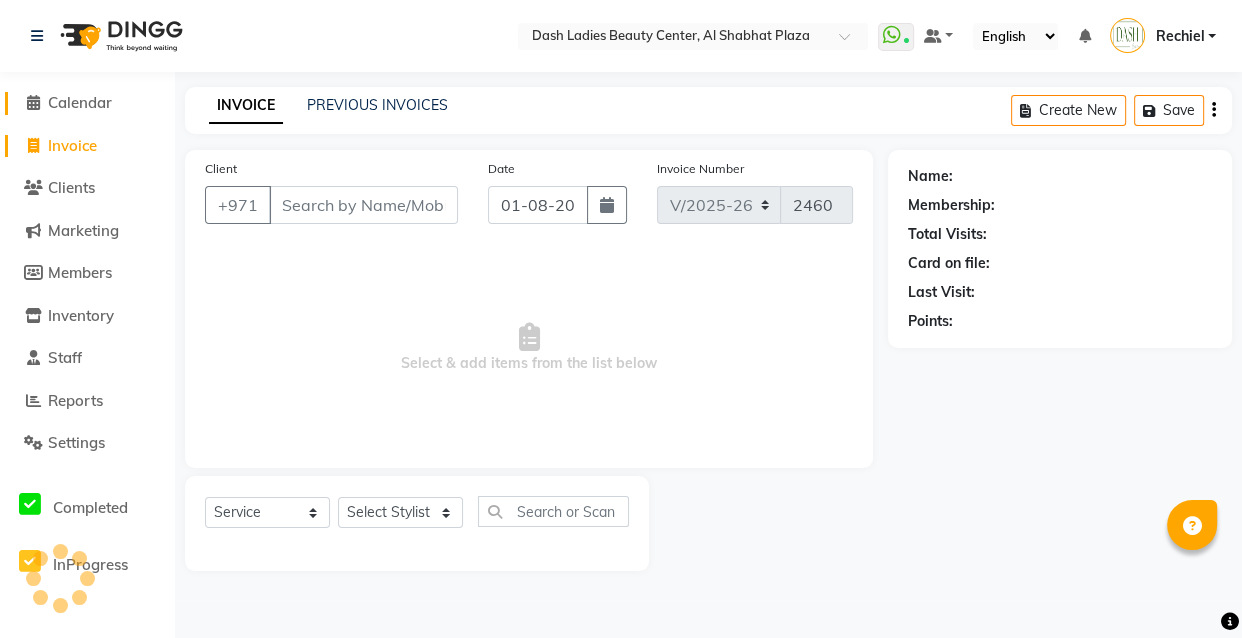 click on "Calendar" 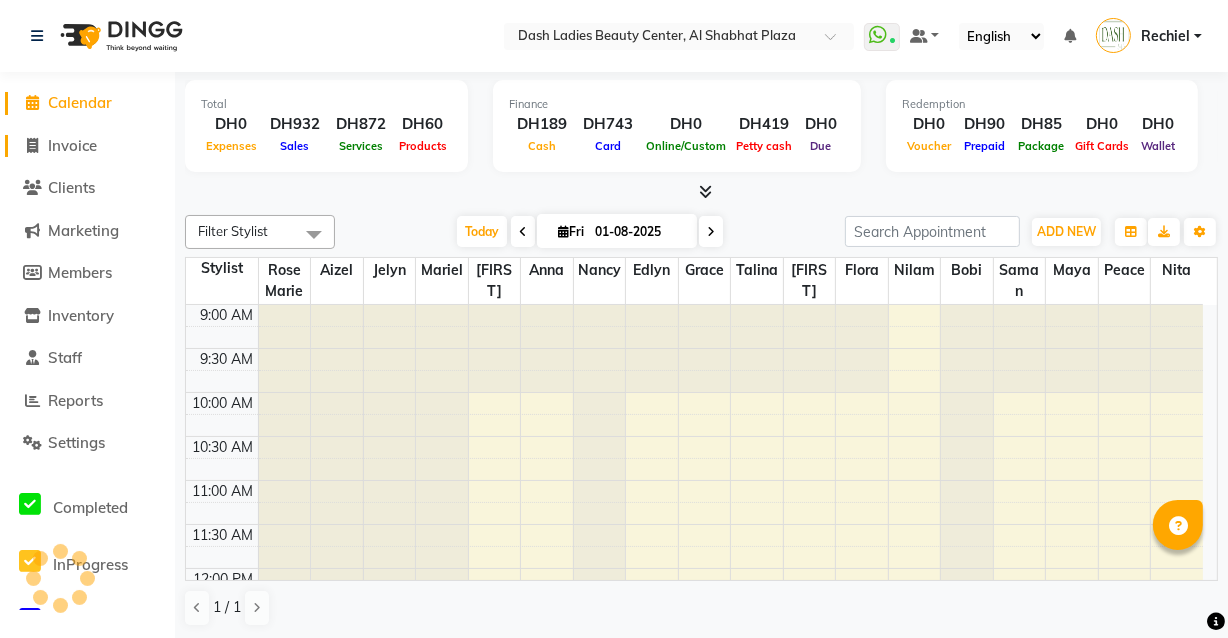 click on "Invoice" 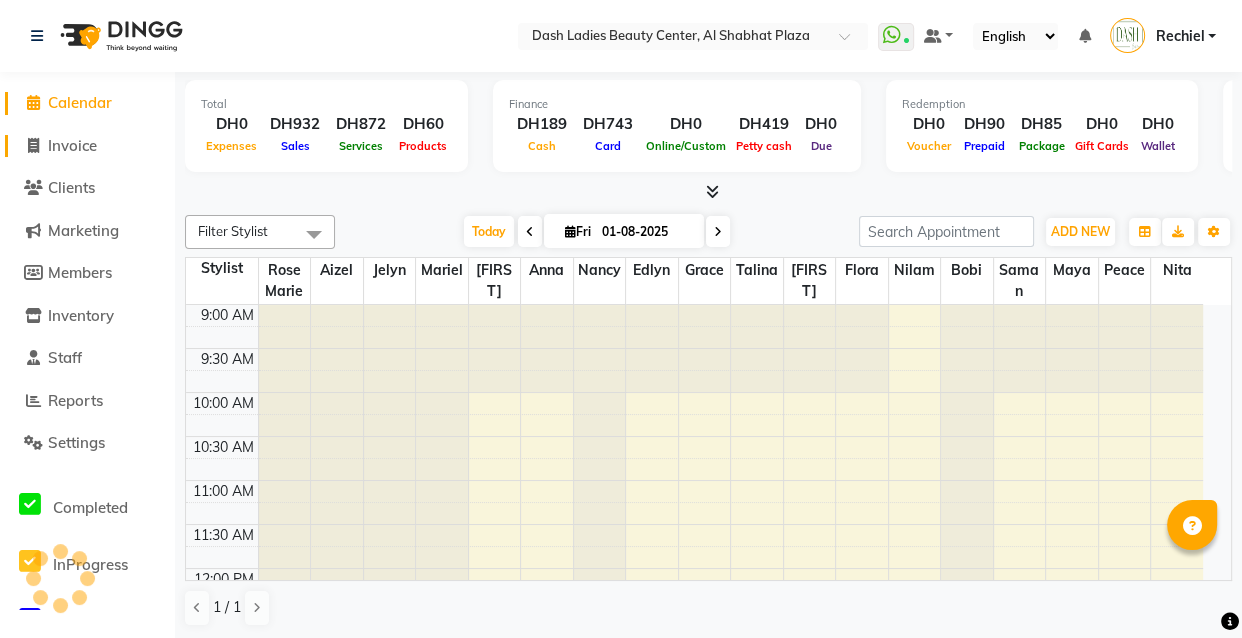 select on "8372" 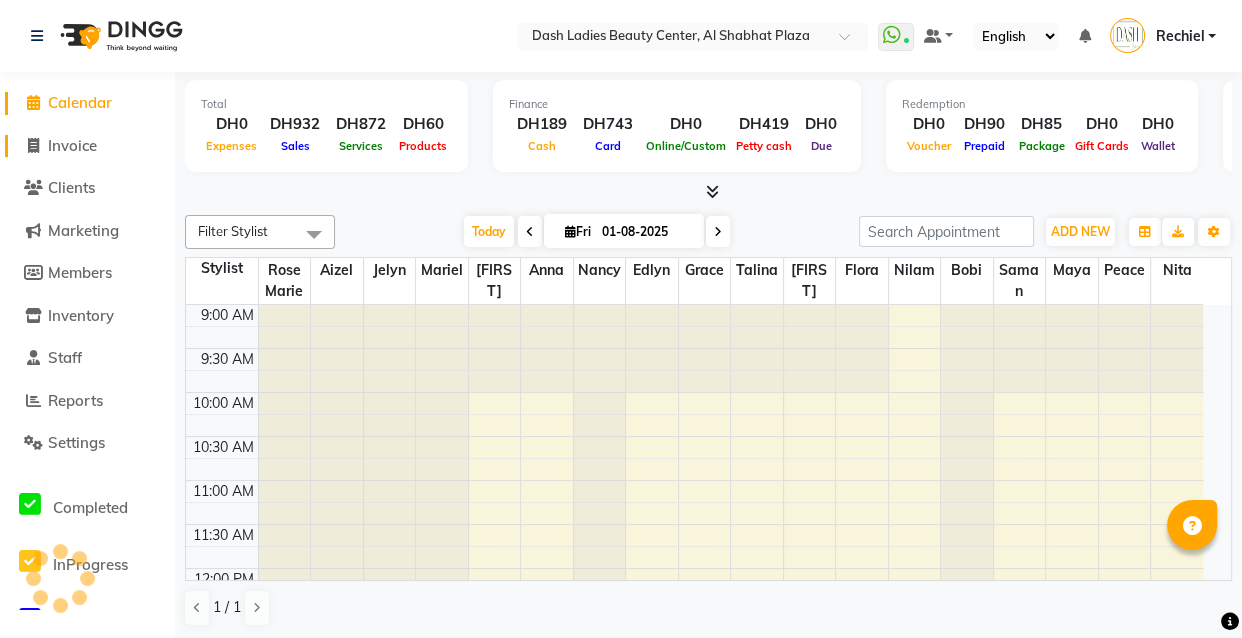 select on "service" 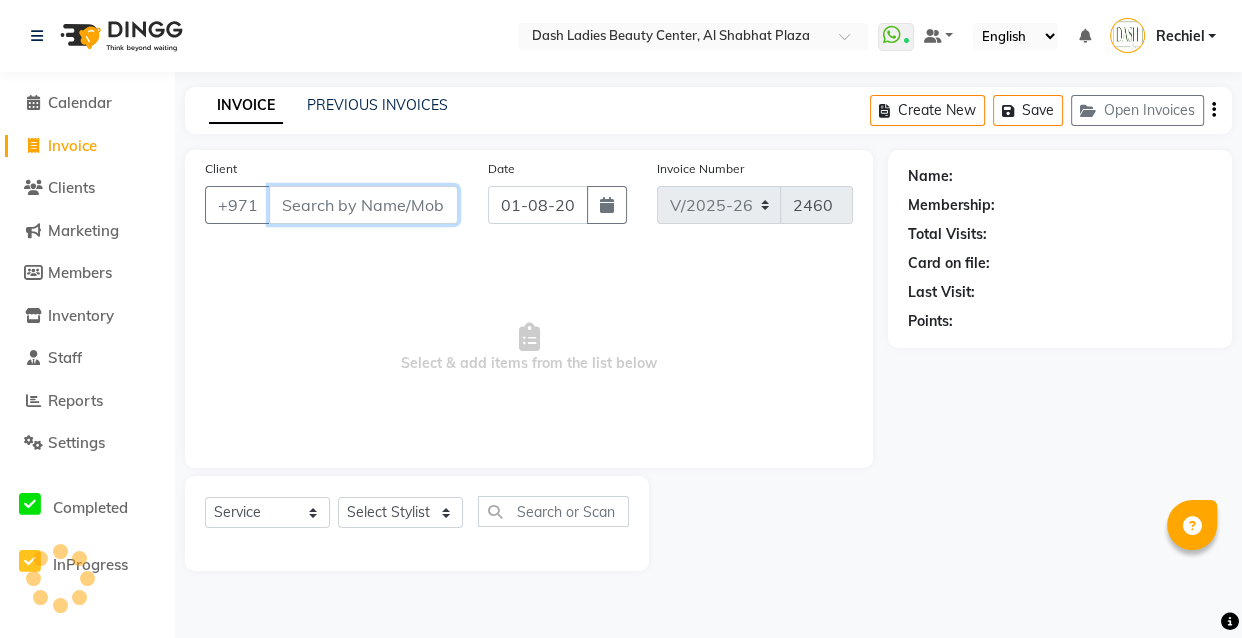 click on "Client" at bounding box center (363, 205) 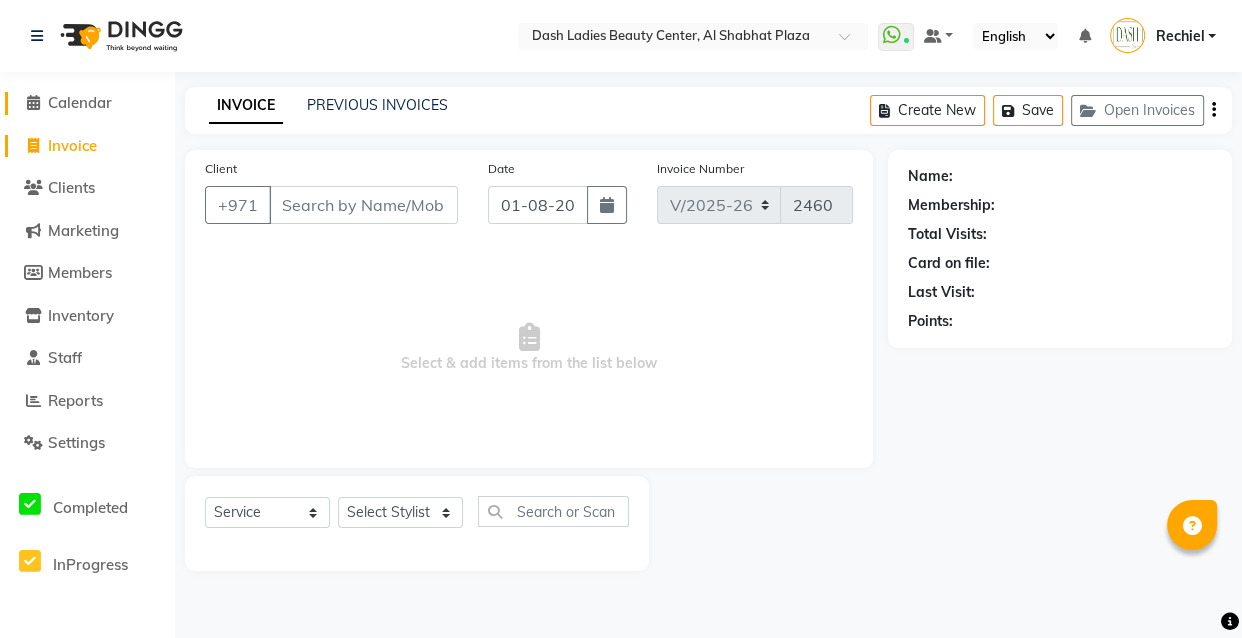 click on "Calendar" 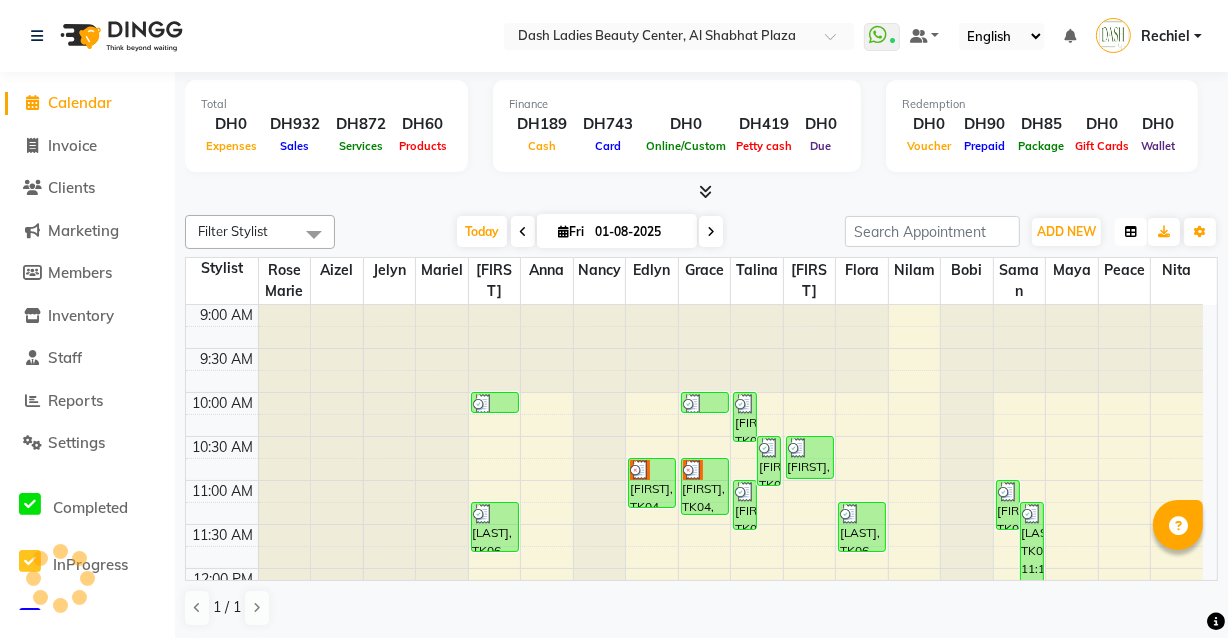 click at bounding box center (1131, 232) 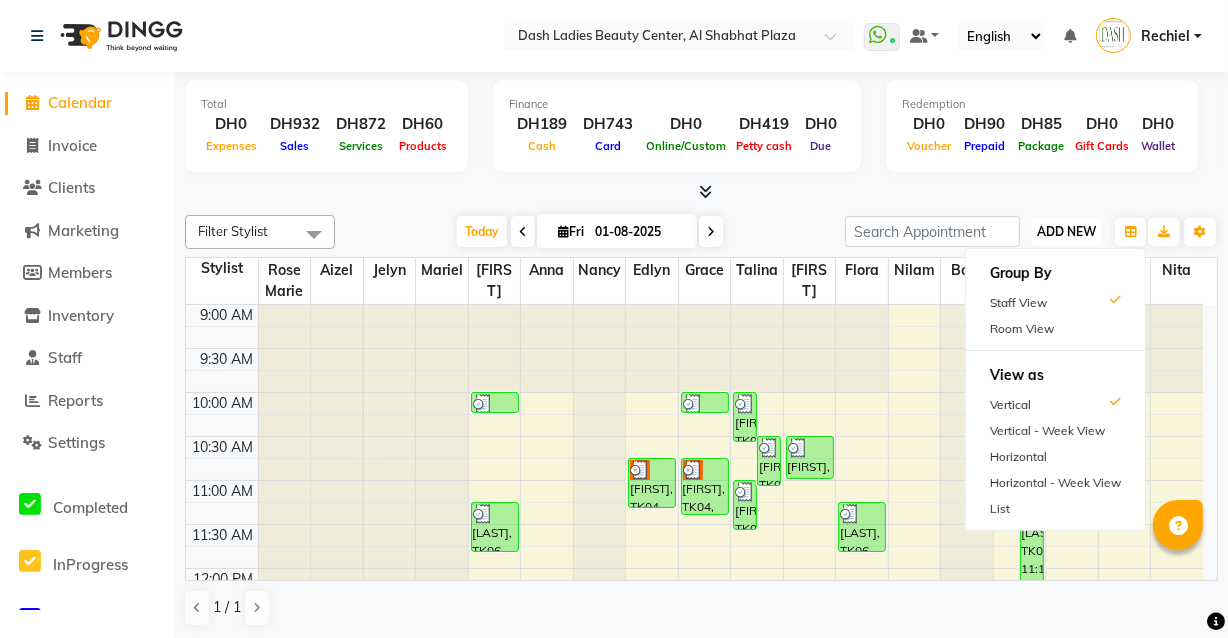 click on "ADD NEW" at bounding box center (1066, 231) 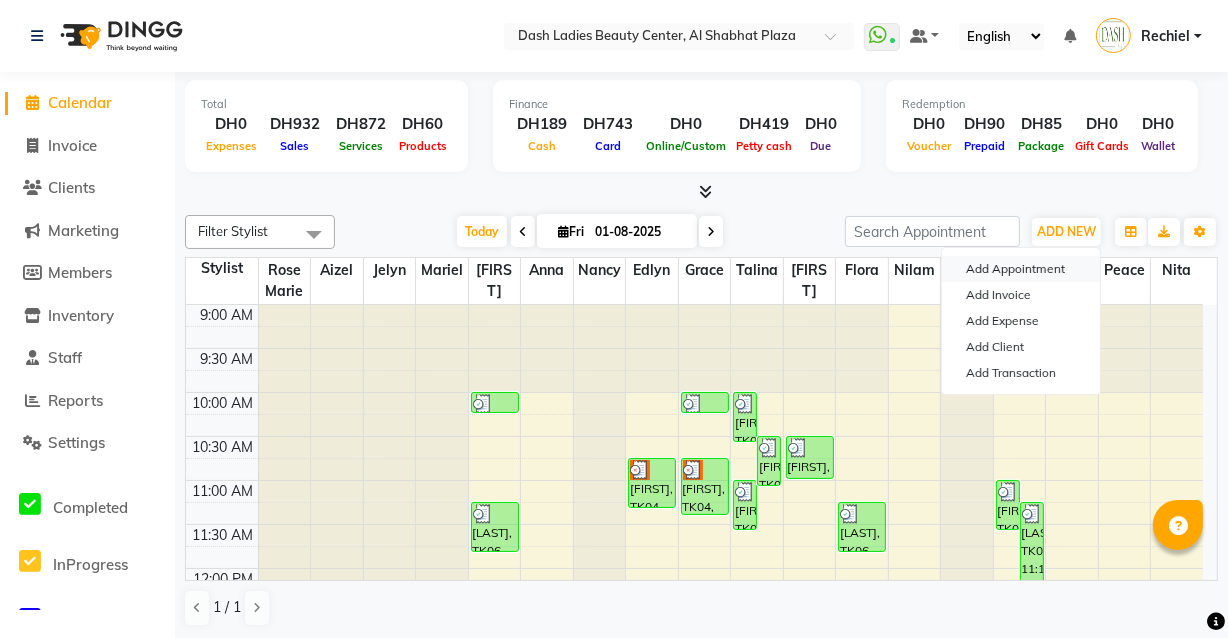 click on "Add Appointment" at bounding box center [1021, 269] 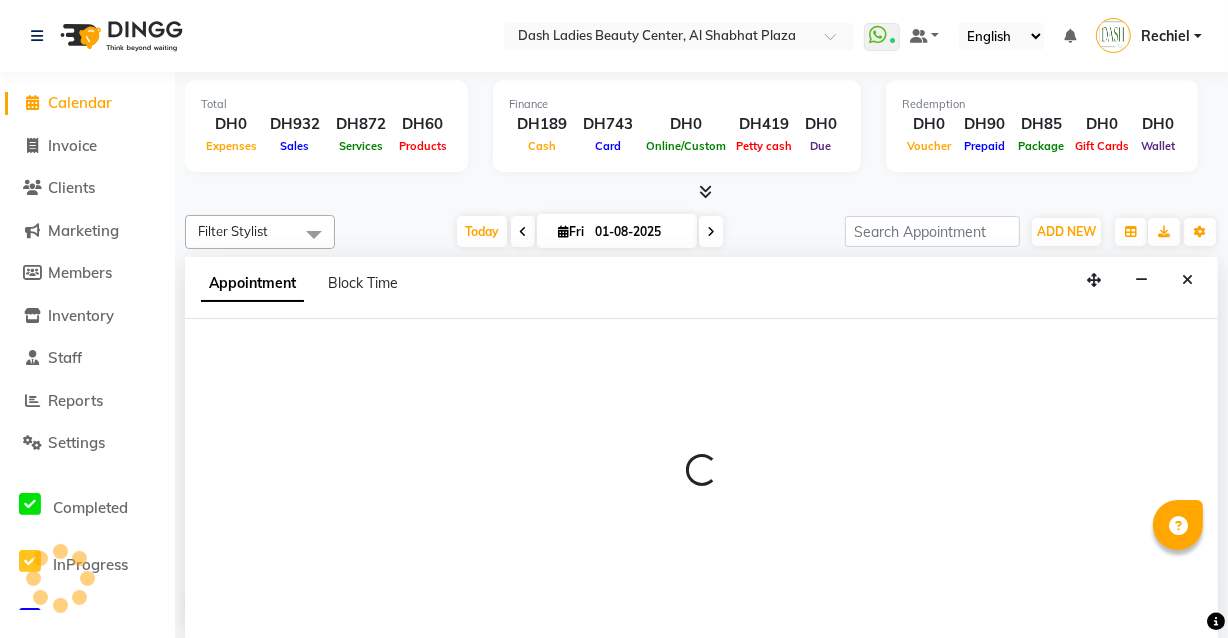 scroll, scrollTop: 0, scrollLeft: 0, axis: both 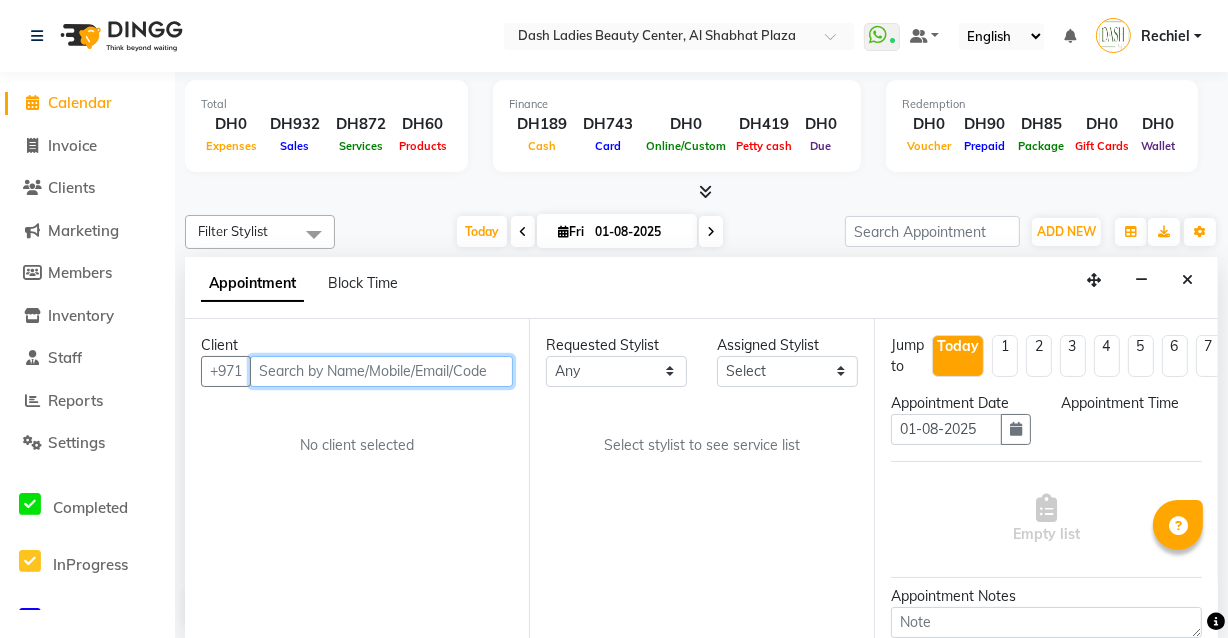 select on "600" 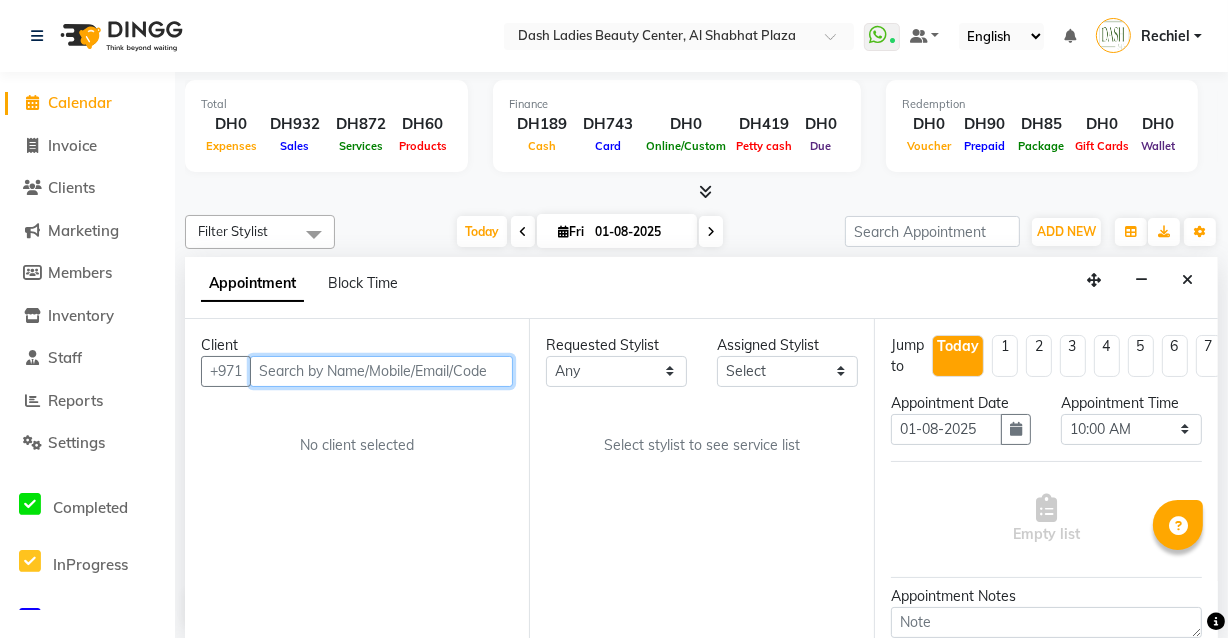 click at bounding box center (381, 371) 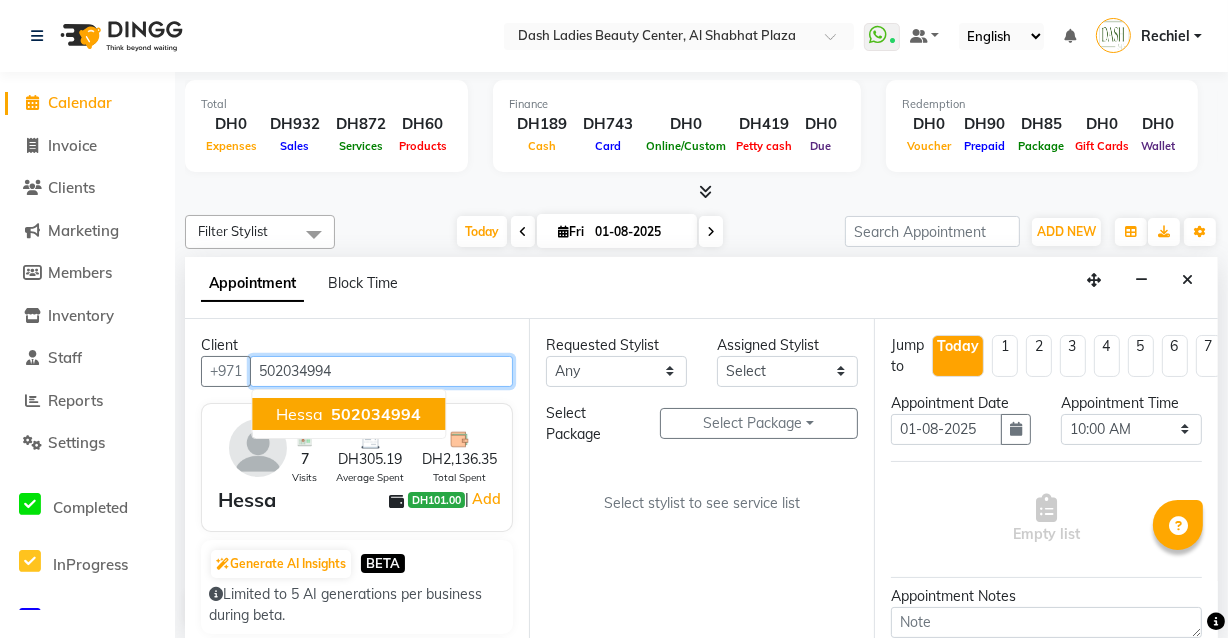 type on "502034994" 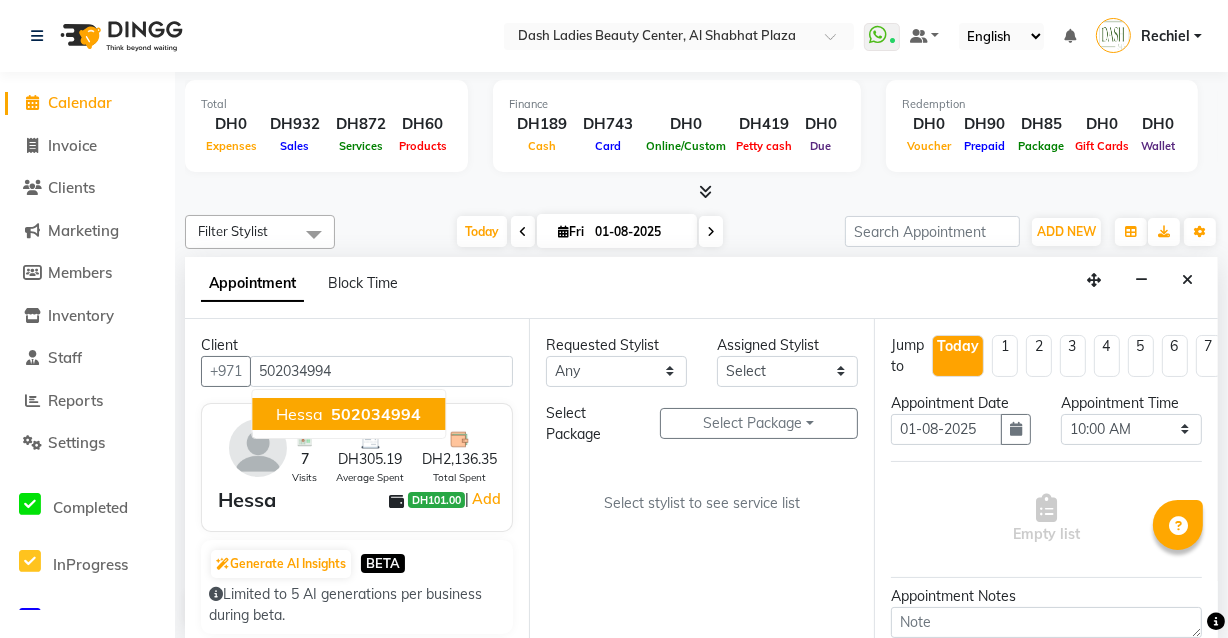 click on "Requested Stylist Any Aizel Angelina Anna Bobi Edlyn Flora Grace Janine Jelyn Mariel Maya Nancy Nilam Nita Peace Rose Marie Saman Talina Assigned Stylist Select Aizel Angelina Anna Bobi Edlyn Flora Grace Janine Jelyn Mariel Maya Nancy Nilam Nita Peace Rose Marie Saman Talina Select Package Select Package  Toggle Dropdown Salon Hair Mask Long Hair Till Midback Adult 4 Session Select stylist to see service list" at bounding box center (701, 479) 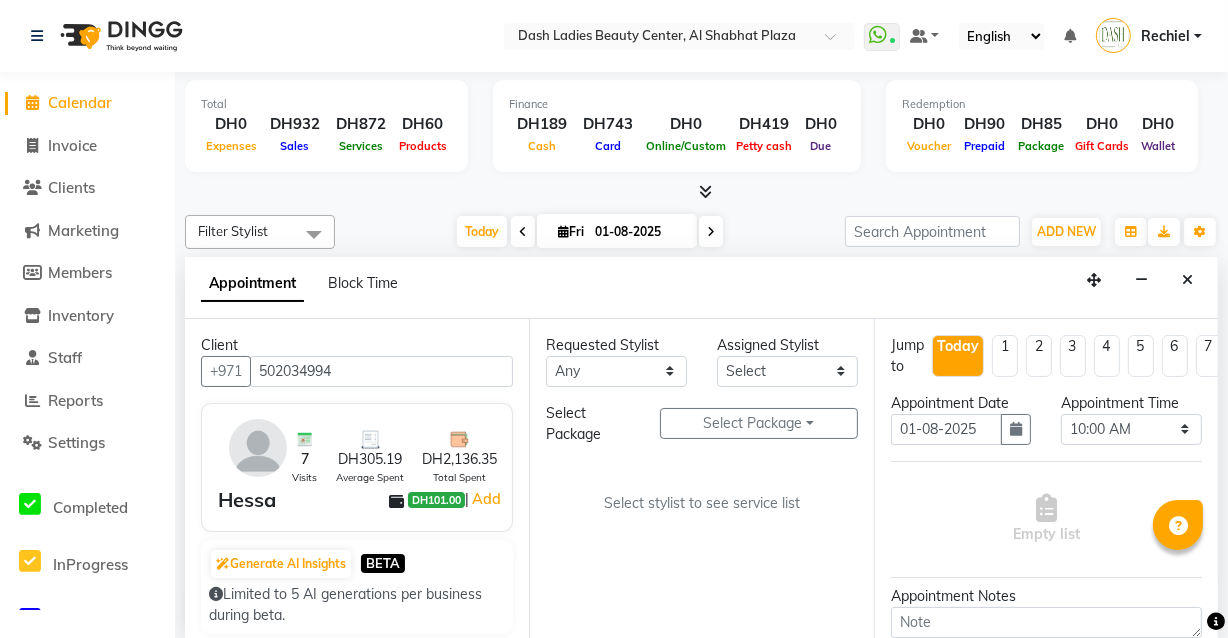 scroll, scrollTop: 0, scrollLeft: 0, axis: both 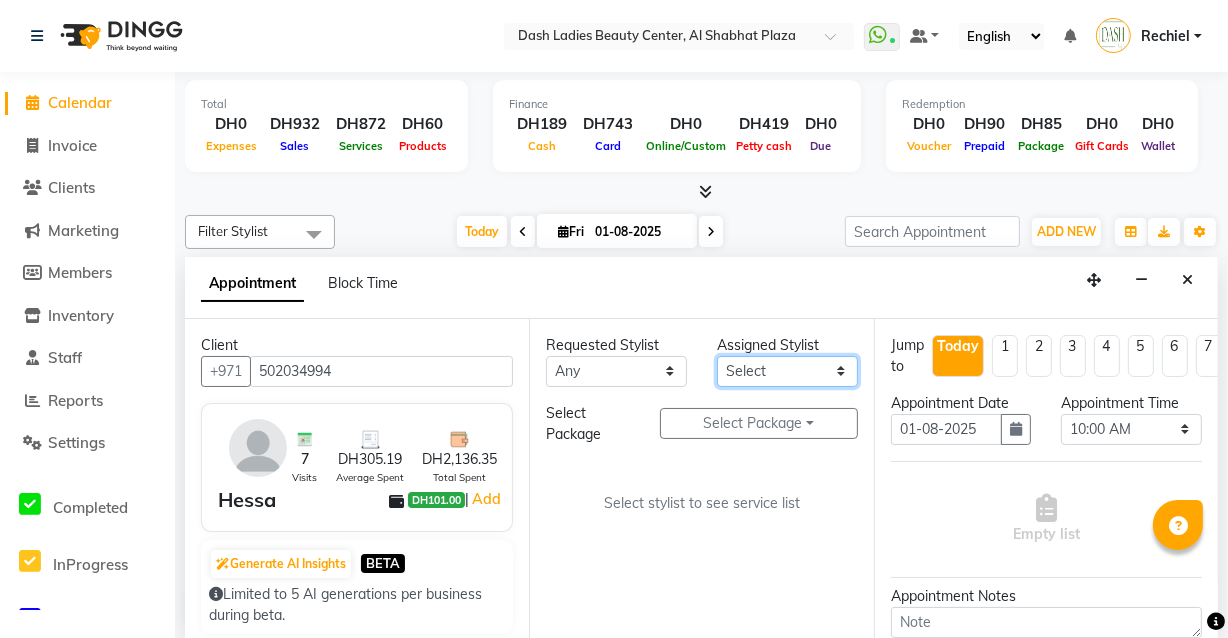 click on "Select Aizel Angelina Anna Bobi Edlyn Flora Grace Janine Jelyn Mariel Maya Nancy Nilam Nita Peace Rose Marie Saman Talina" at bounding box center (787, 371) 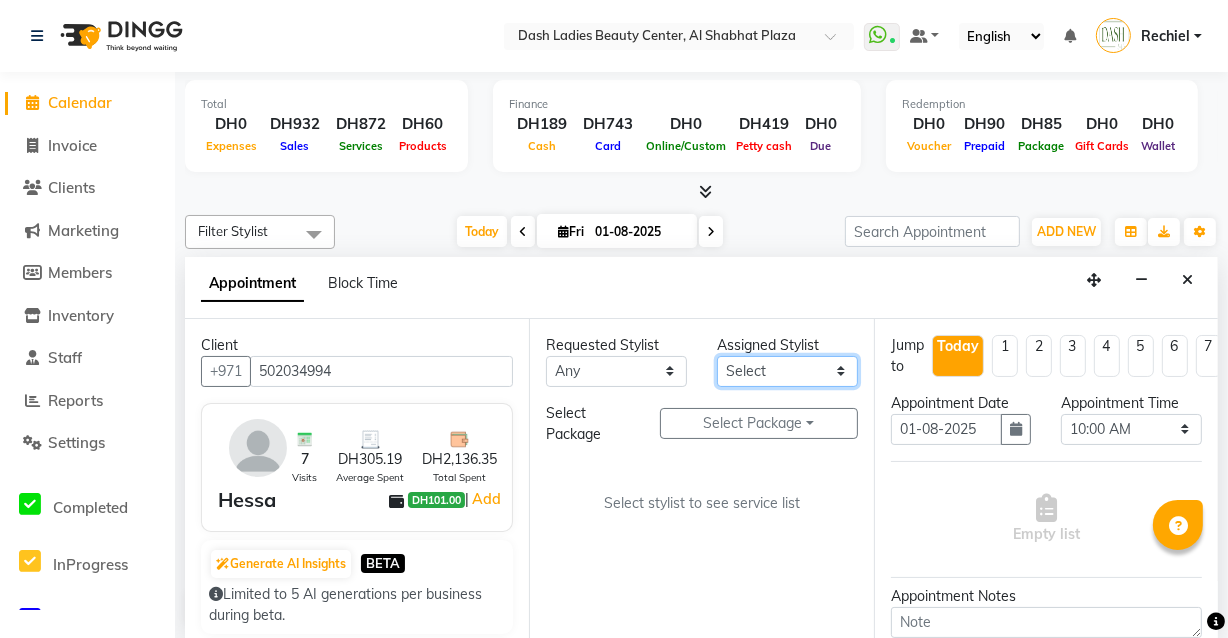 click on "Select Aizel Angelina Anna Bobi Edlyn Flora Grace Janine Jelyn Mariel Maya Nancy Nilam Nita Peace Rose Marie Saman Talina" at bounding box center [787, 371] 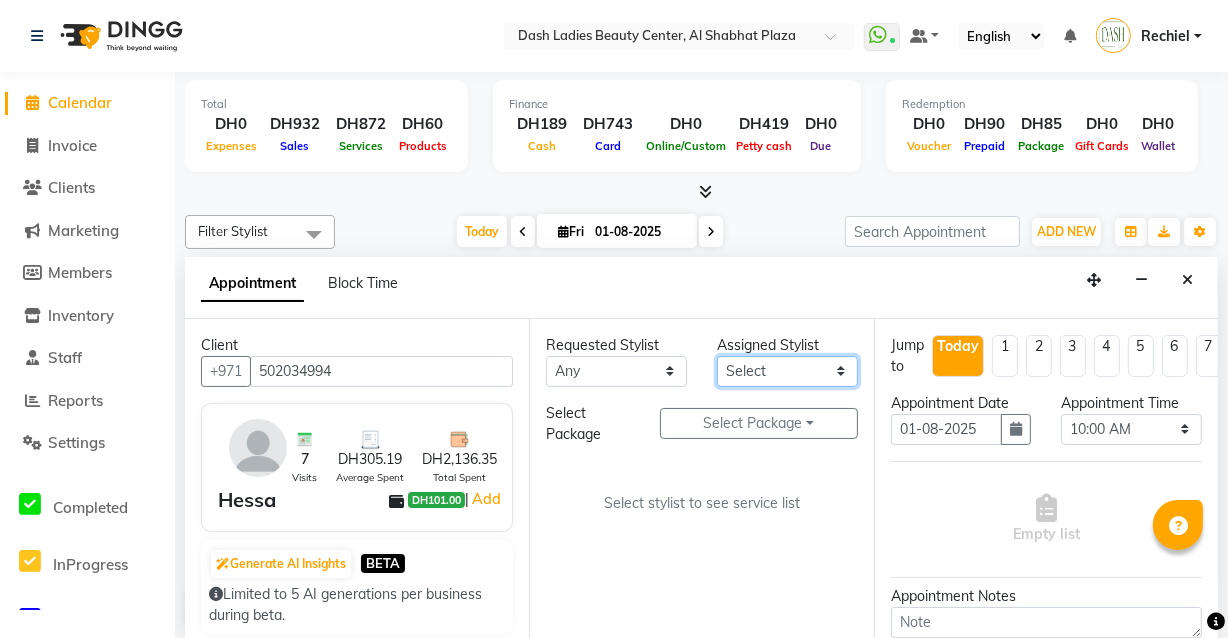 select on "81115" 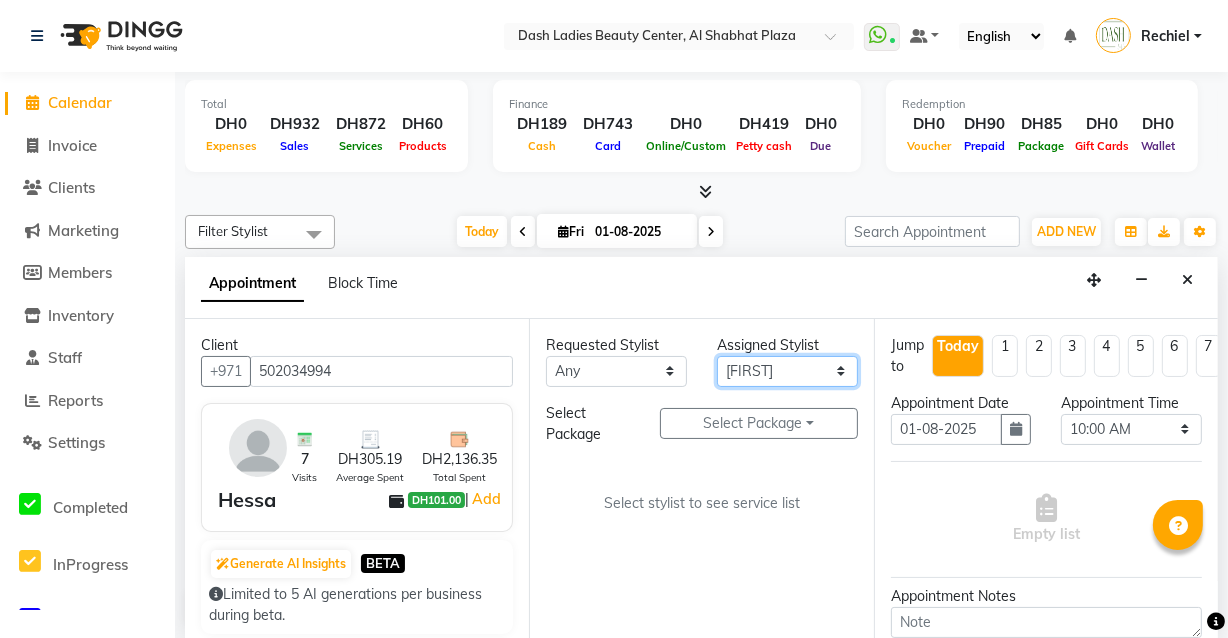 click on "Select Aizel Angelina Anna Bobi Edlyn Flora Grace Janine Jelyn Mariel Maya Nancy Nilam Nita Peace Rose Marie Saman Talina" at bounding box center [787, 371] 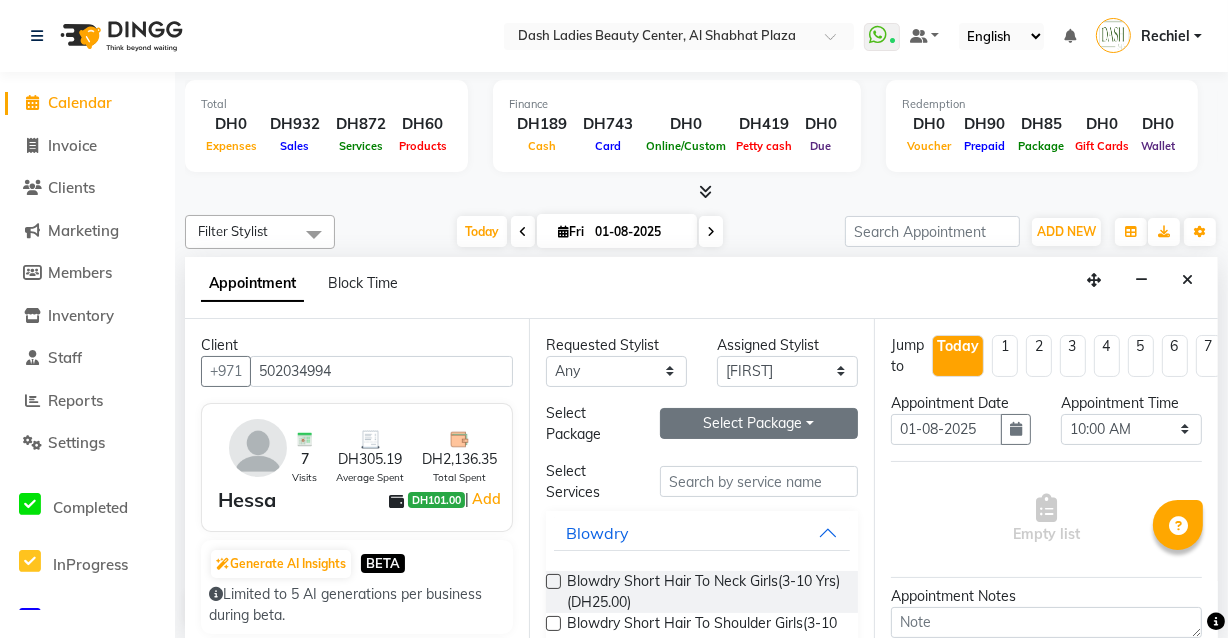 click on "Select Package  Toggle Dropdown" at bounding box center (759, 423) 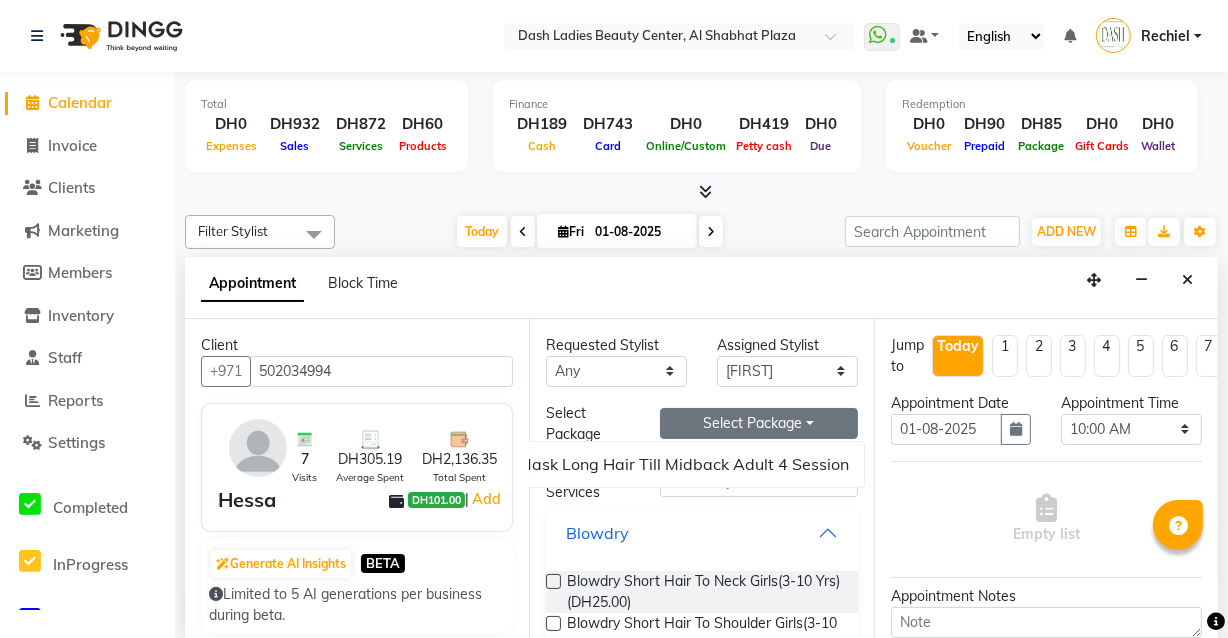 click on "Blowdry" at bounding box center [701, 533] 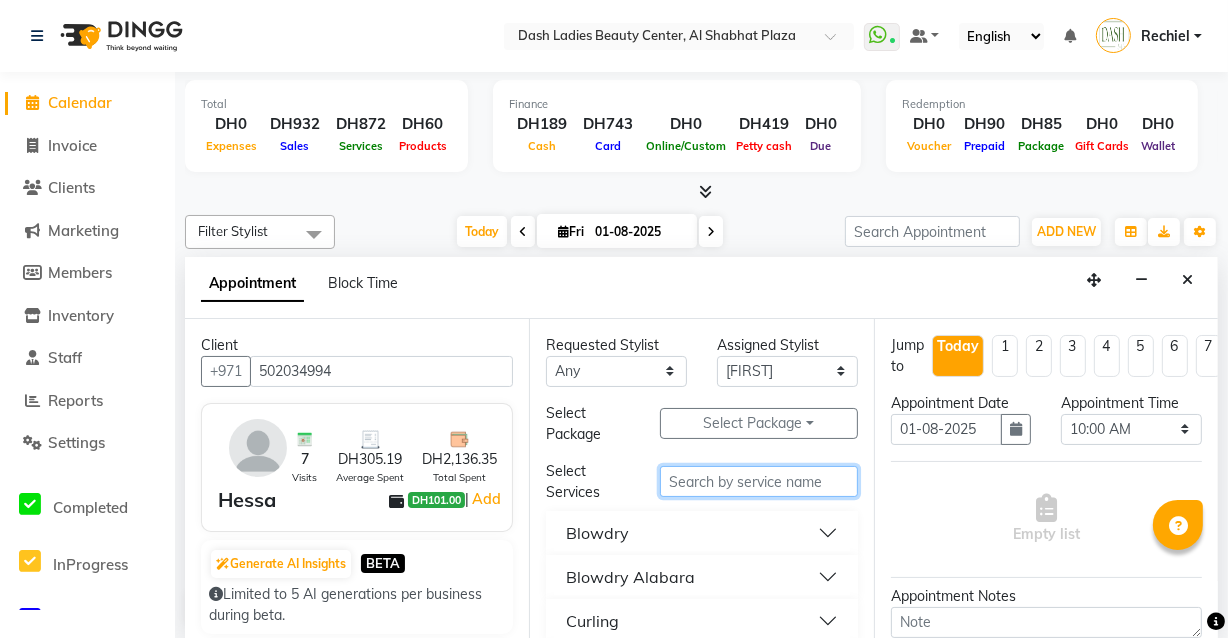 click at bounding box center (759, 481) 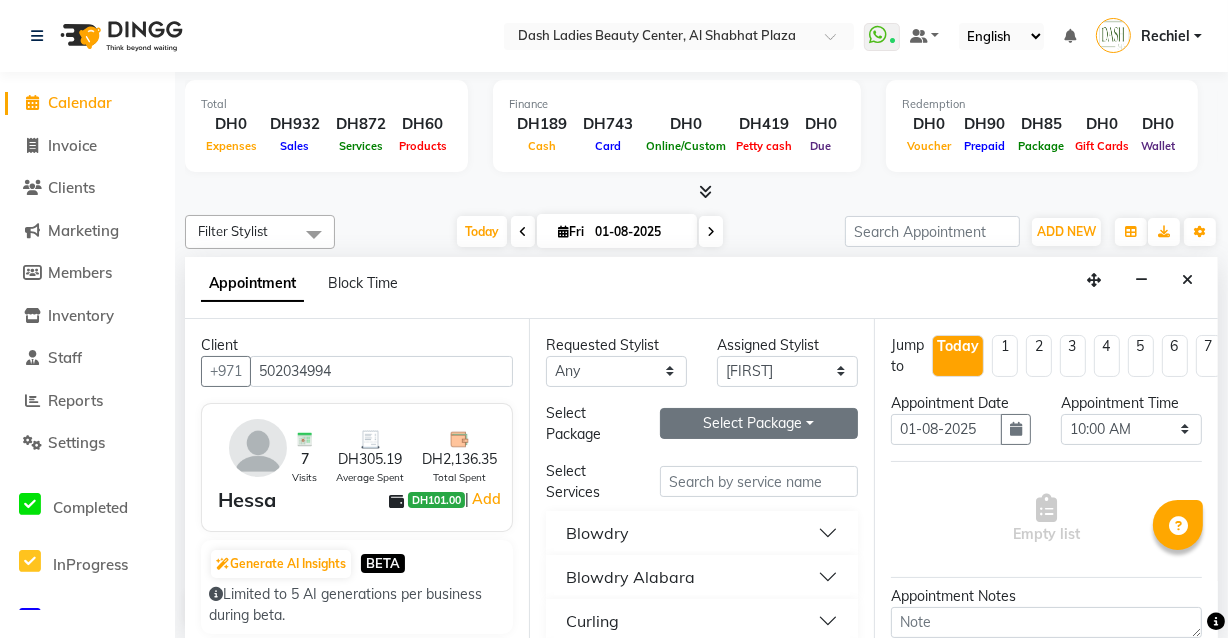 click on "Select Package  Toggle Dropdown" at bounding box center [759, 423] 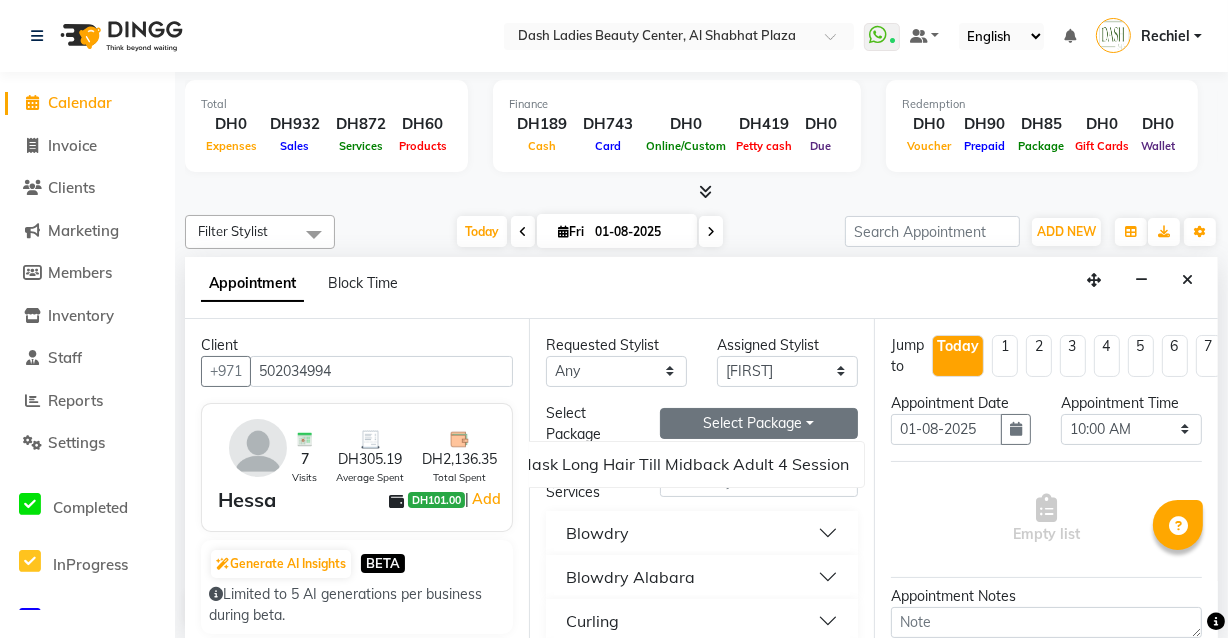 click on "Select Package  Toggle Dropdown" at bounding box center [759, 423] 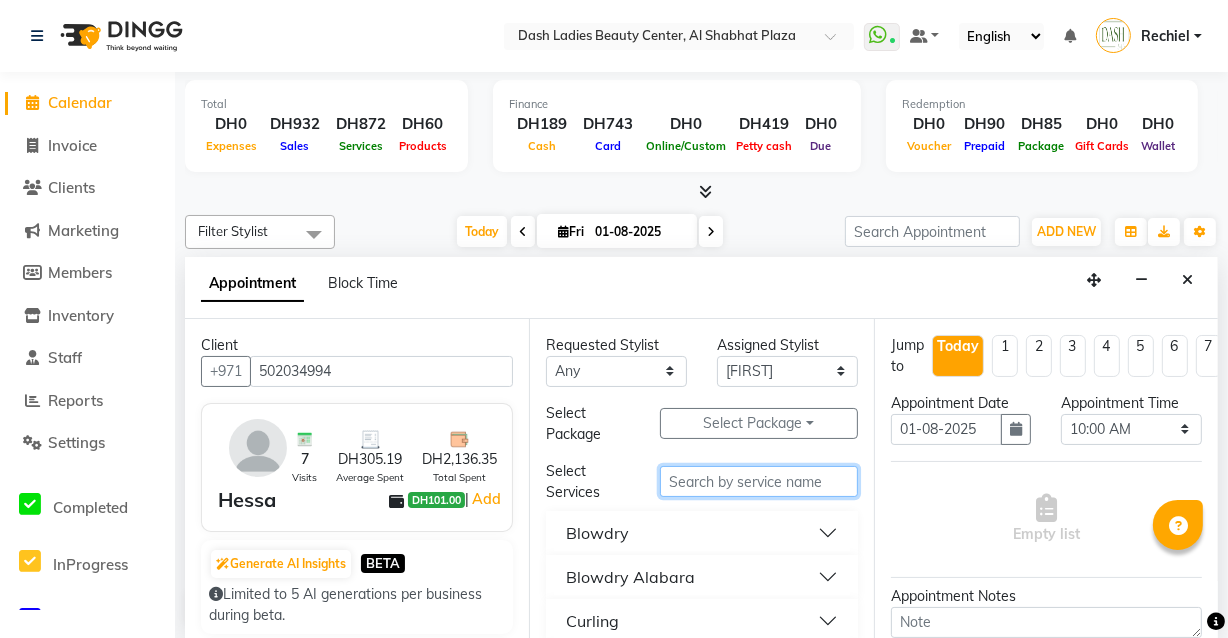 click at bounding box center (759, 481) 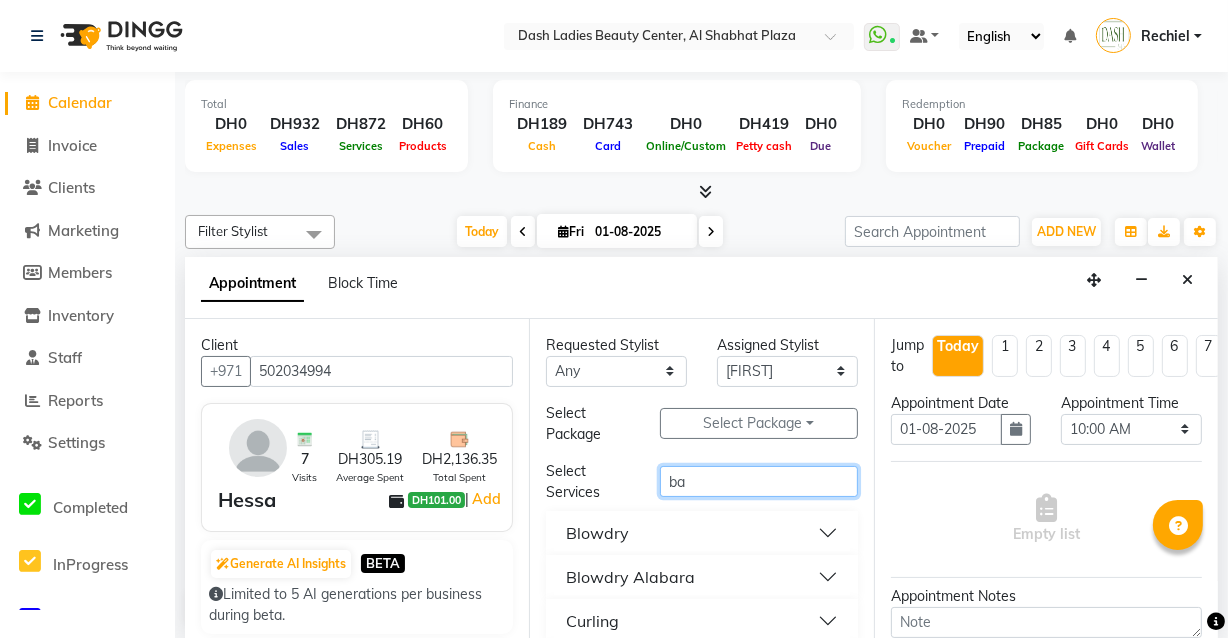 type on "b" 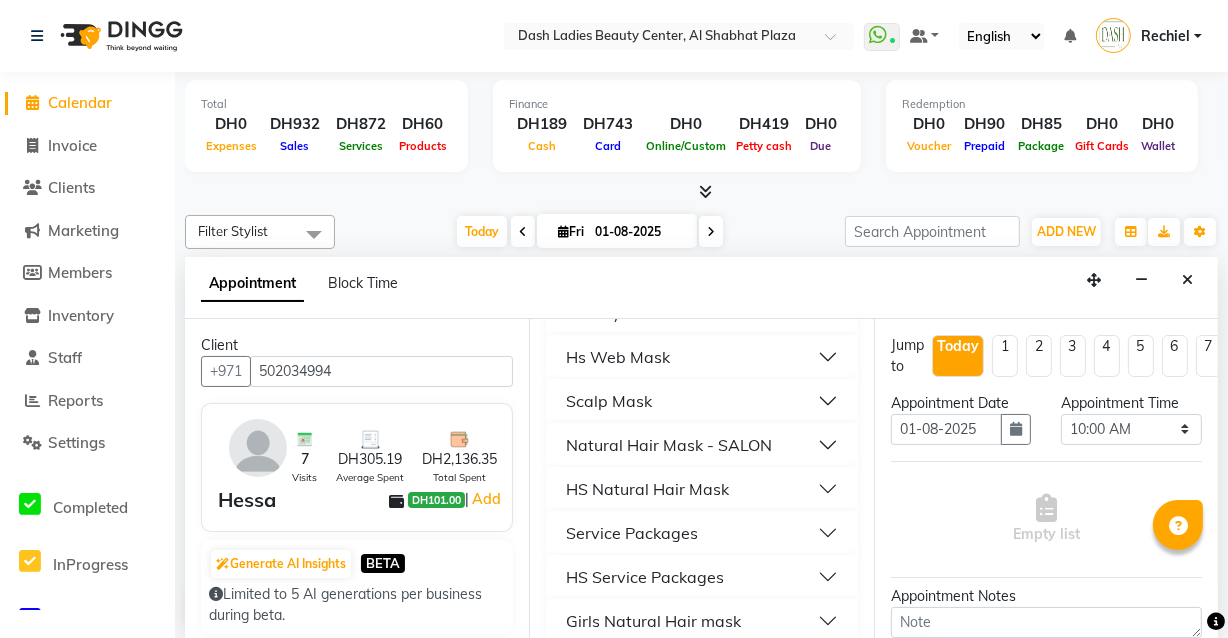 scroll, scrollTop: 330, scrollLeft: 0, axis: vertical 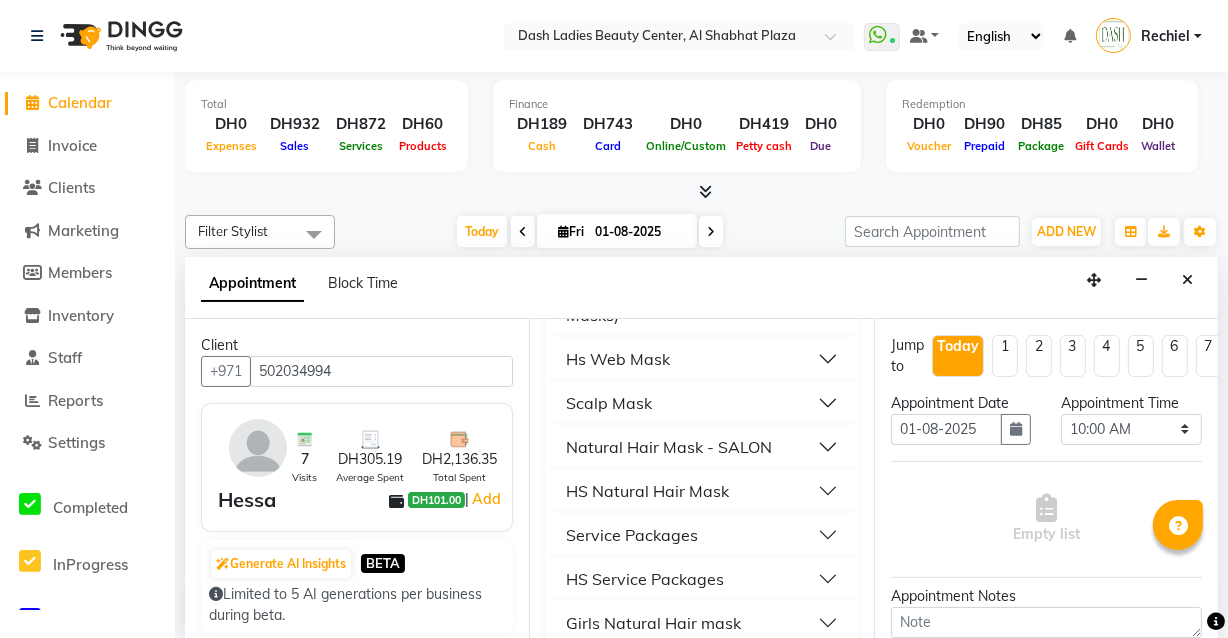 type on "mask" 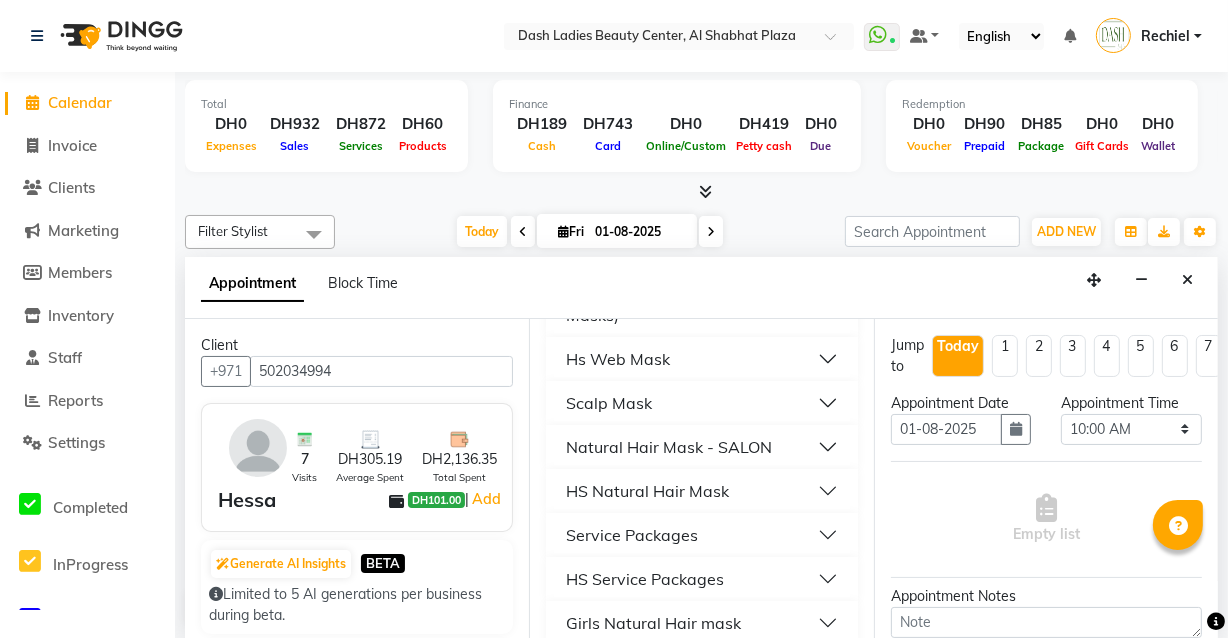 click on "Natural Hair Mask - SALON" at bounding box center [701, 447] 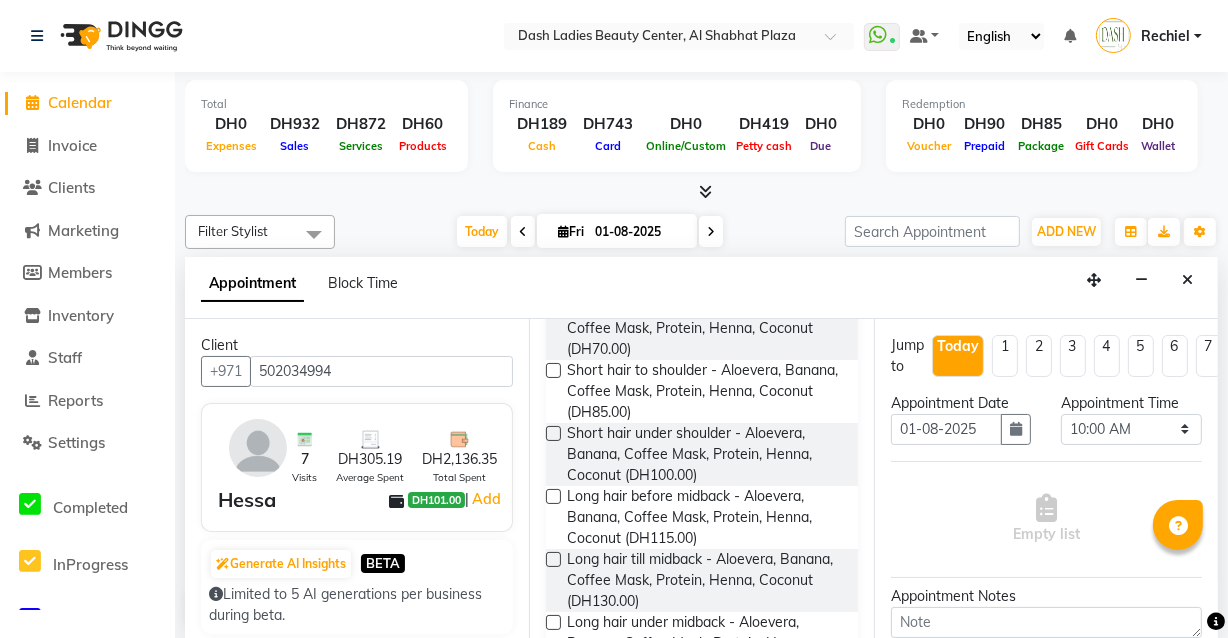 scroll, scrollTop: 510, scrollLeft: 0, axis: vertical 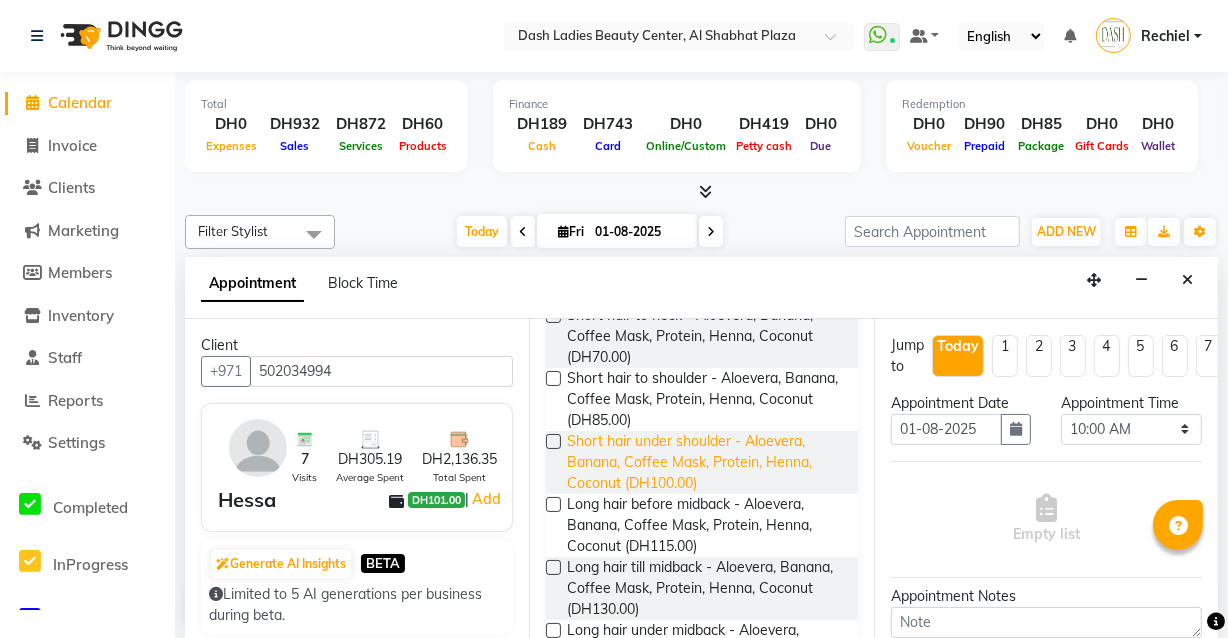click on "Short hair under shoulder - Aloevera, Banana, Coffee Mask, Protein, Henna, Coconut (DH100.00)" at bounding box center (704, 462) 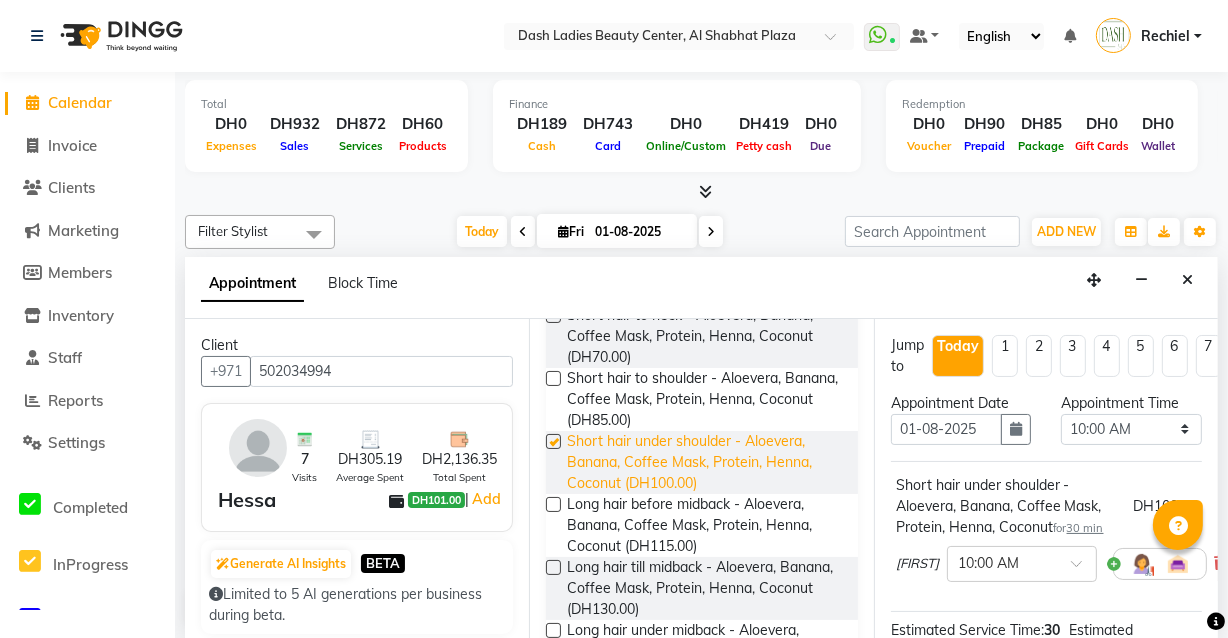 checkbox on "false" 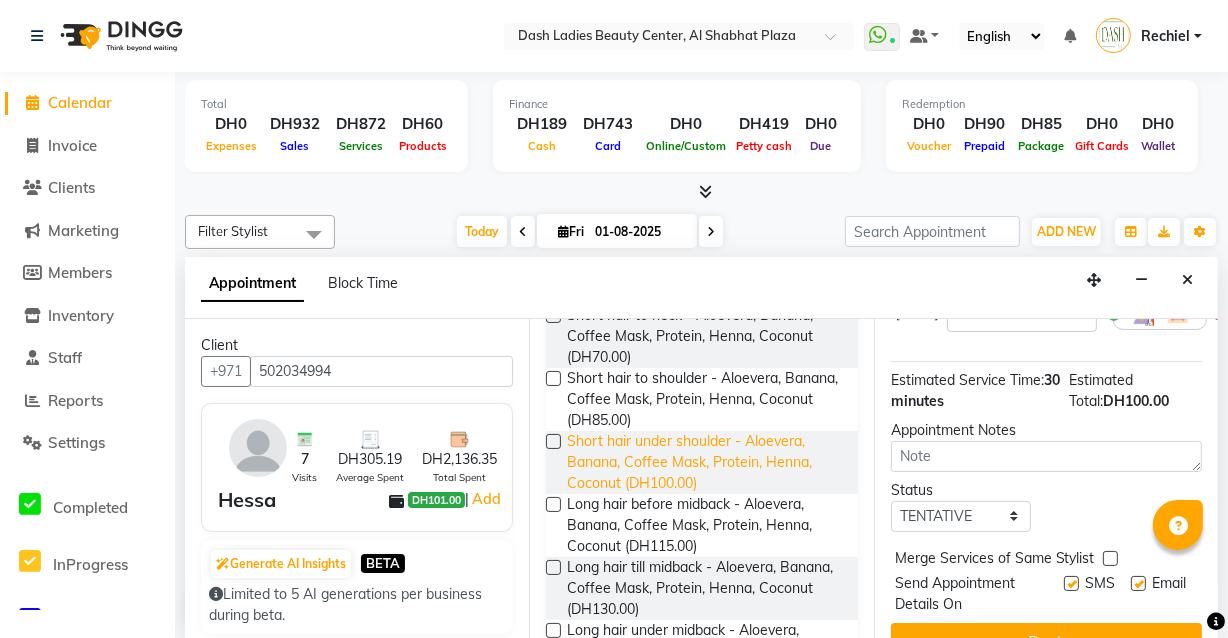 scroll, scrollTop: 298, scrollLeft: 0, axis: vertical 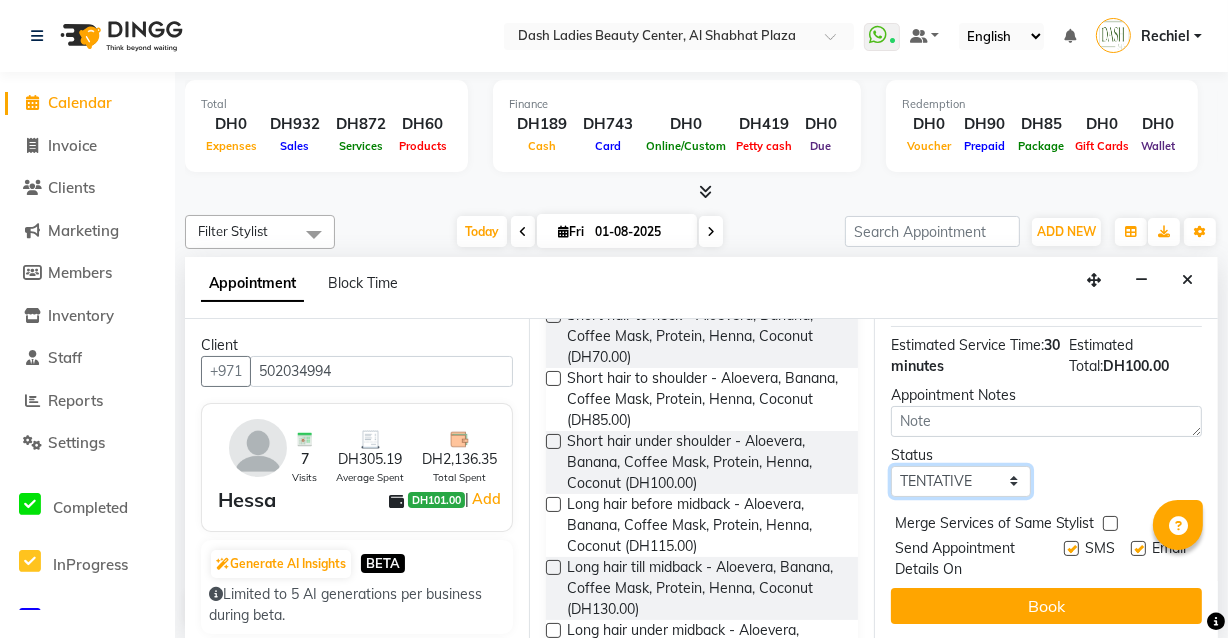 click on "Select TENTATIVE CONFIRM CHECK-IN UPCOMING" at bounding box center (961, 481) 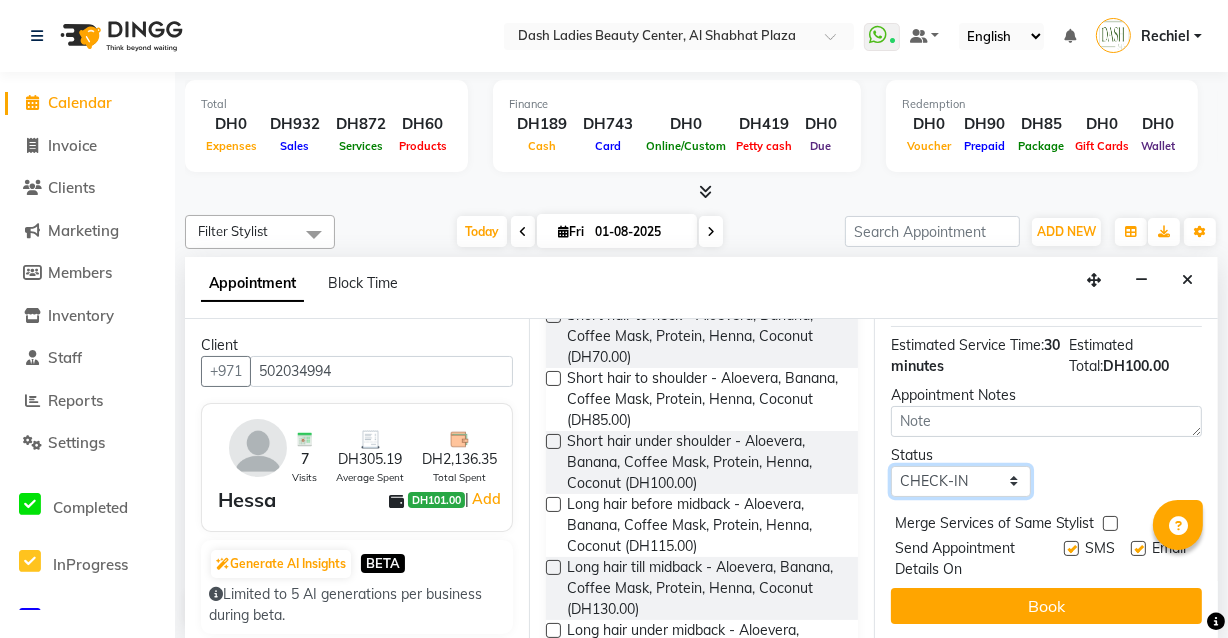 click on "Select TENTATIVE CONFIRM CHECK-IN UPCOMING" at bounding box center (961, 481) 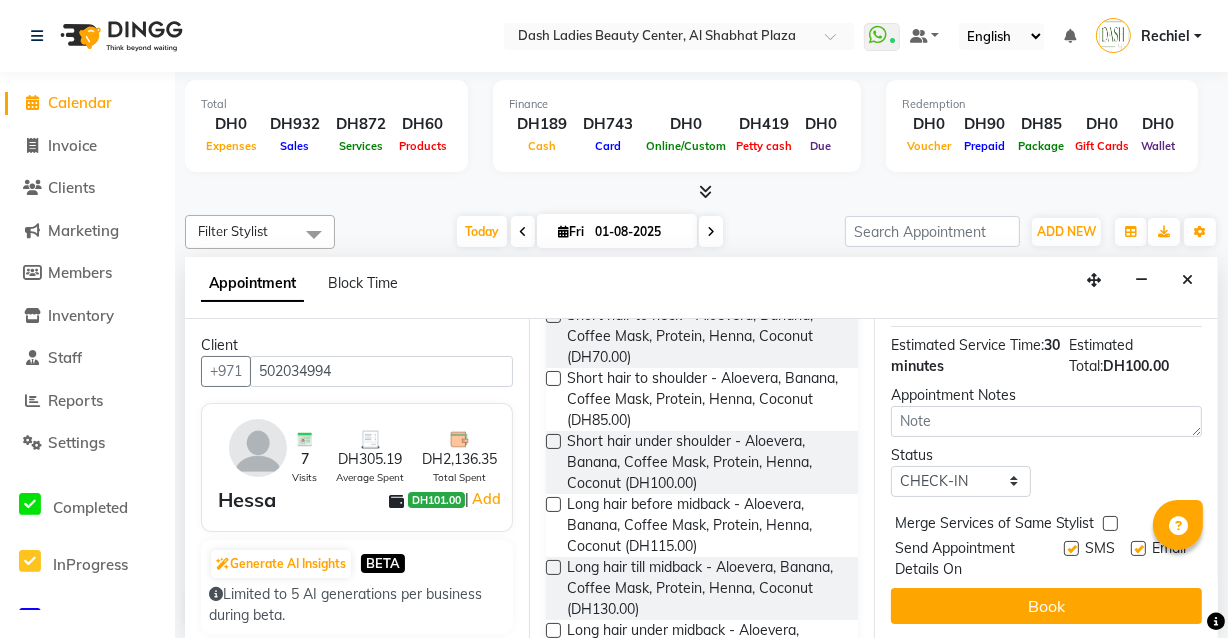 click at bounding box center (1110, 523) 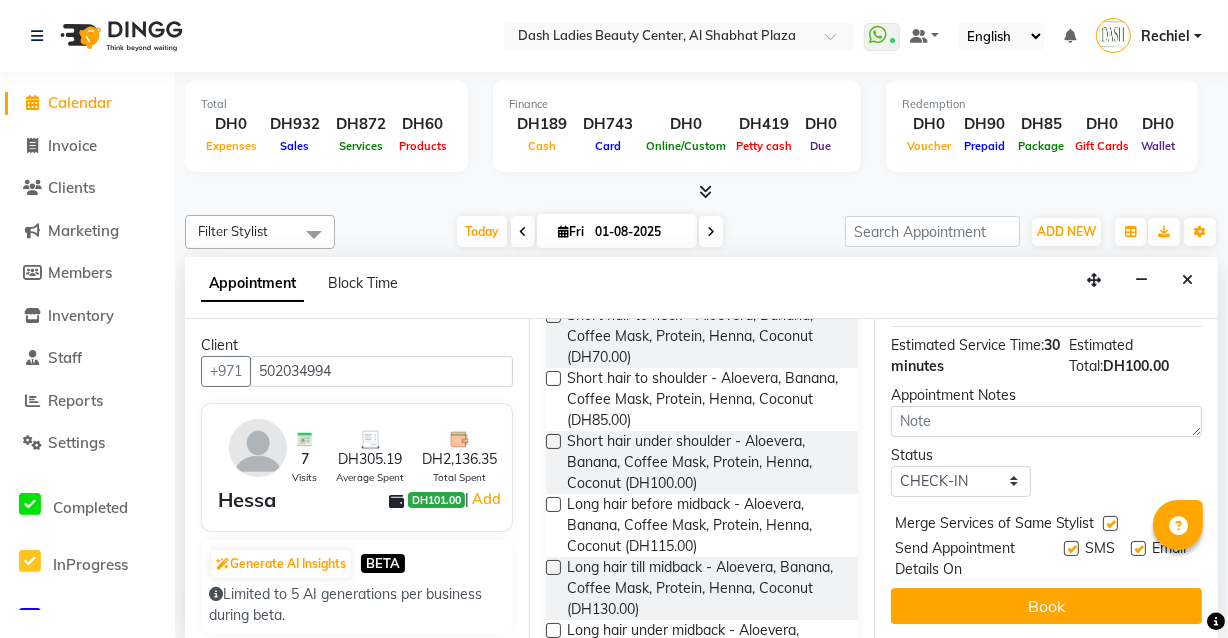 click at bounding box center (1071, 548) 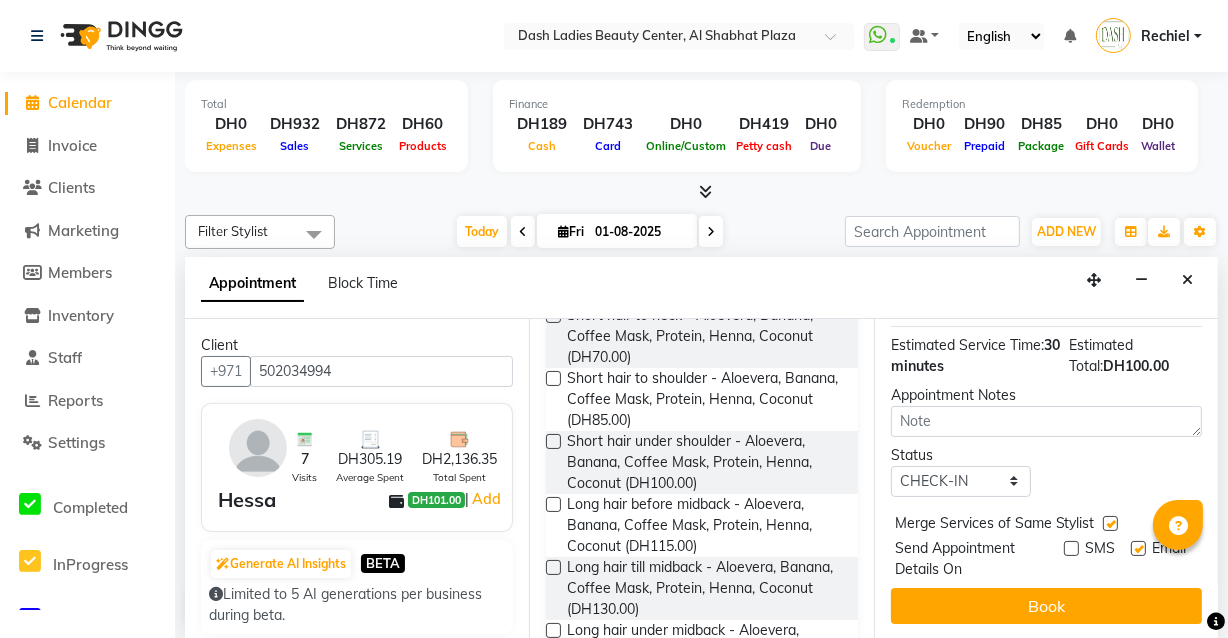 click at bounding box center [1138, 548] 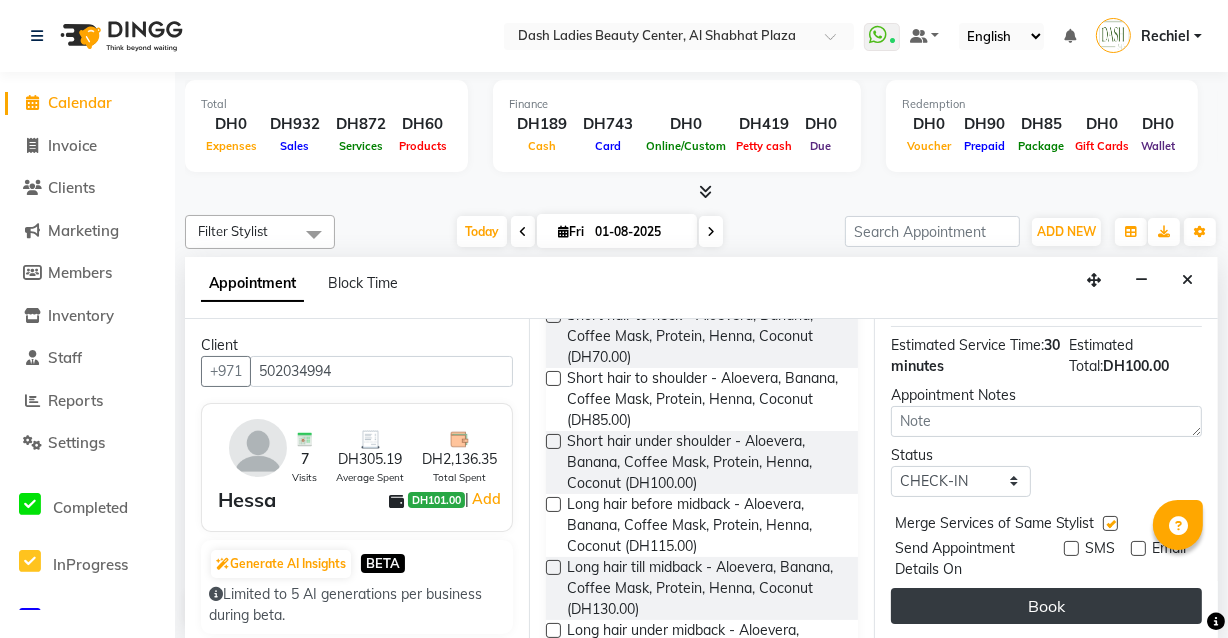 click on "Book" at bounding box center [1046, 606] 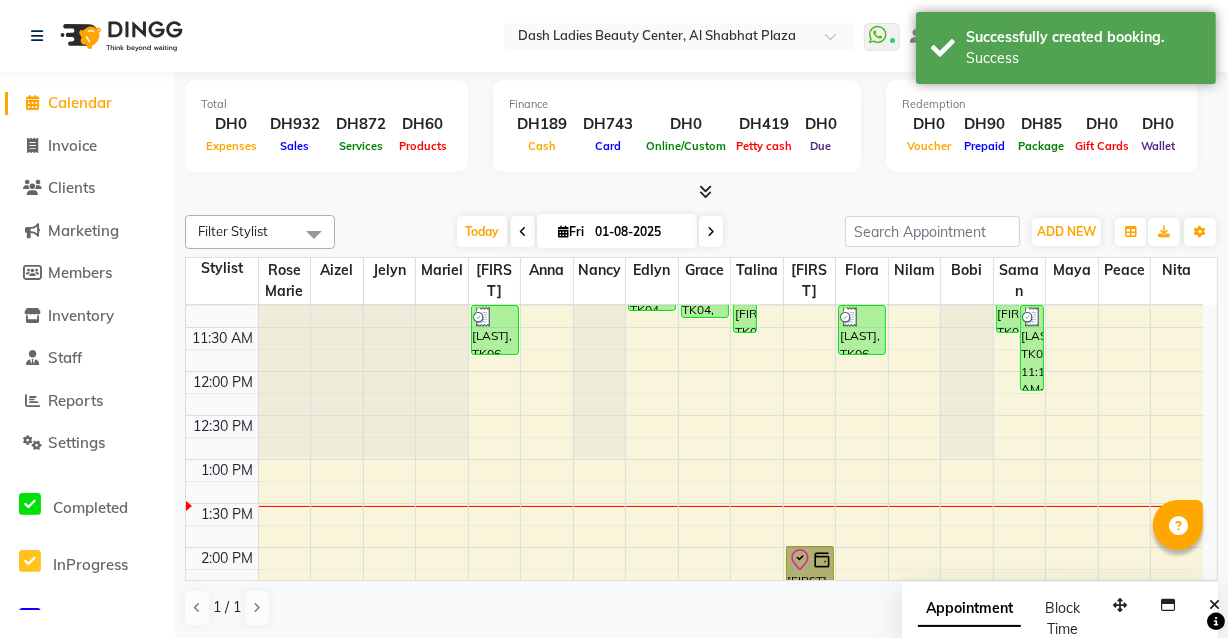 scroll, scrollTop: 208, scrollLeft: 0, axis: vertical 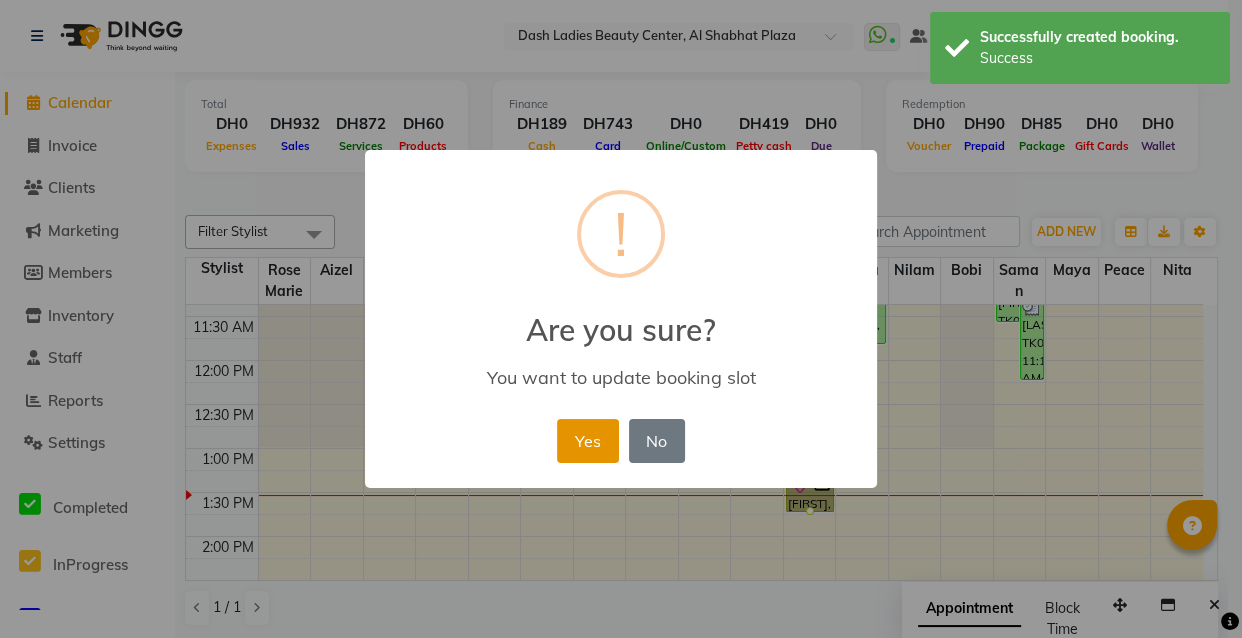click on "Yes" at bounding box center (587, 441) 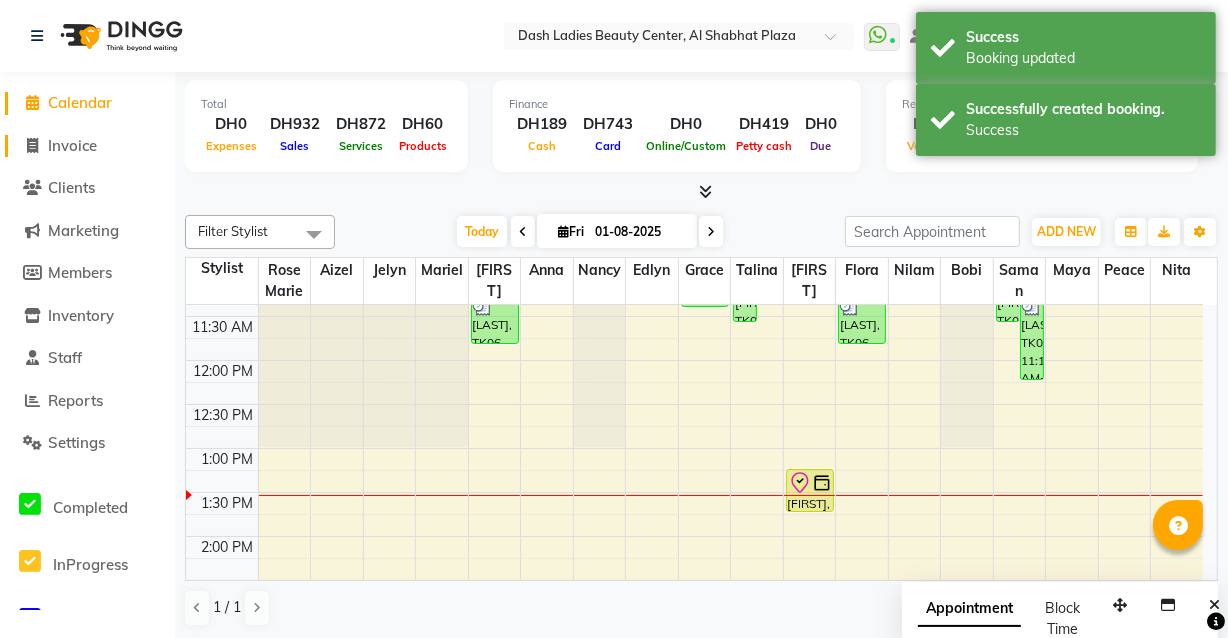 click on "Invoice" 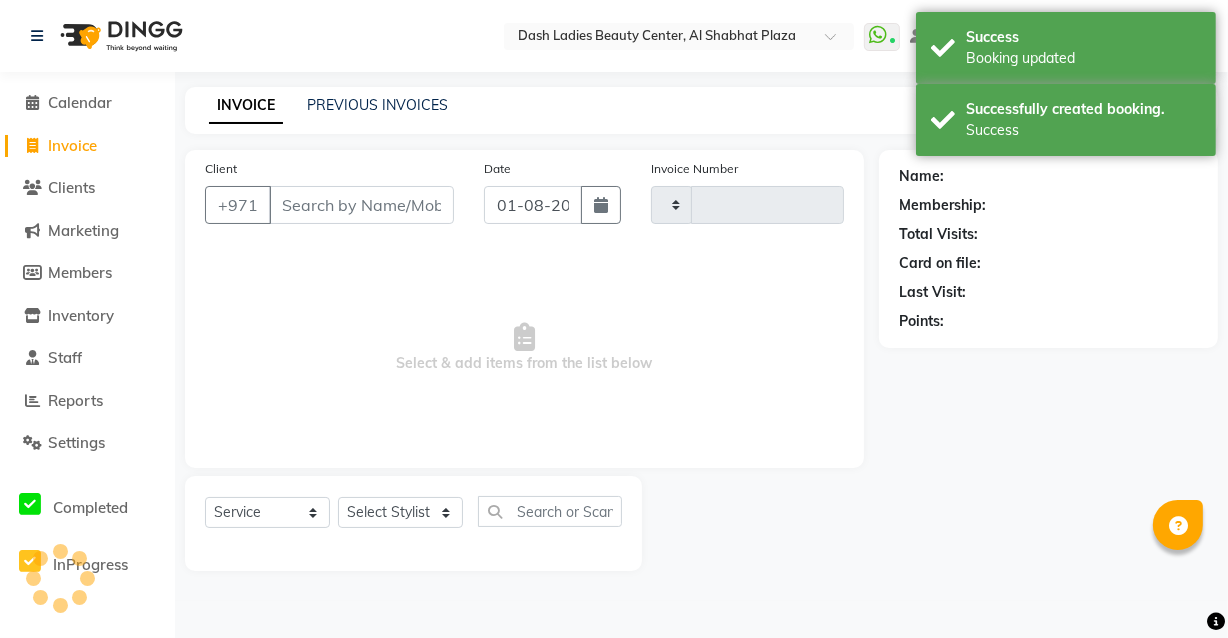 type on "2460" 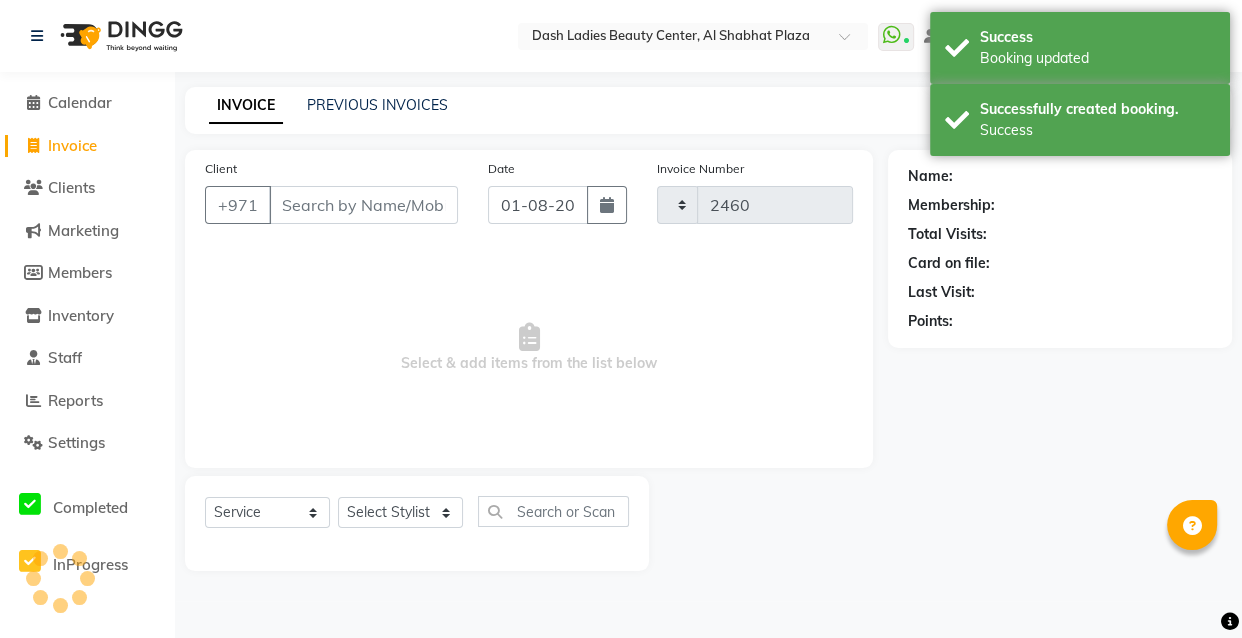 select on "8372" 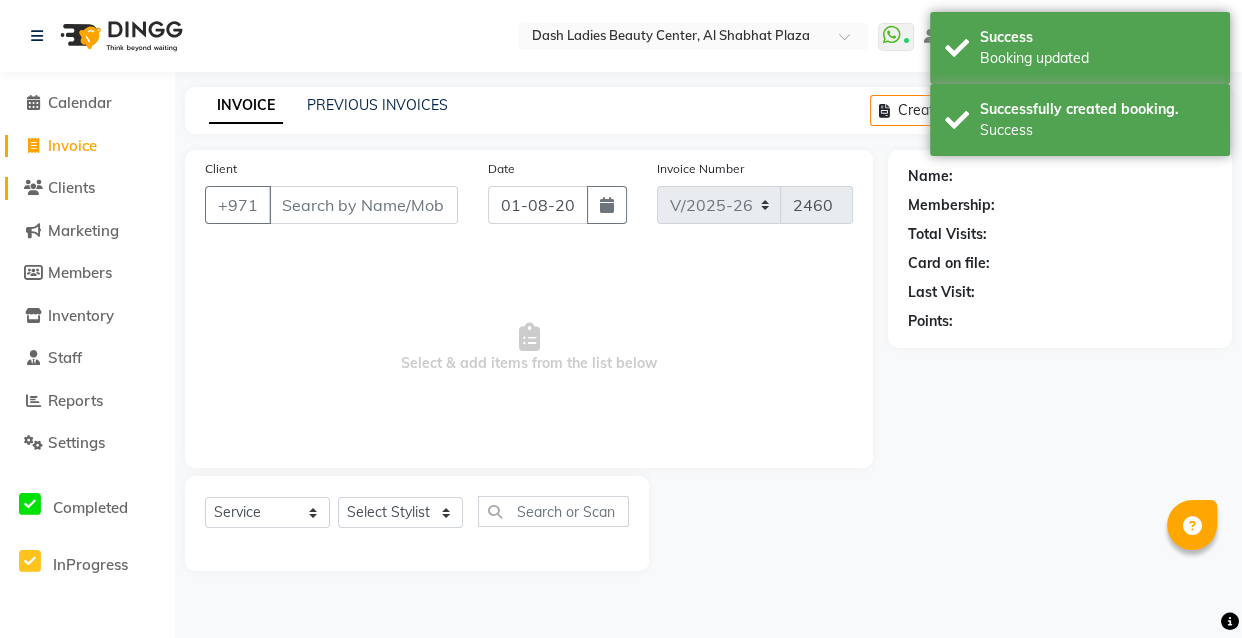 click on "Clients" 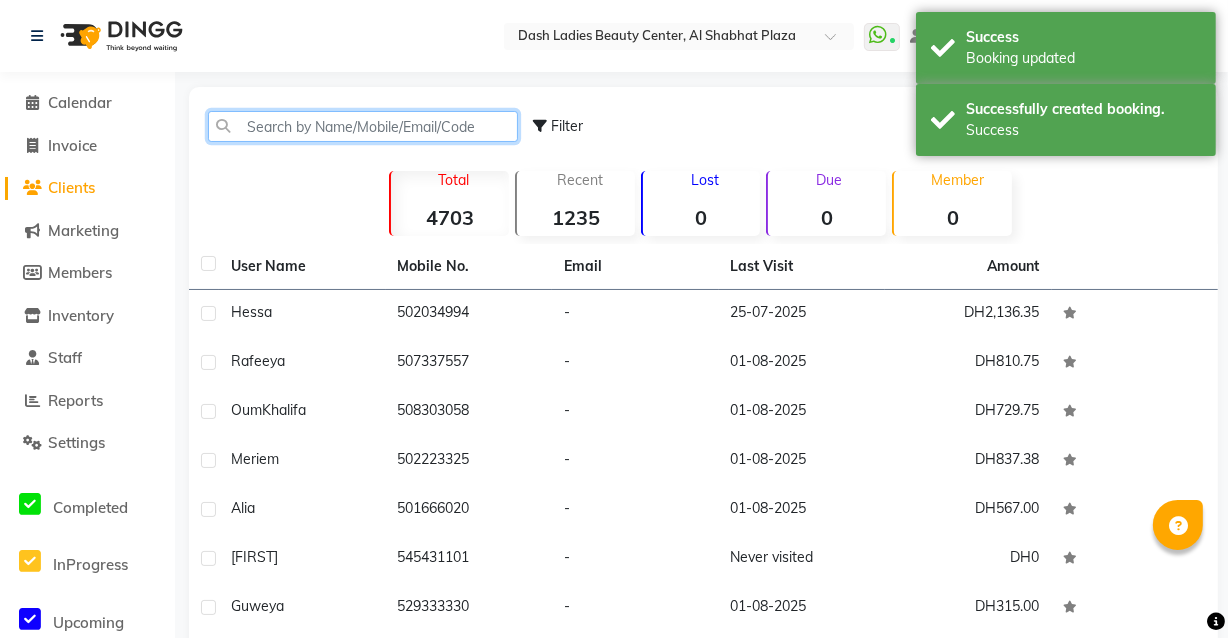 click 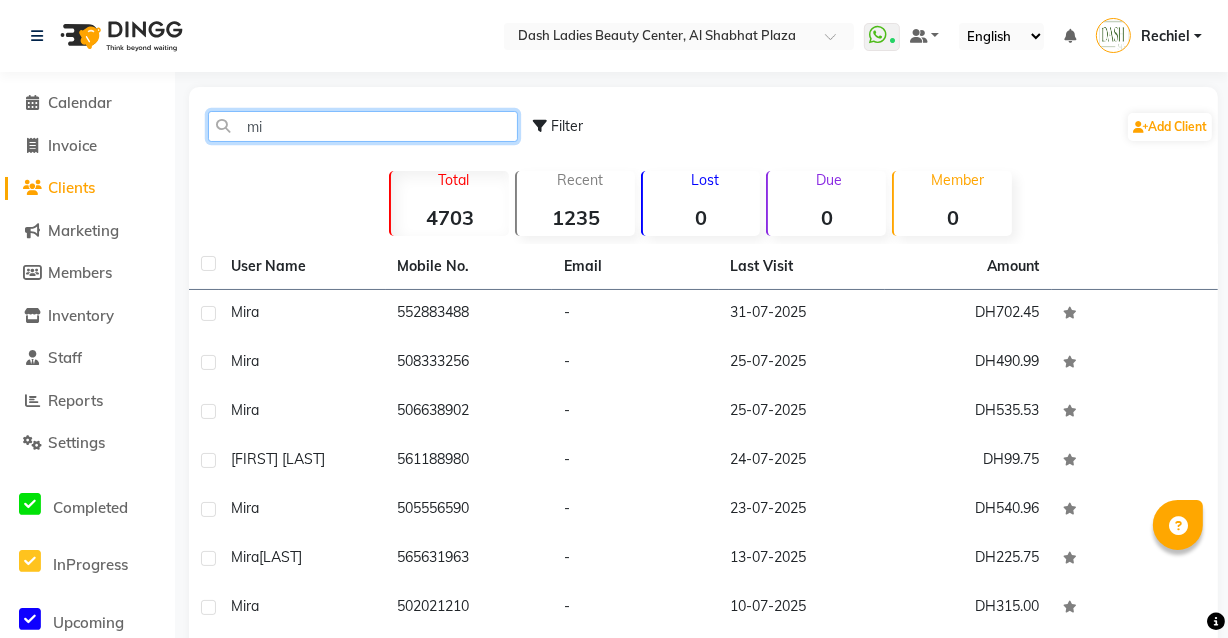 type on "m" 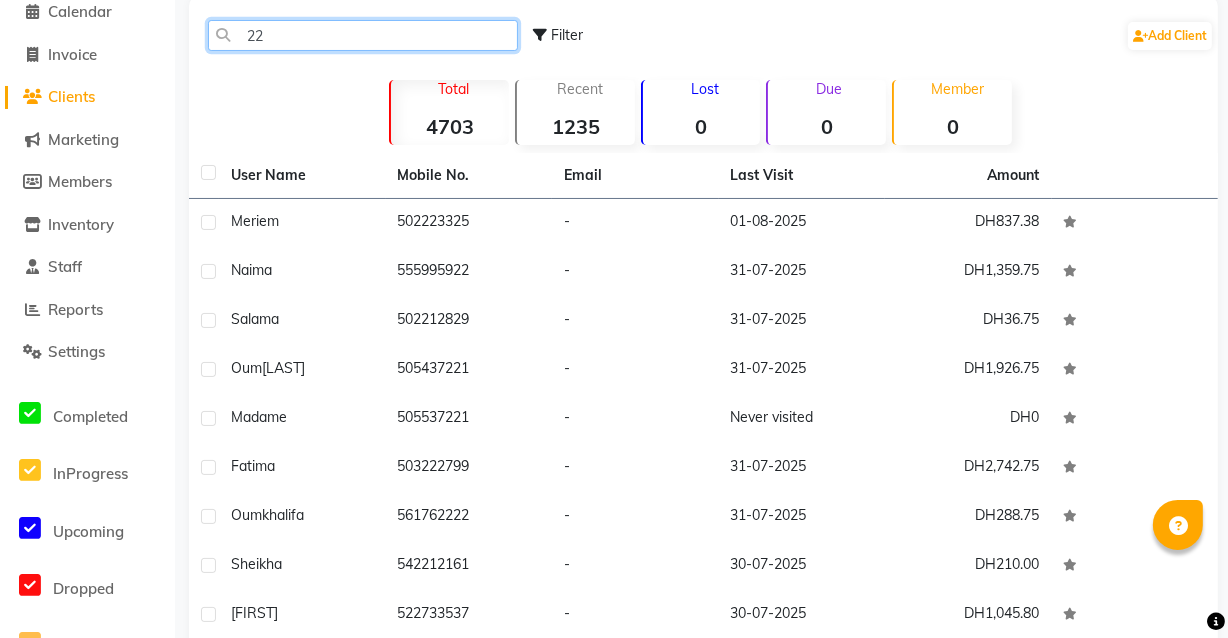 scroll, scrollTop: 227, scrollLeft: 0, axis: vertical 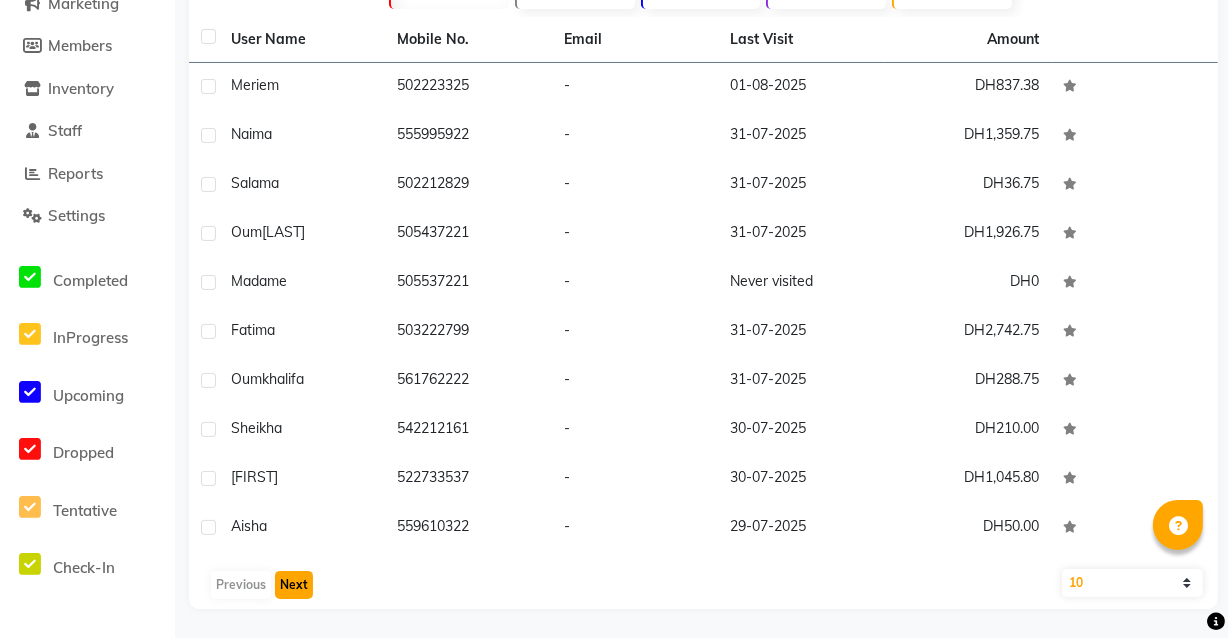 click on "Next" 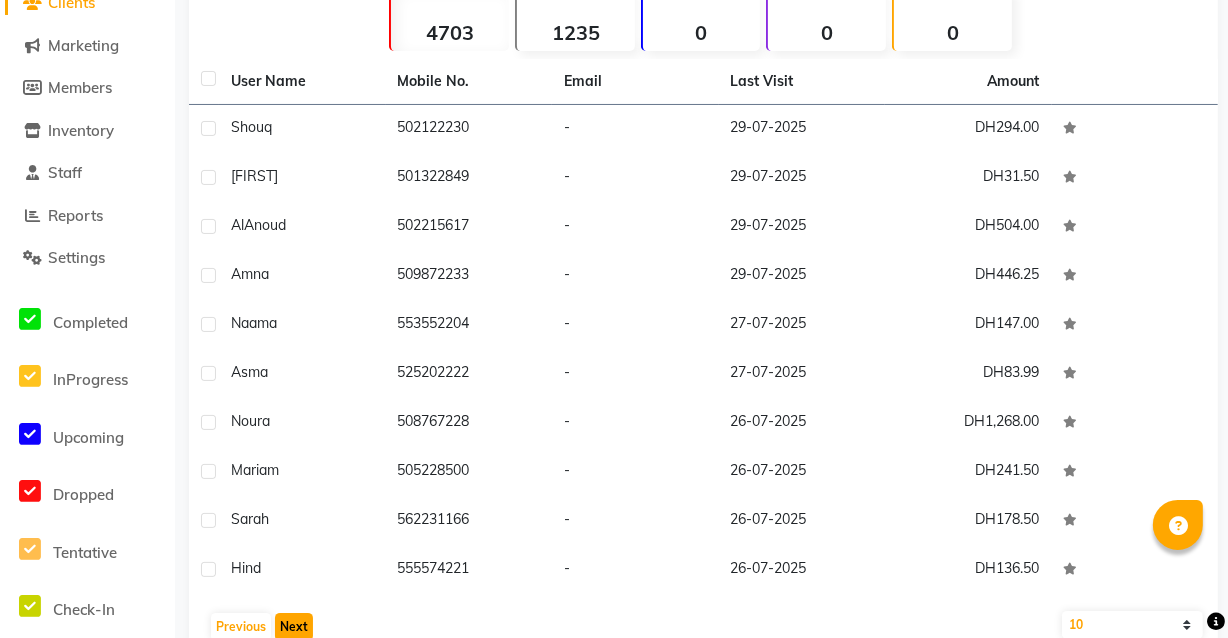 scroll, scrollTop: 205, scrollLeft: 0, axis: vertical 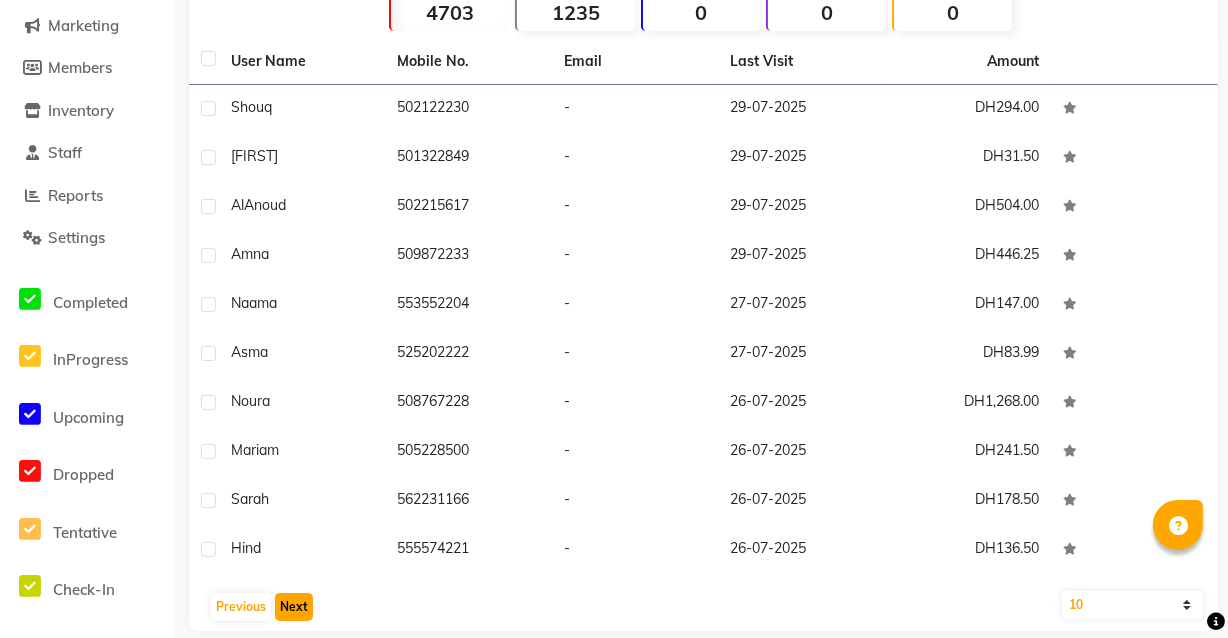 click on "Next" 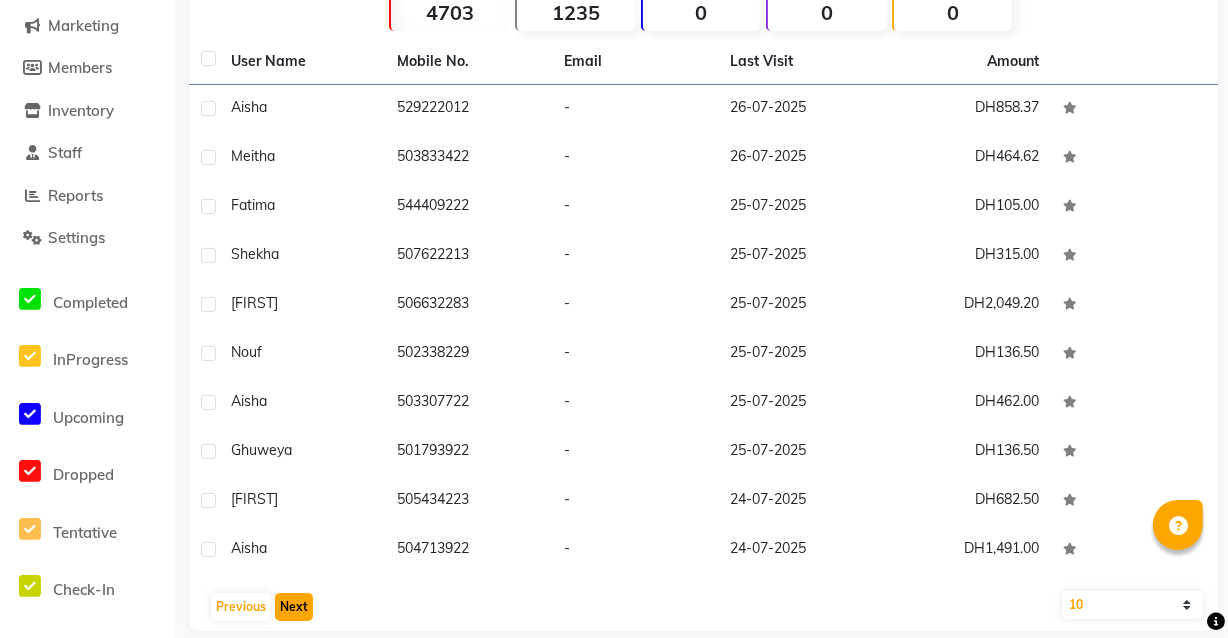 click on "Next" 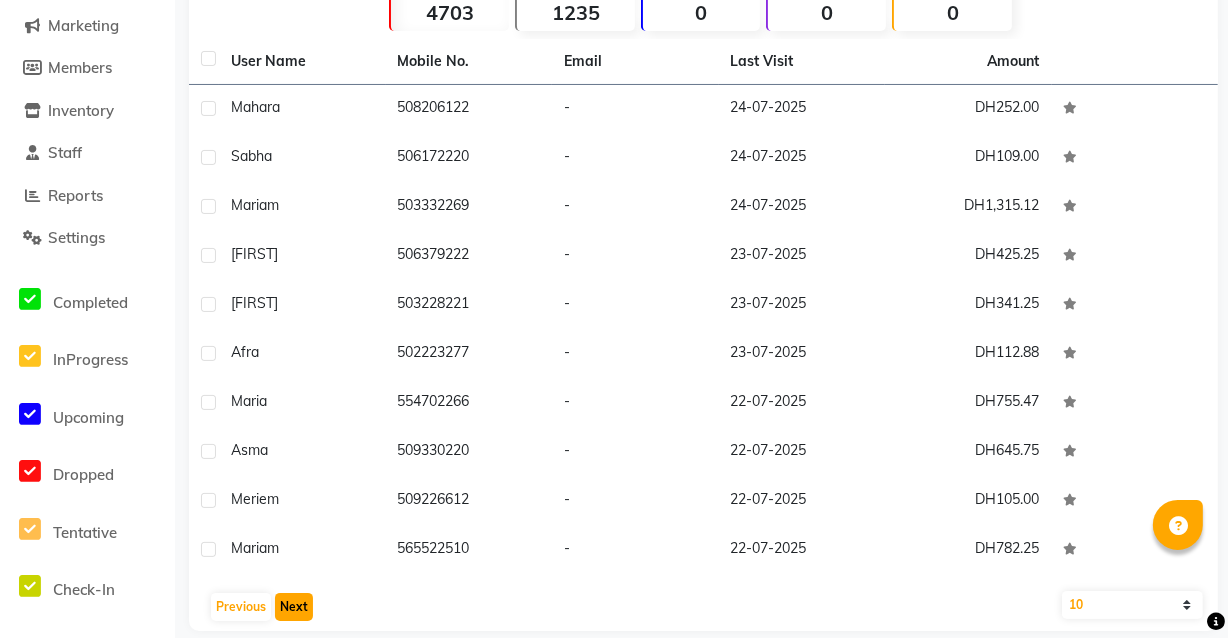 click on "Next" 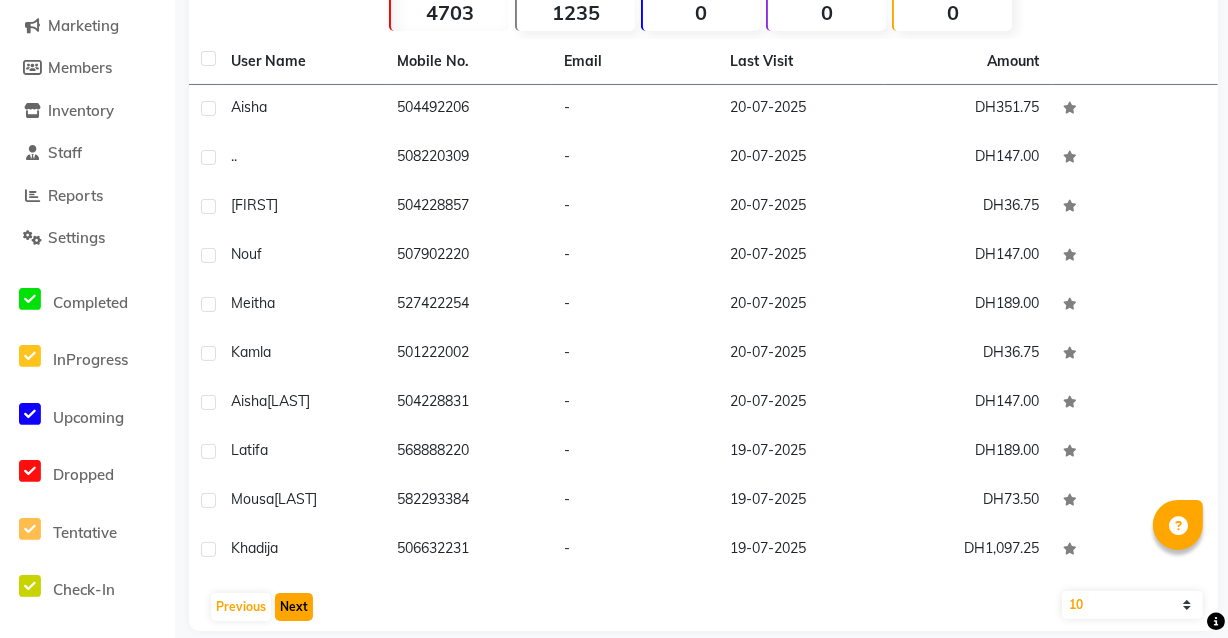 click on "Next" 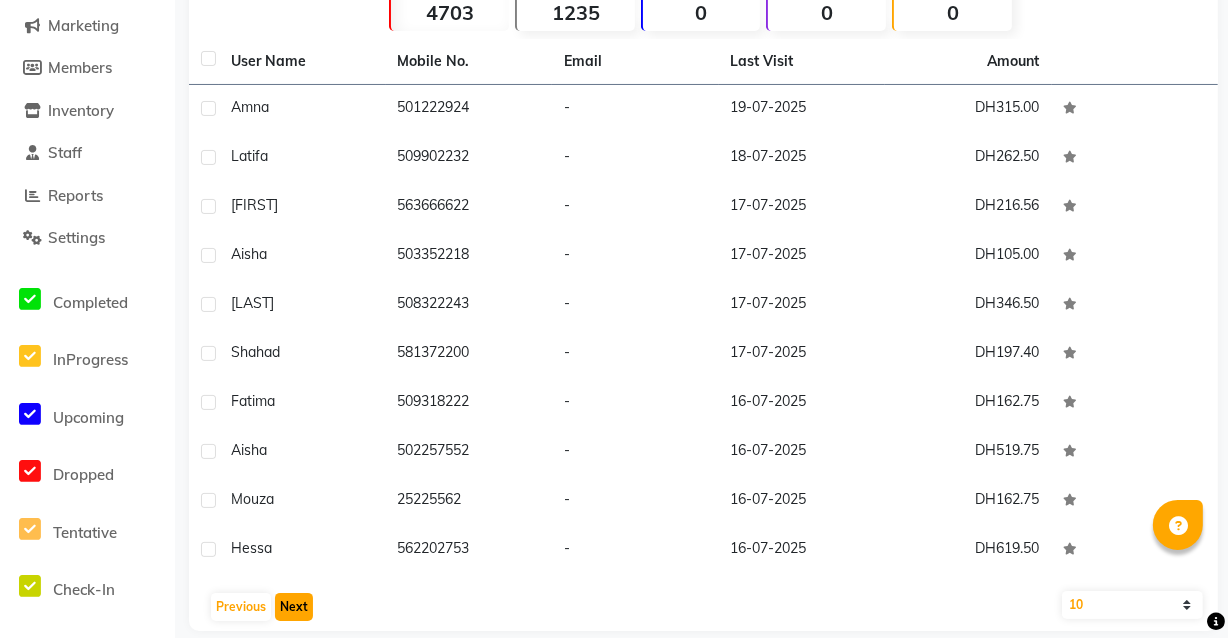 click on "Next" 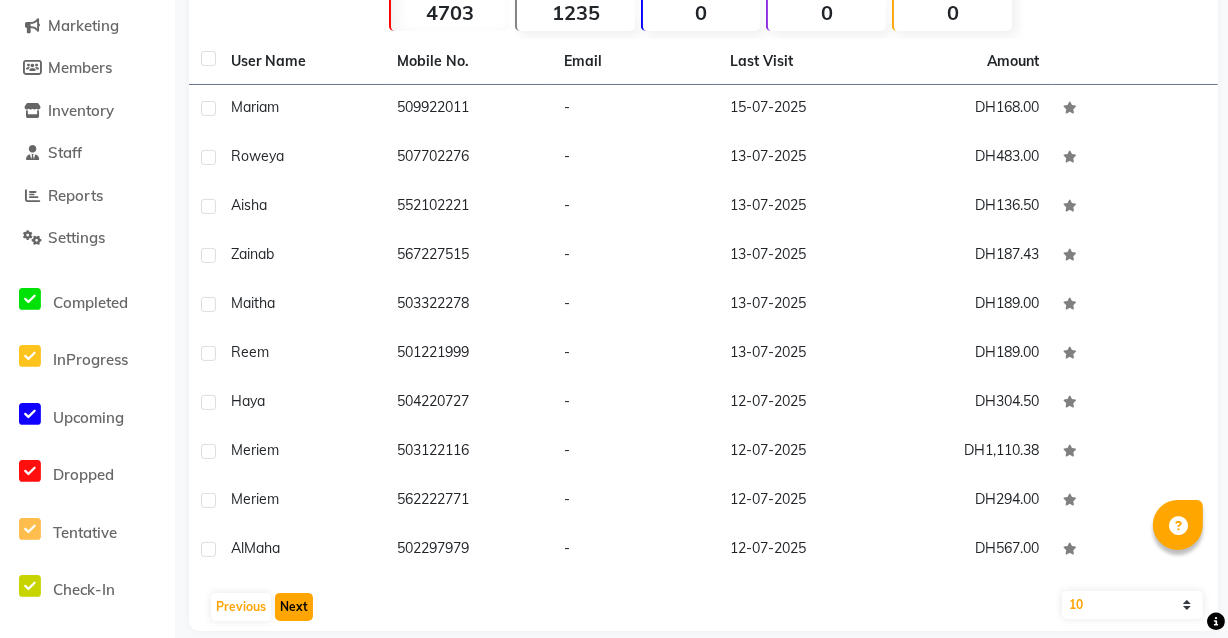click on "Next" 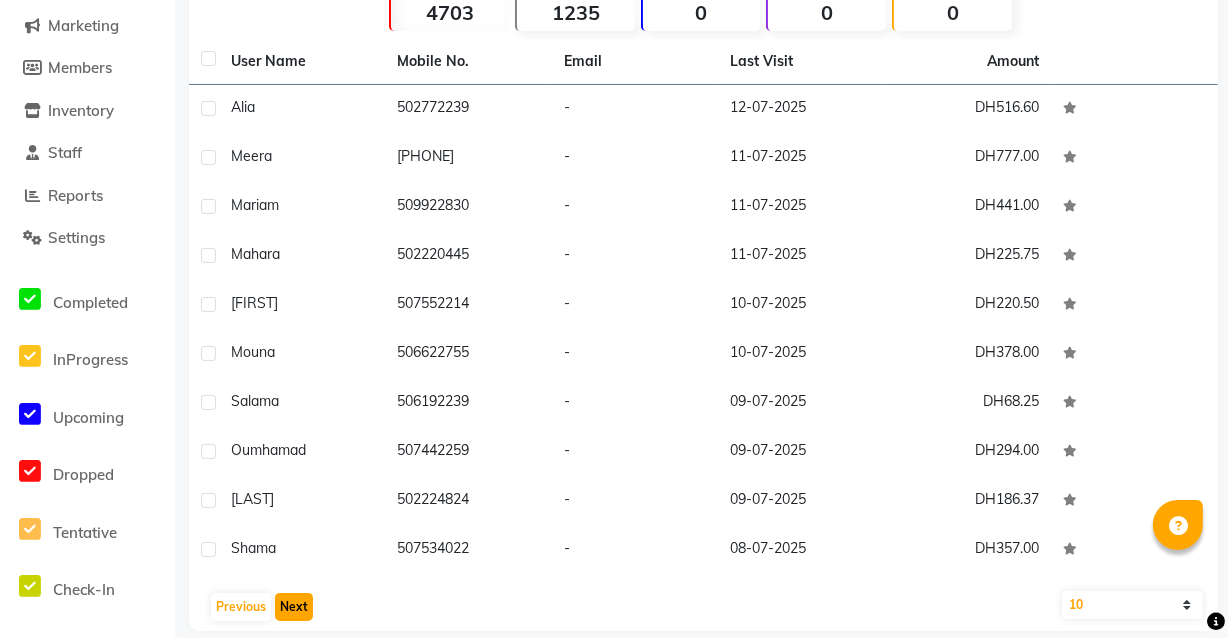click on "Next" 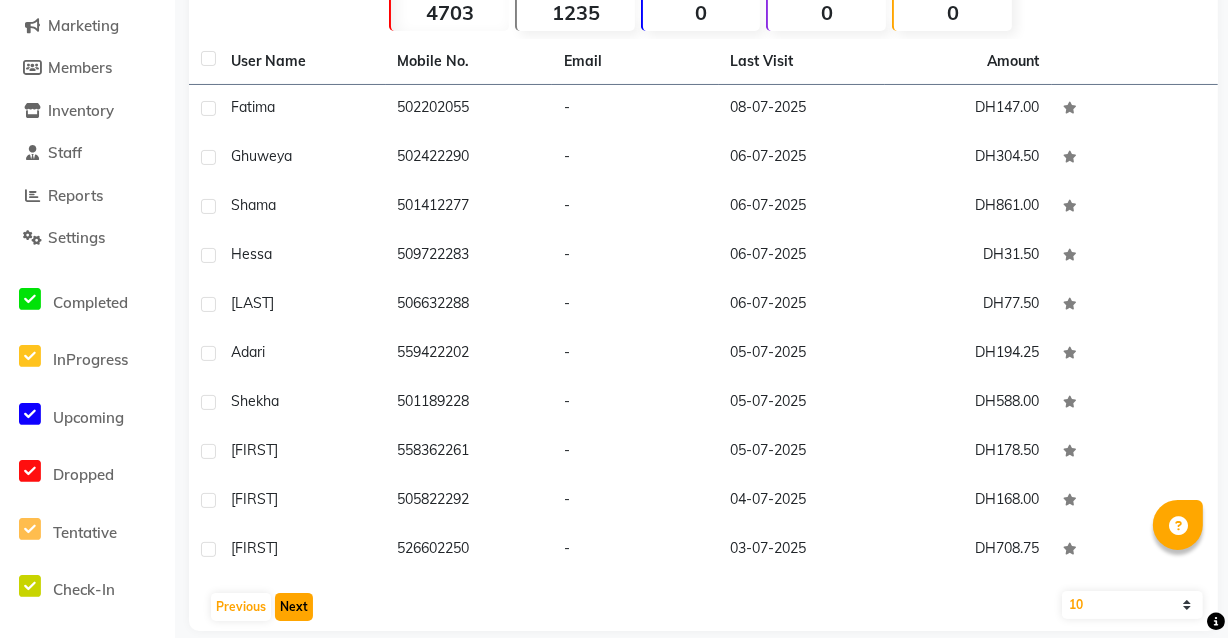 click on "Next" 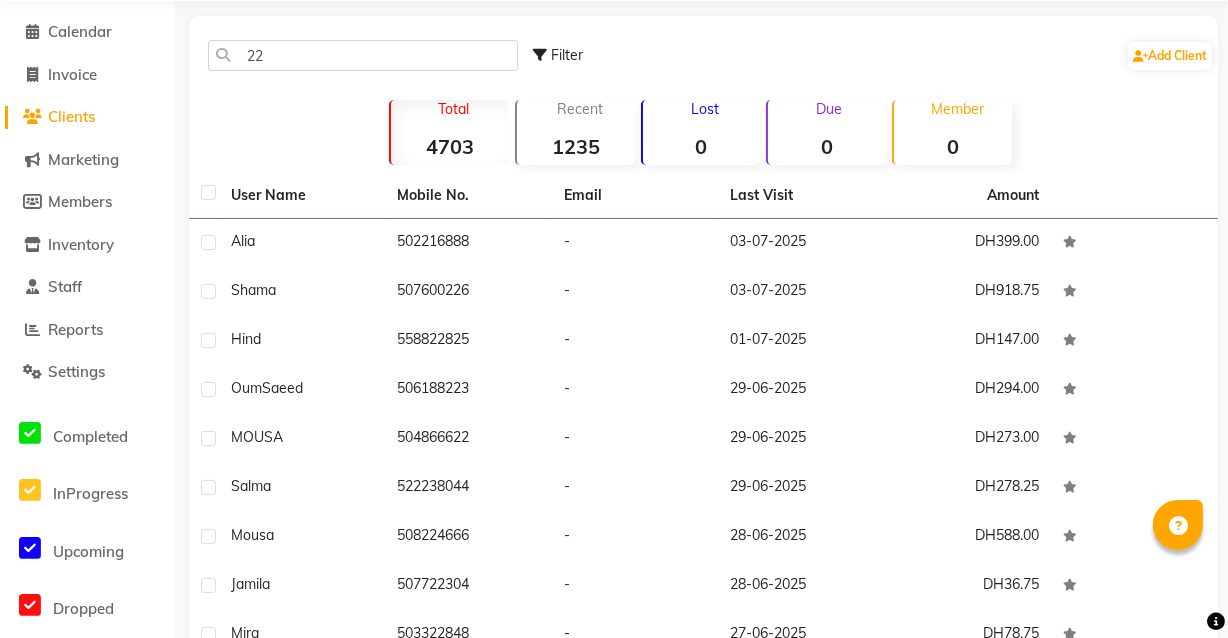 scroll, scrollTop: 0, scrollLeft: 0, axis: both 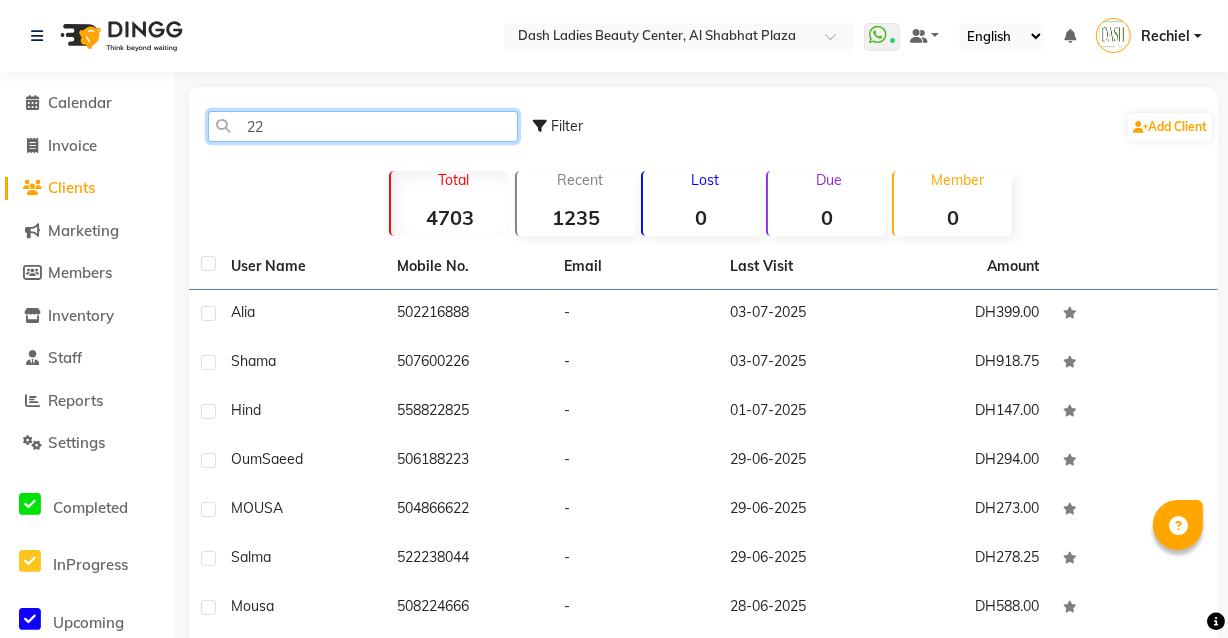 click on "22" 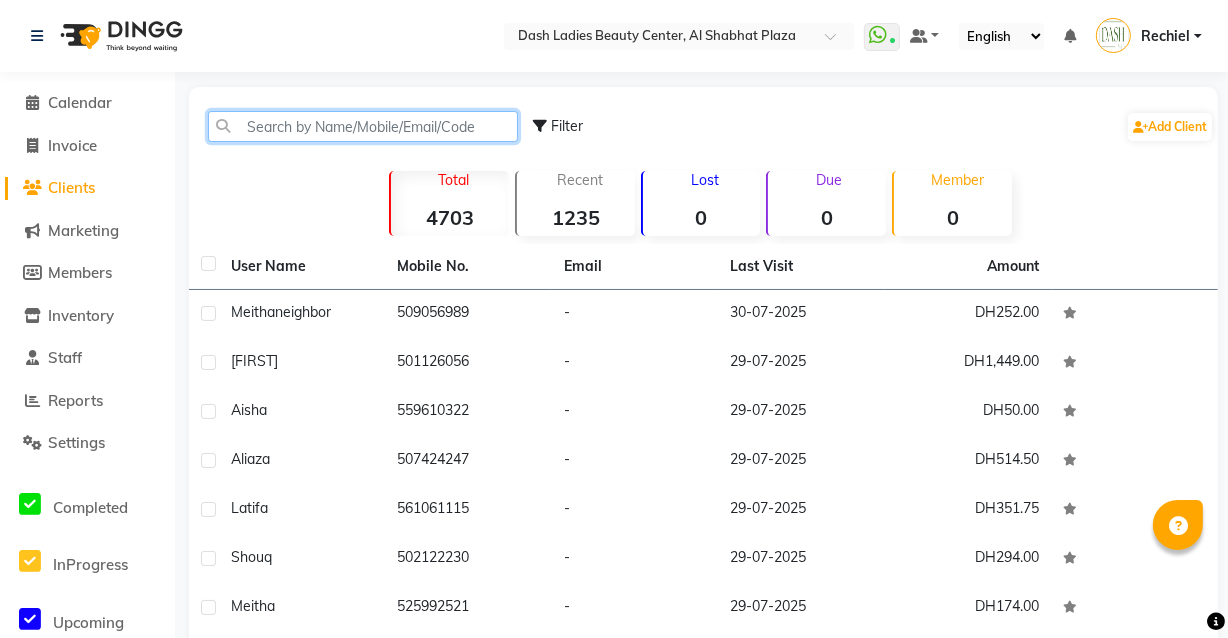 type on "m" 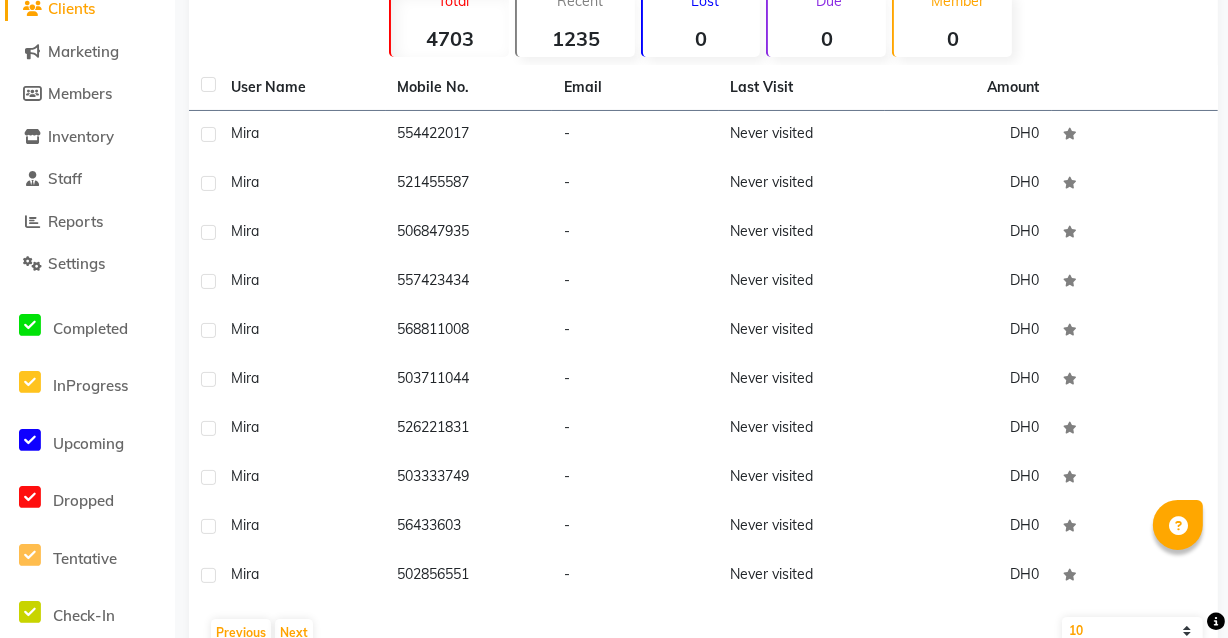 scroll, scrollTop: 183, scrollLeft: 0, axis: vertical 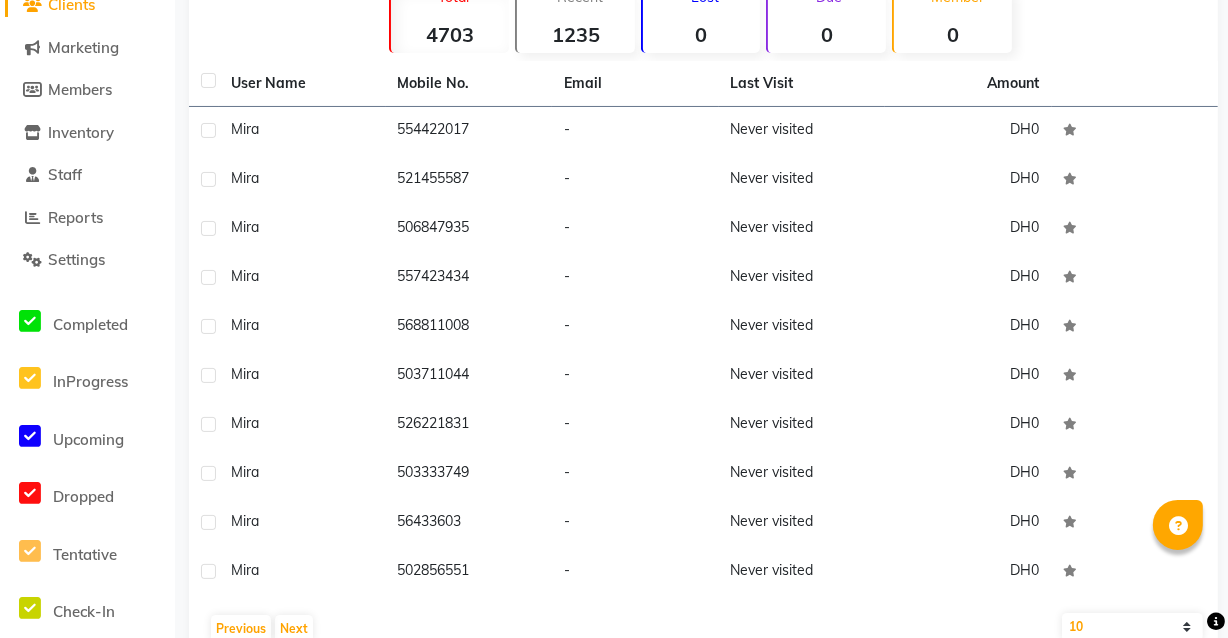 type on "mi" 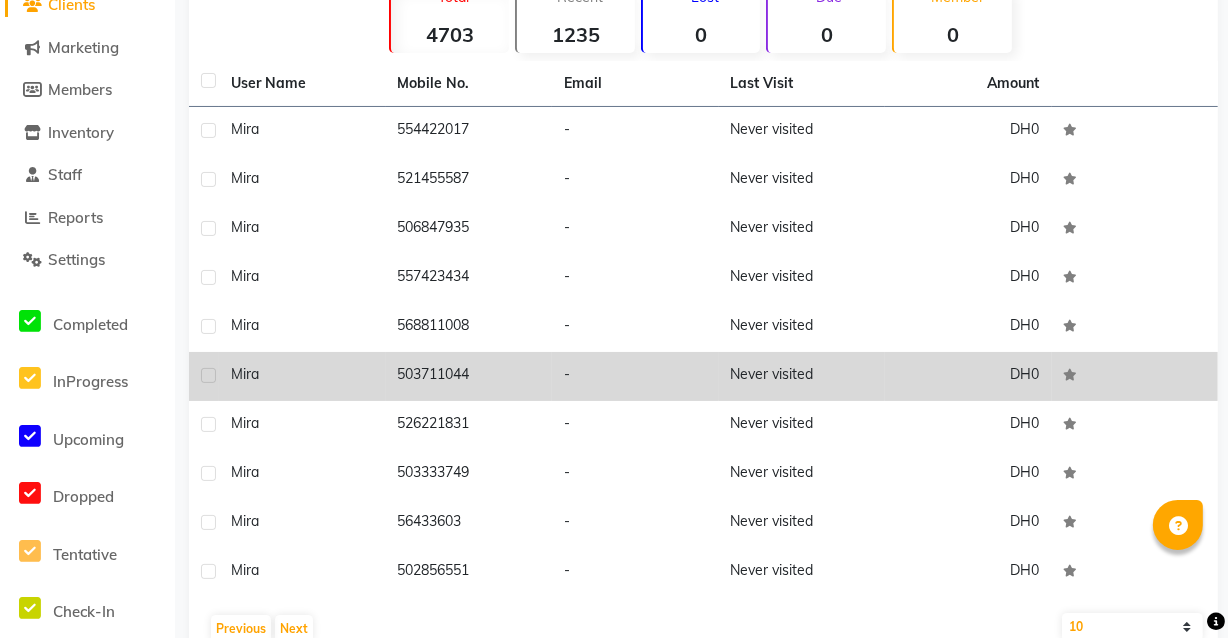 click on "-" 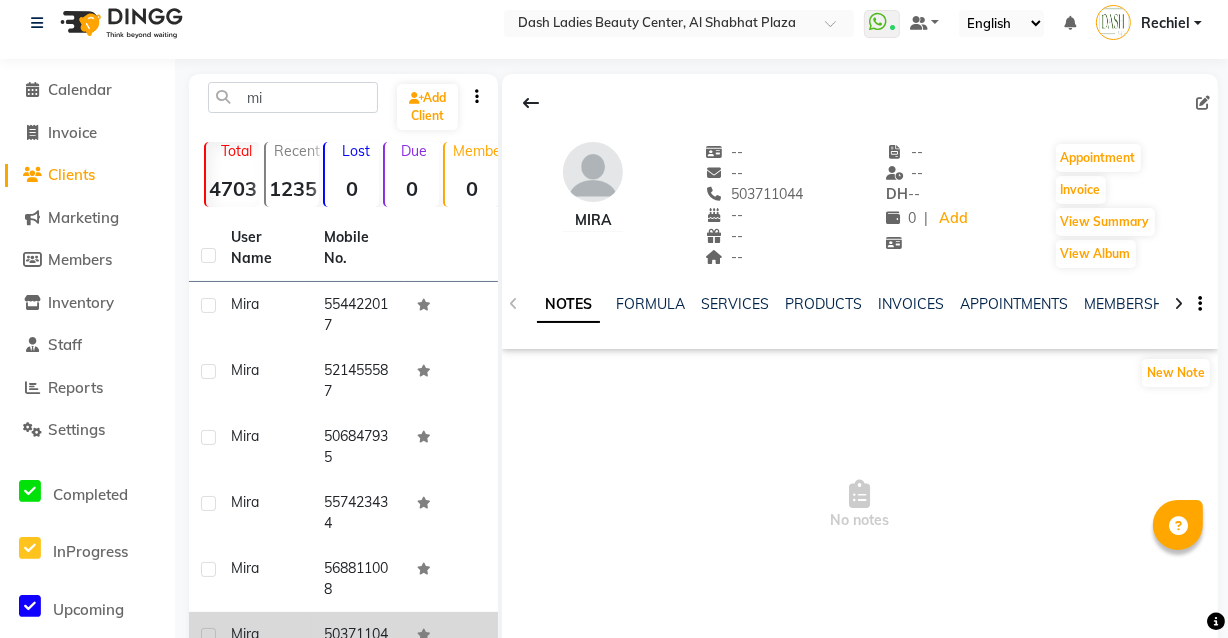 scroll, scrollTop: 0, scrollLeft: 0, axis: both 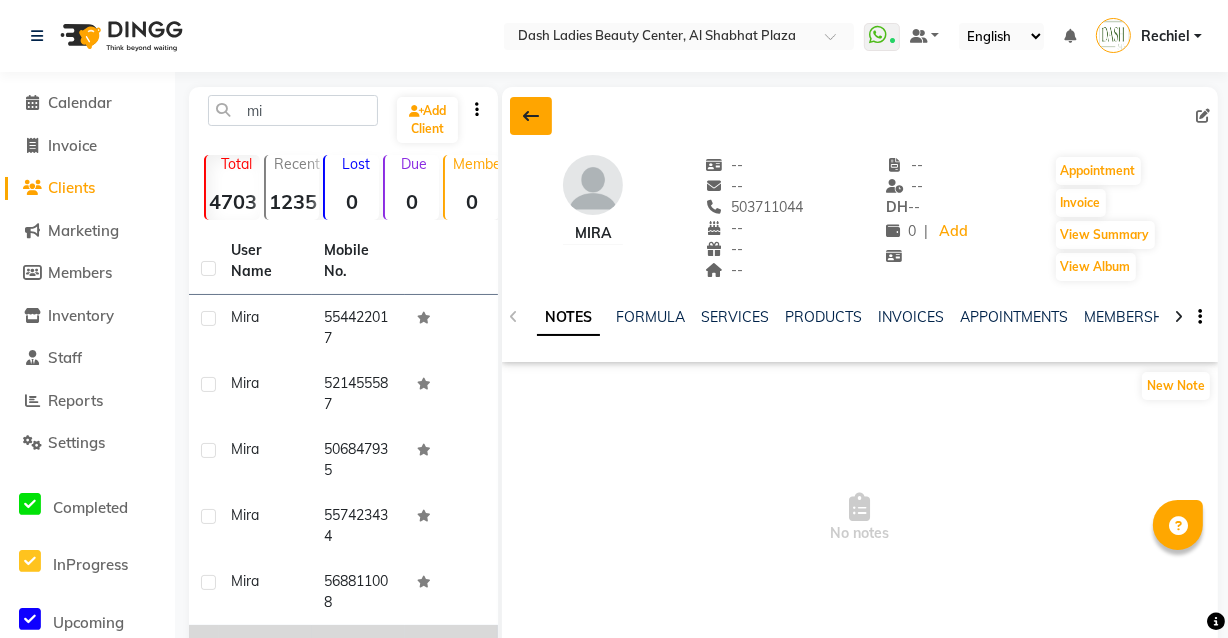 click 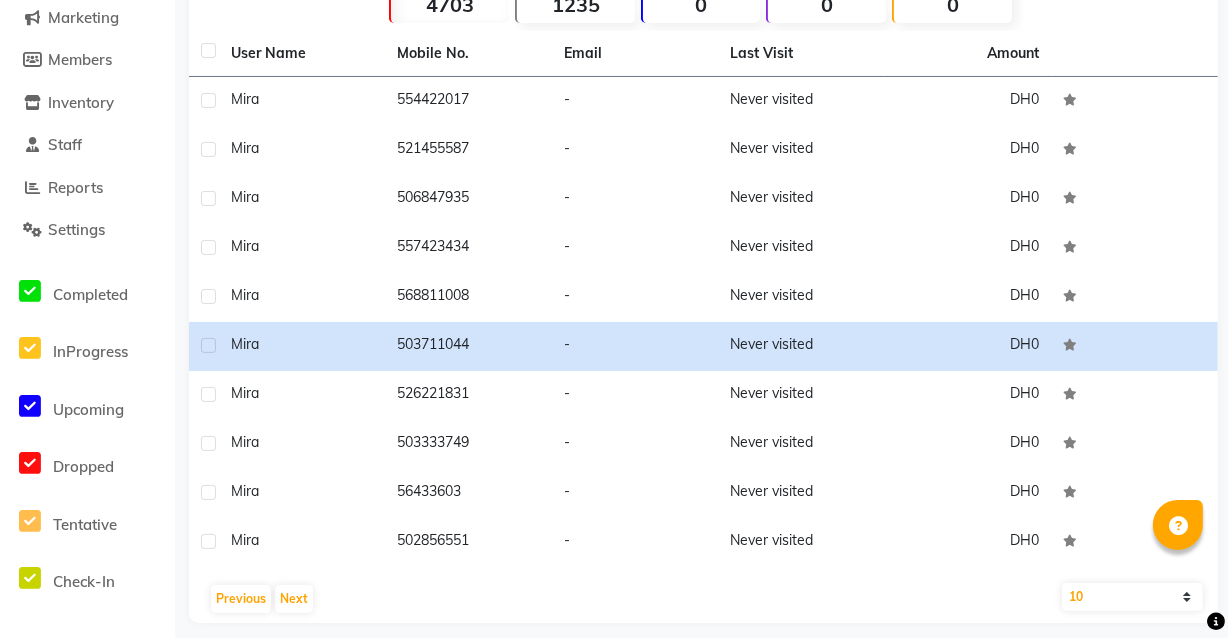 scroll, scrollTop: 227, scrollLeft: 0, axis: vertical 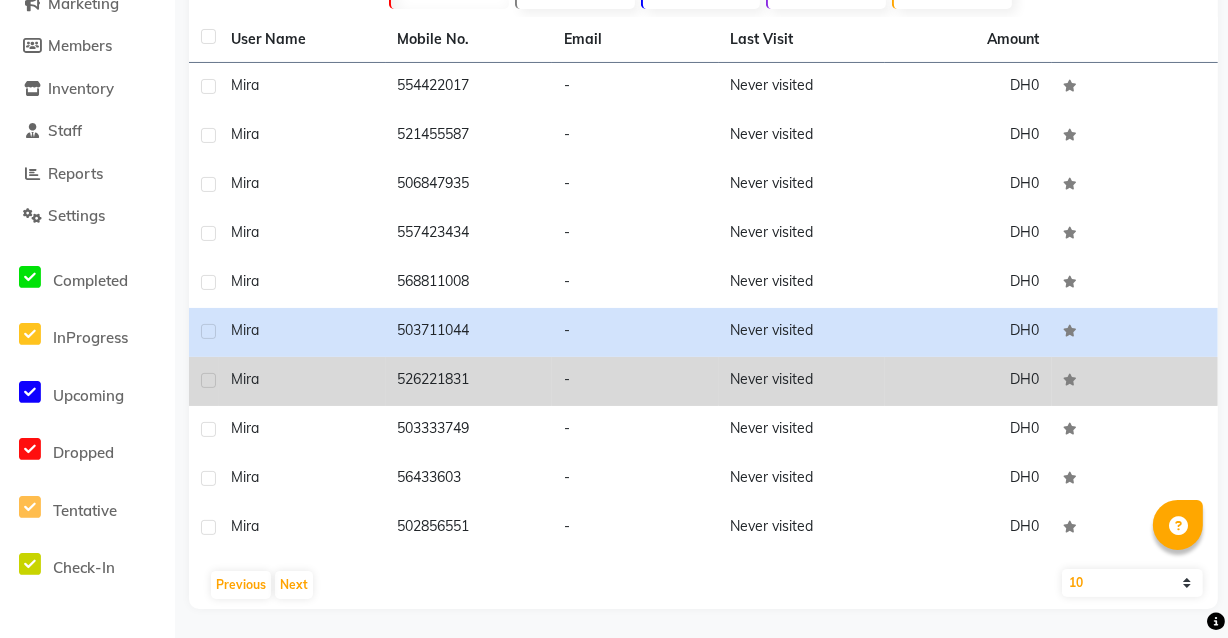 click on "526221831" 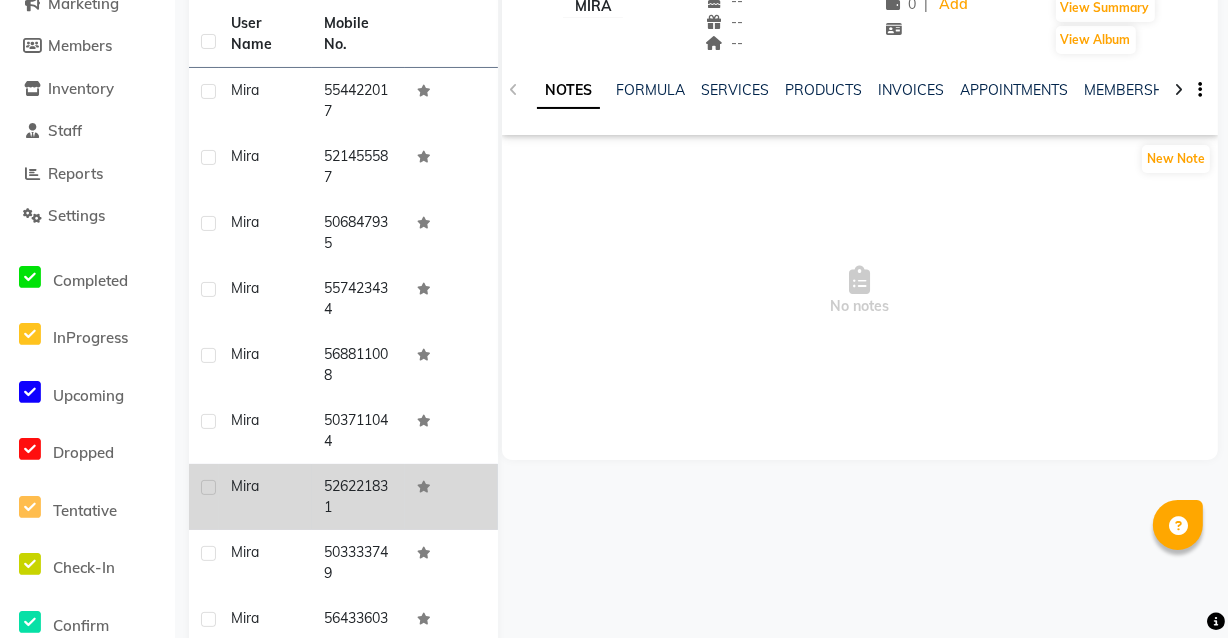 scroll, scrollTop: 4, scrollLeft: 0, axis: vertical 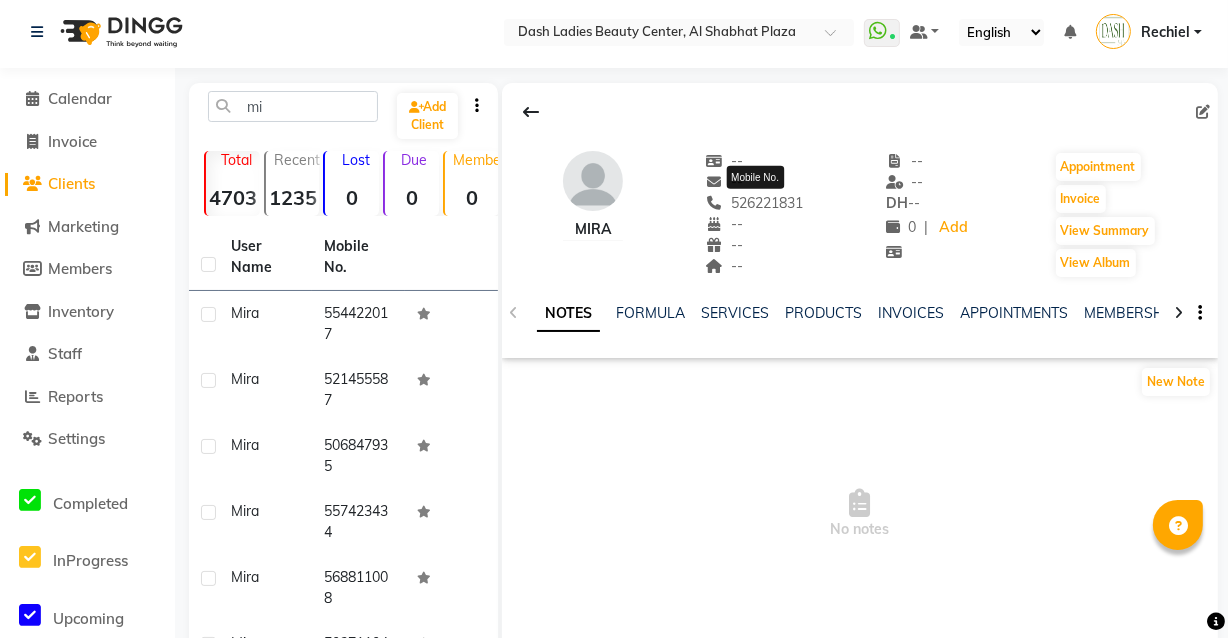 copy on "526221831" 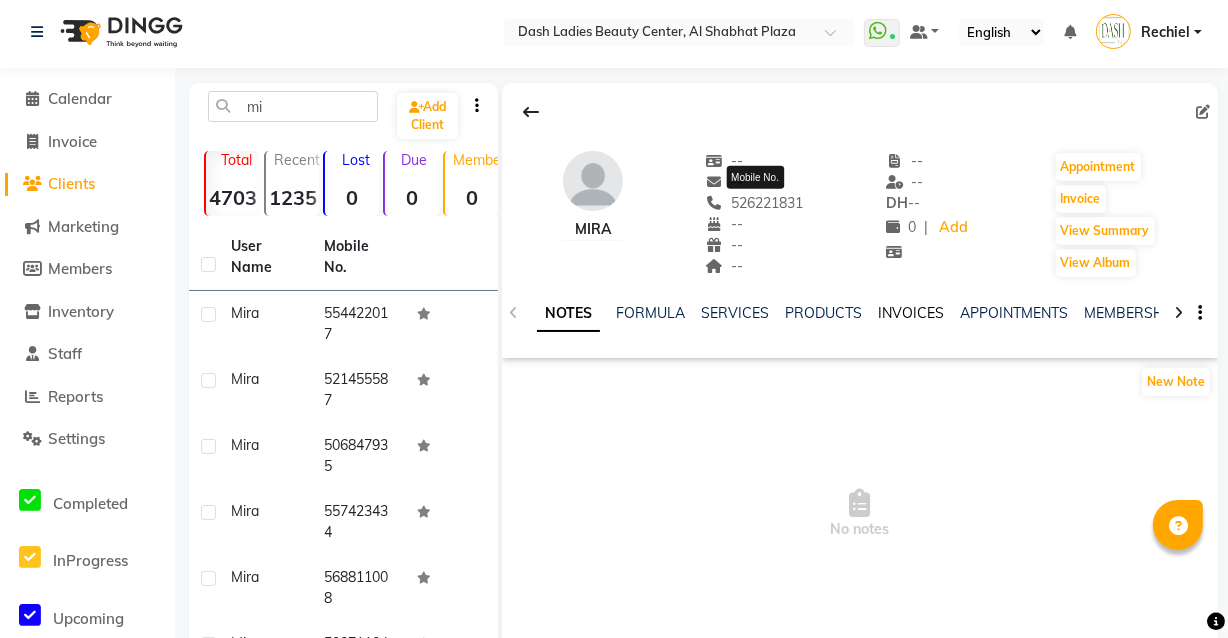 click on "INVOICES" 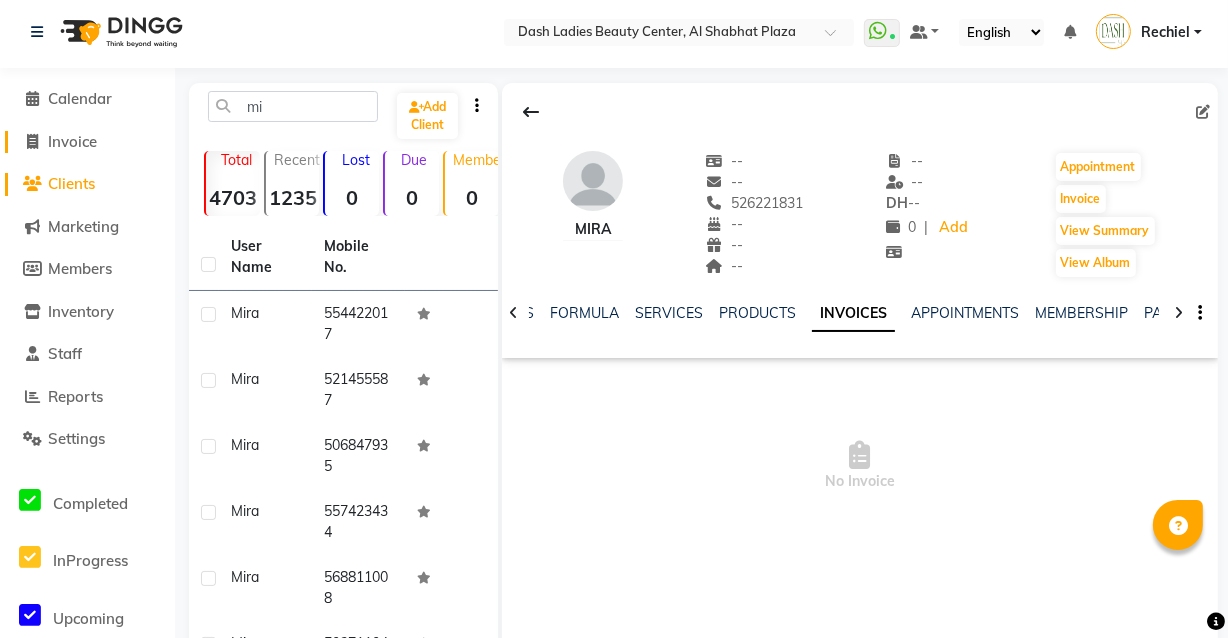 click on "Invoice" 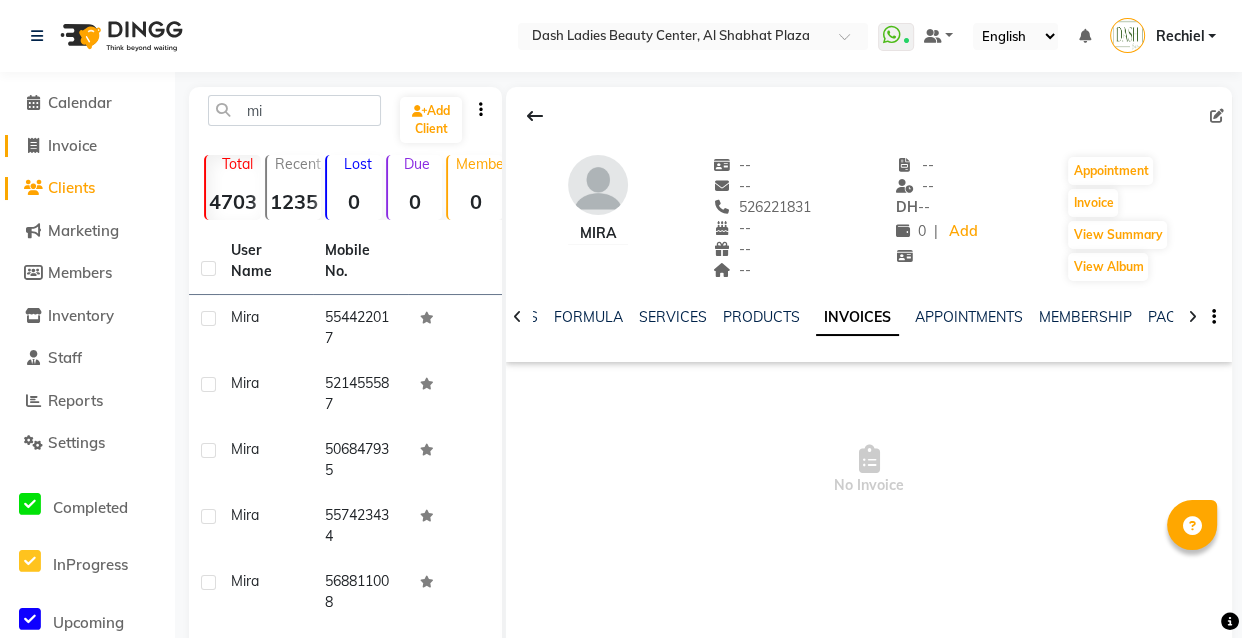 select on "service" 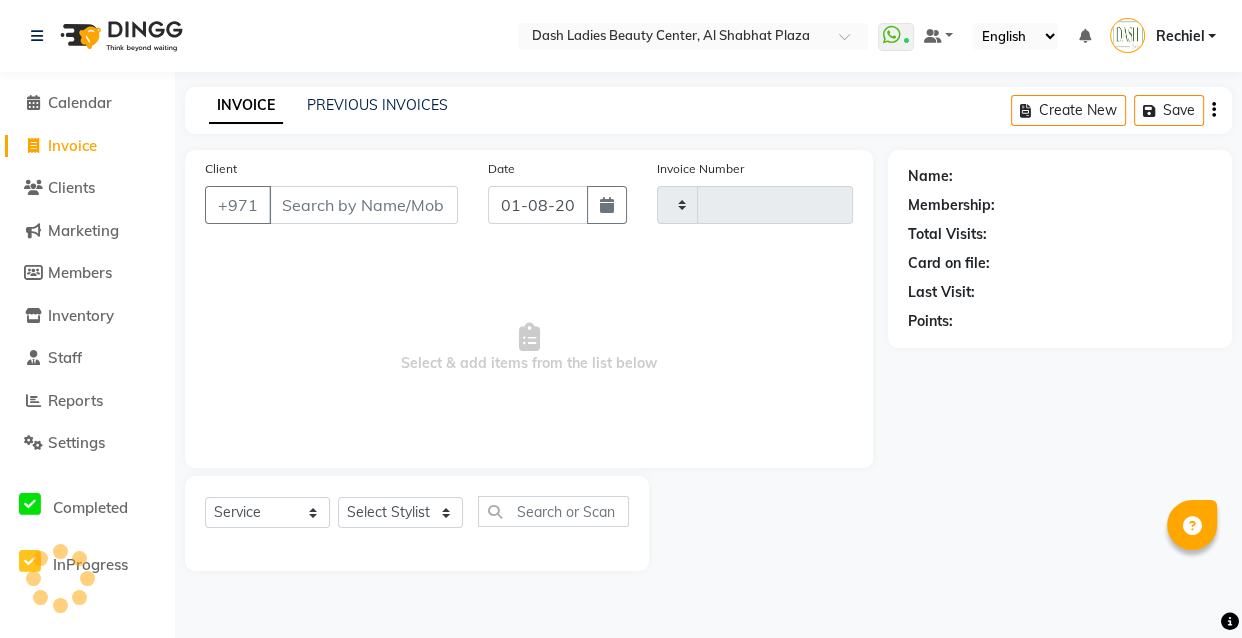 type on "2460" 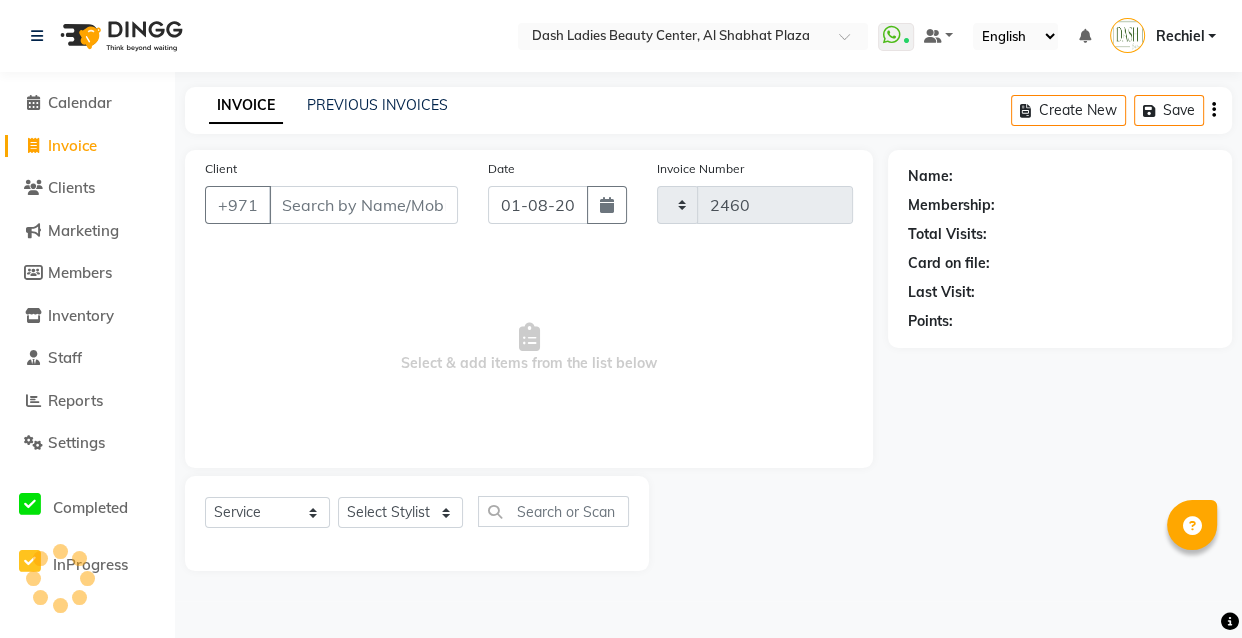 select on "8372" 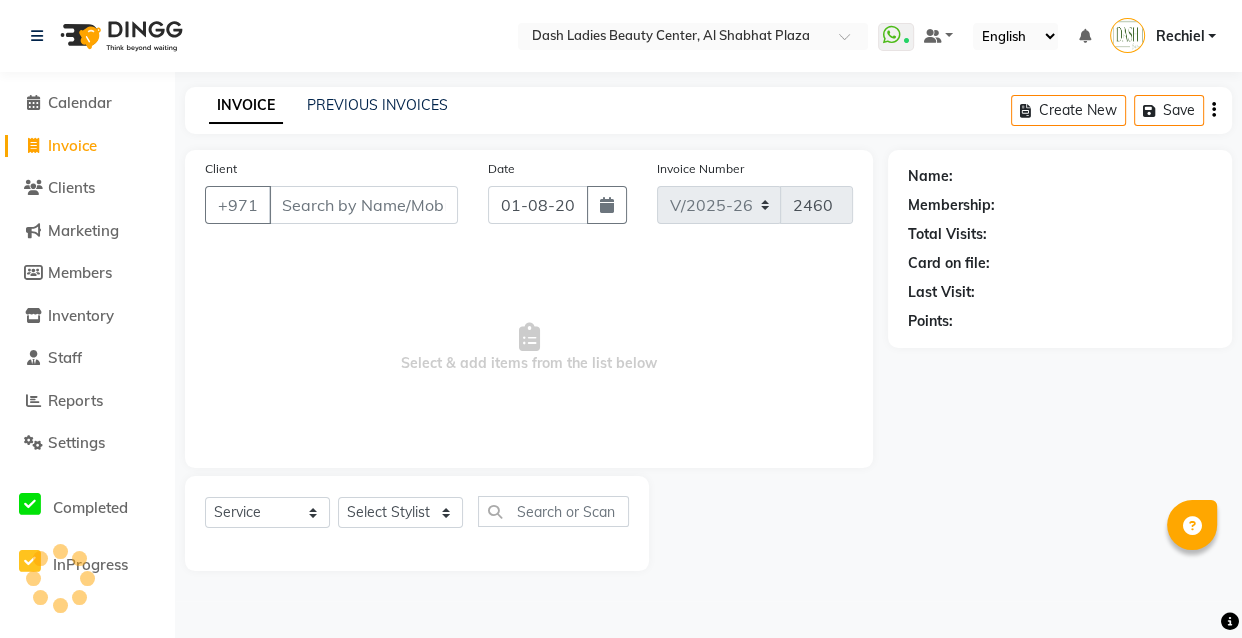 click on "Client" at bounding box center [363, 205] 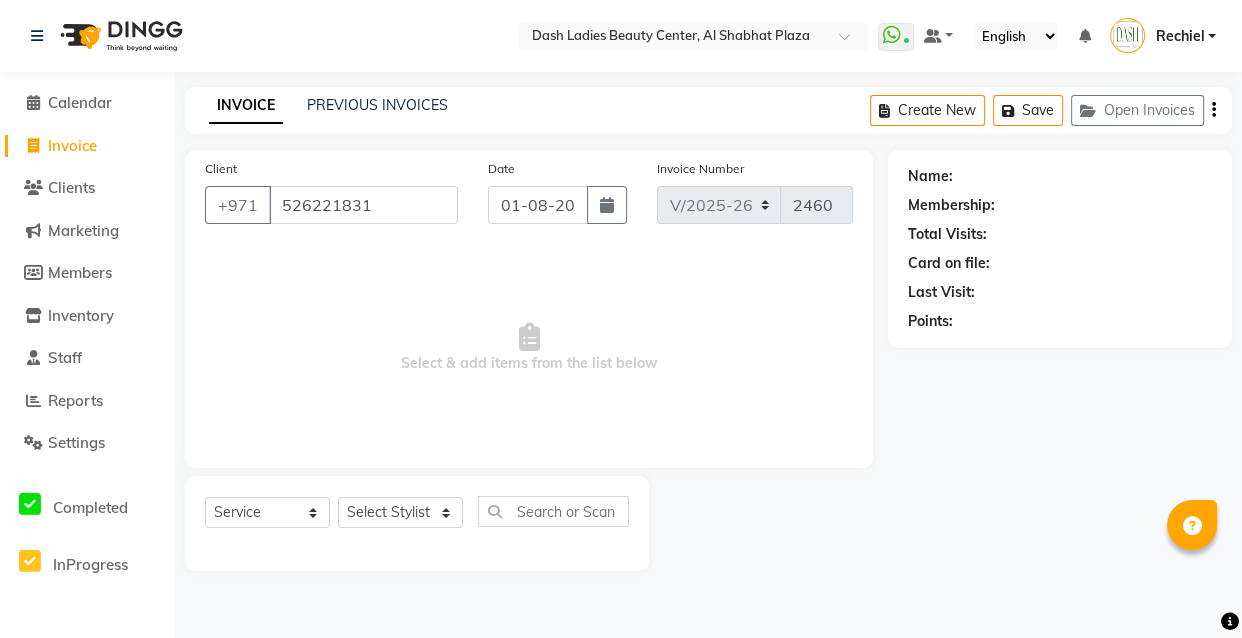 type on "526221831" 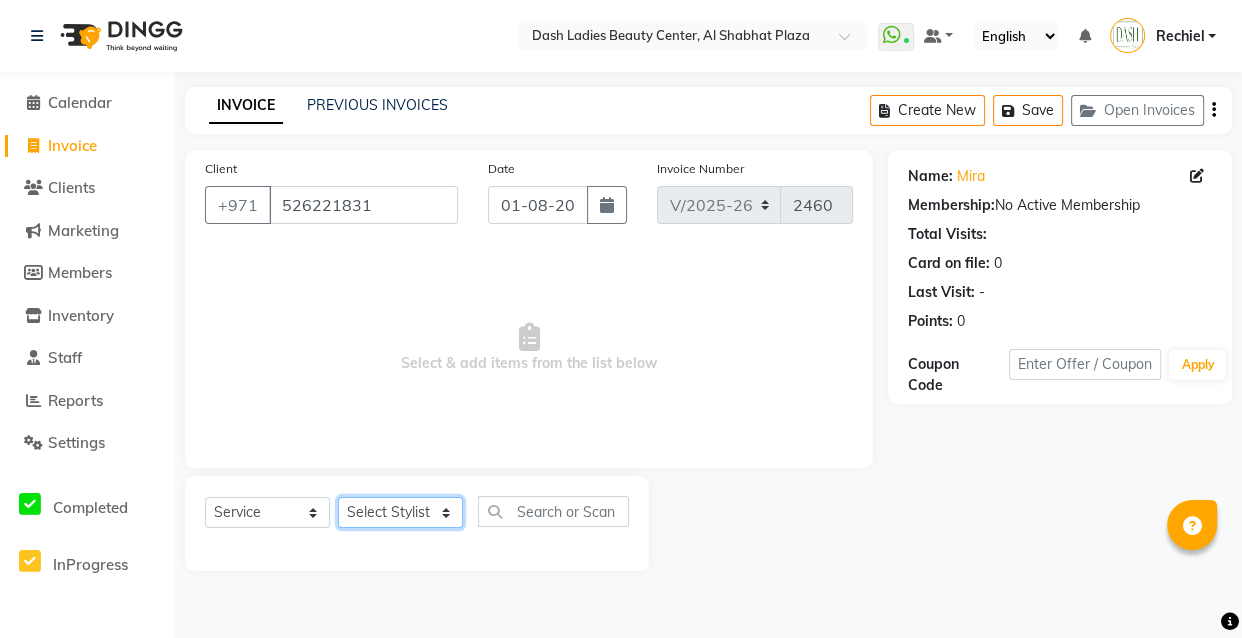 click on "Select Stylist Aizel Angelina Anna Bobi Edlyn Fevie  Flora Grace Hamda Janine Jelyn Mariel Maya Maya (Cafe) May Joy (Cafe) Nabasirye (Cafe) Nancy Nilam Nita Noreen Owner Peace Rechiel Rose Marie Saman Talina" 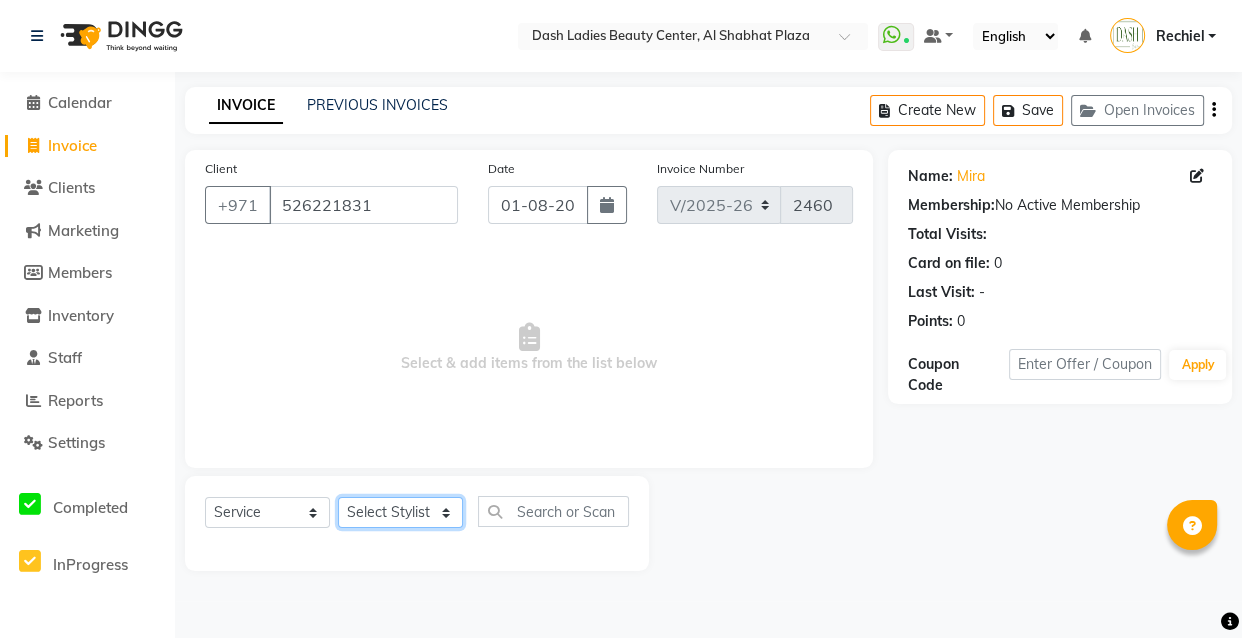 select on "81106" 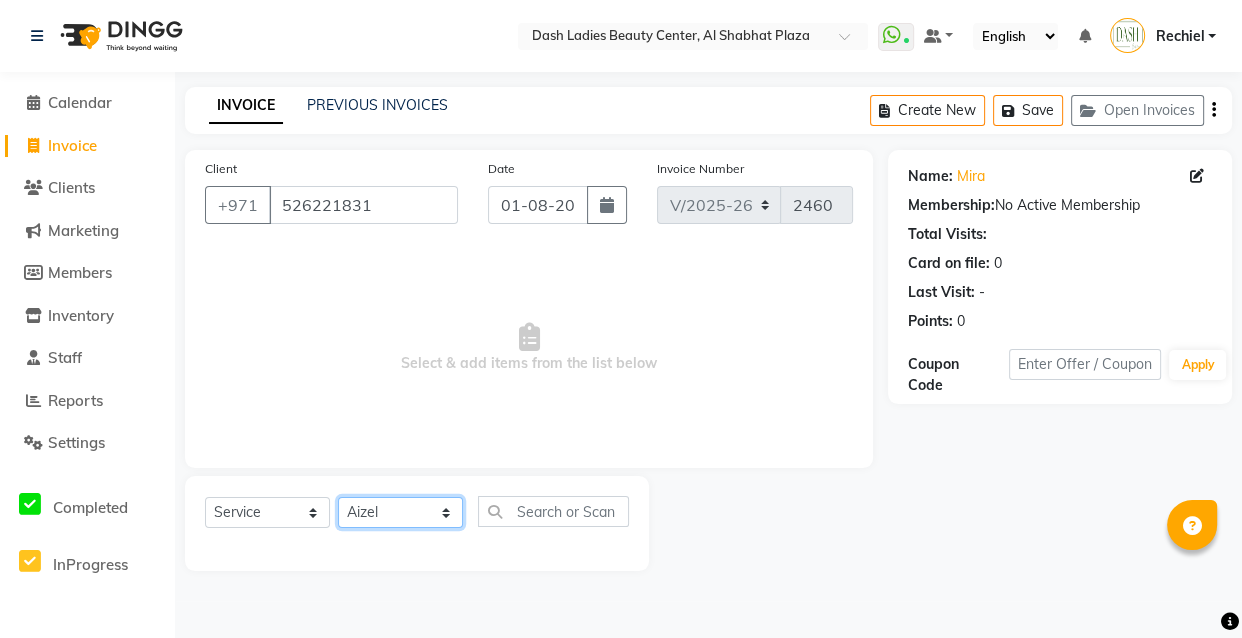 click on "Select Stylist Aizel Angelina Anna Bobi Edlyn Fevie  Flora Grace Hamda Janine Jelyn Mariel Maya Maya (Cafe) May Joy (Cafe) Nabasirye (Cafe) Nancy Nilam Nita Noreen Owner Peace Rechiel Rose Marie Saman Talina" 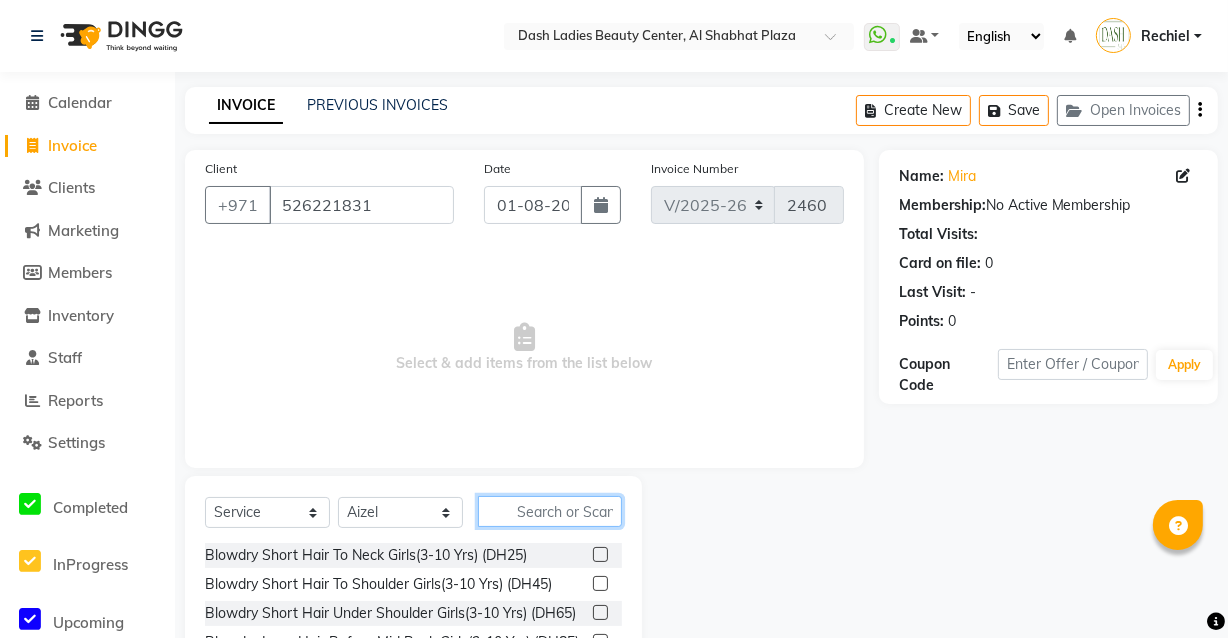 click 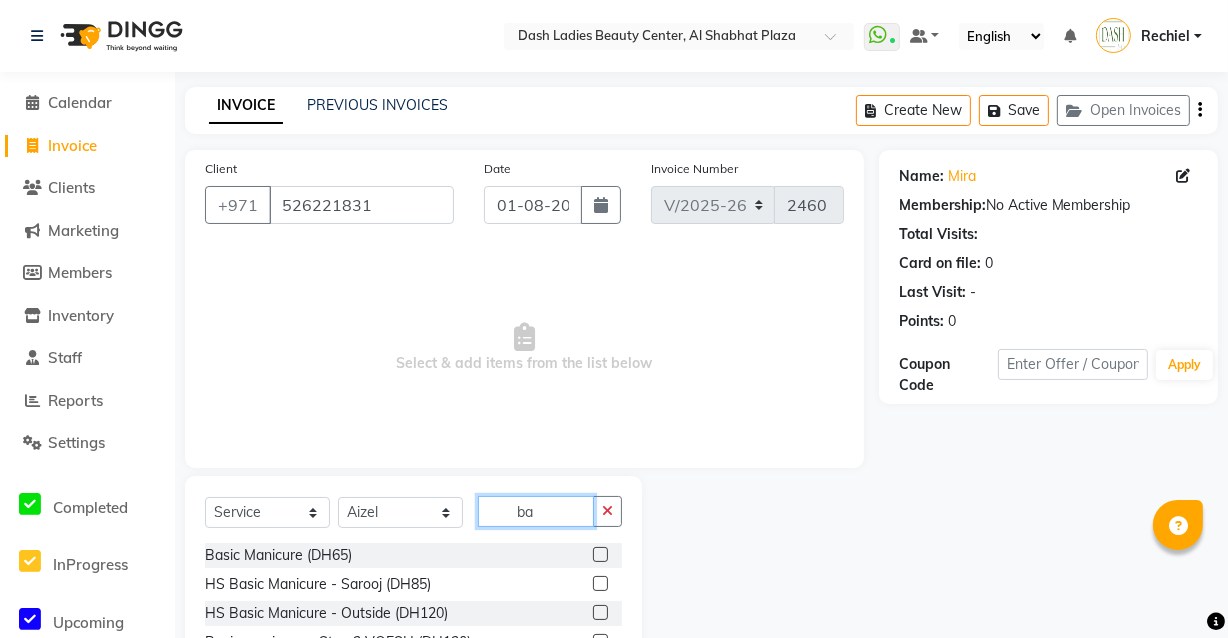 type on "b" 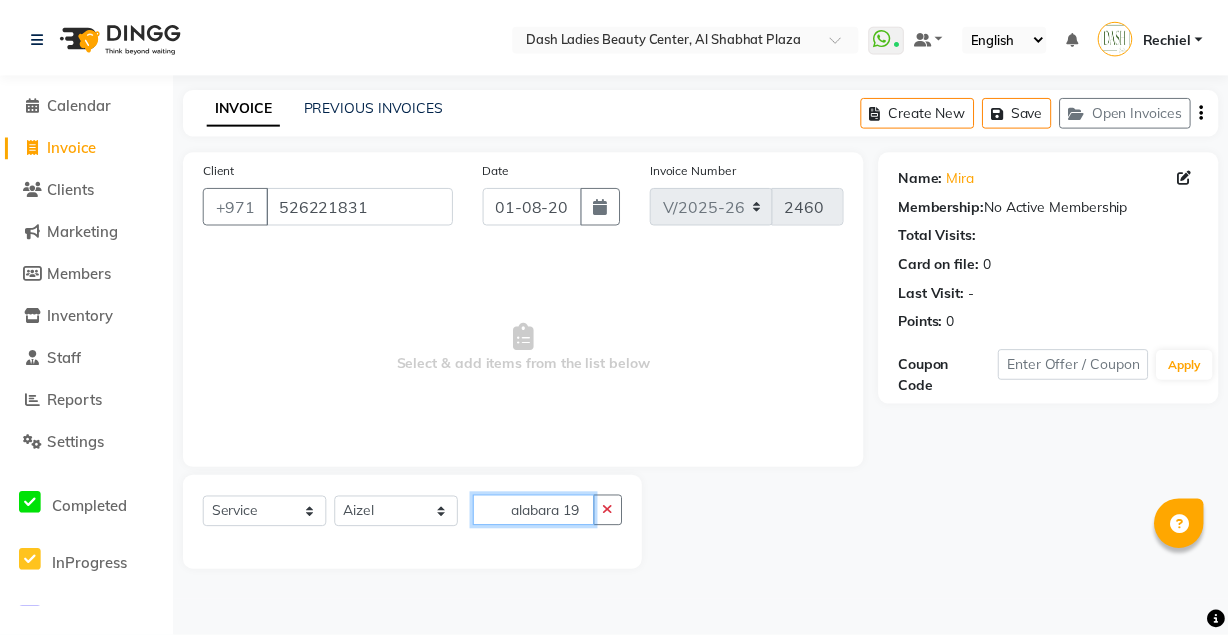 scroll, scrollTop: 0, scrollLeft: 0, axis: both 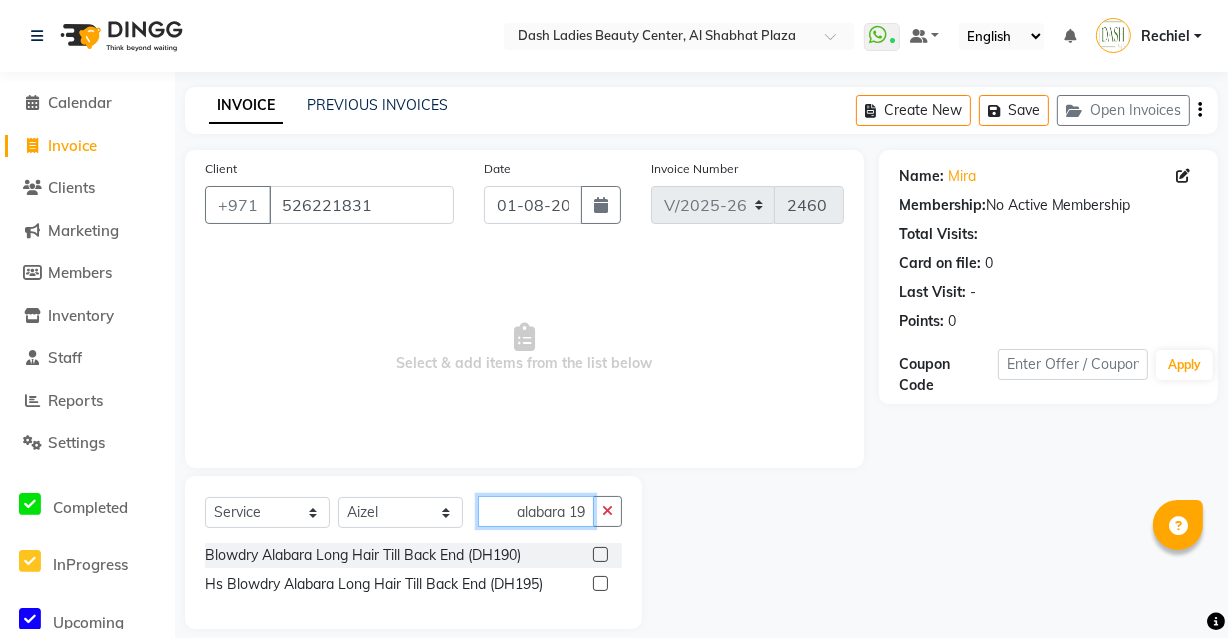 type on "alabara 19" 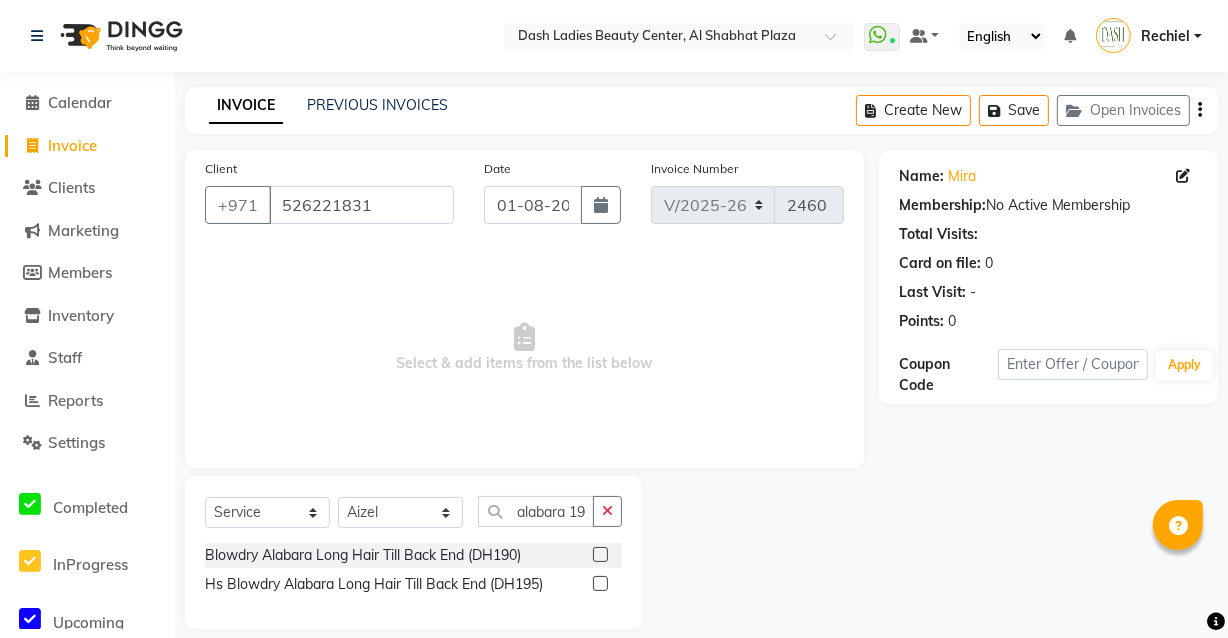 click 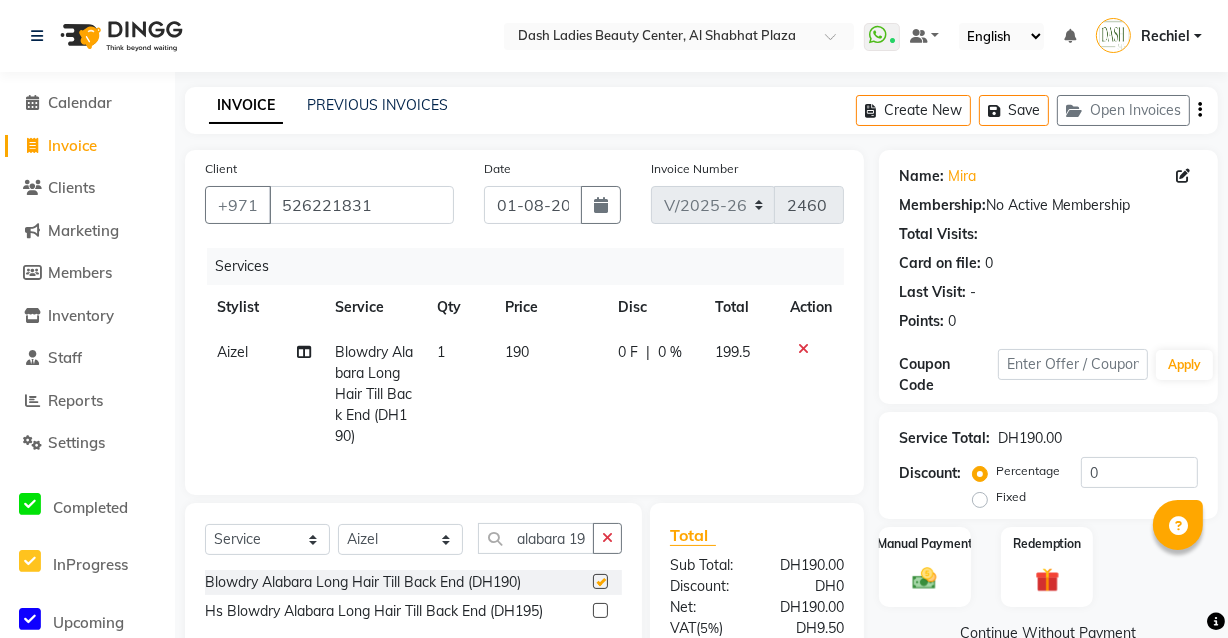 checkbox on "false" 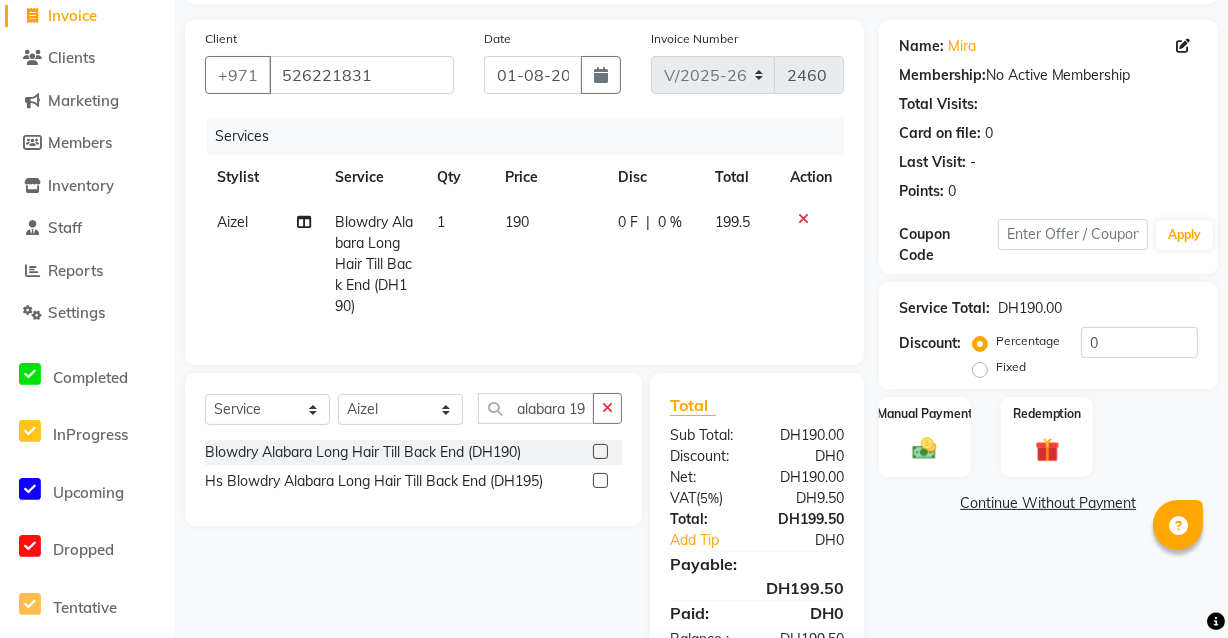 scroll, scrollTop: 181, scrollLeft: 0, axis: vertical 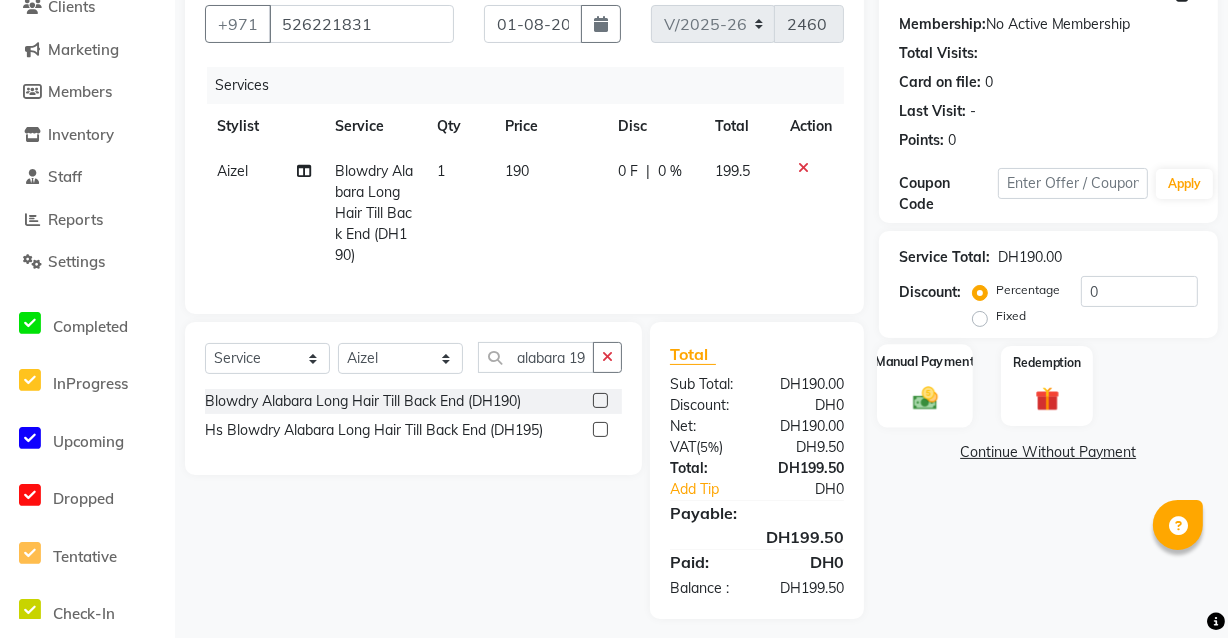 click on "Manual Payment" 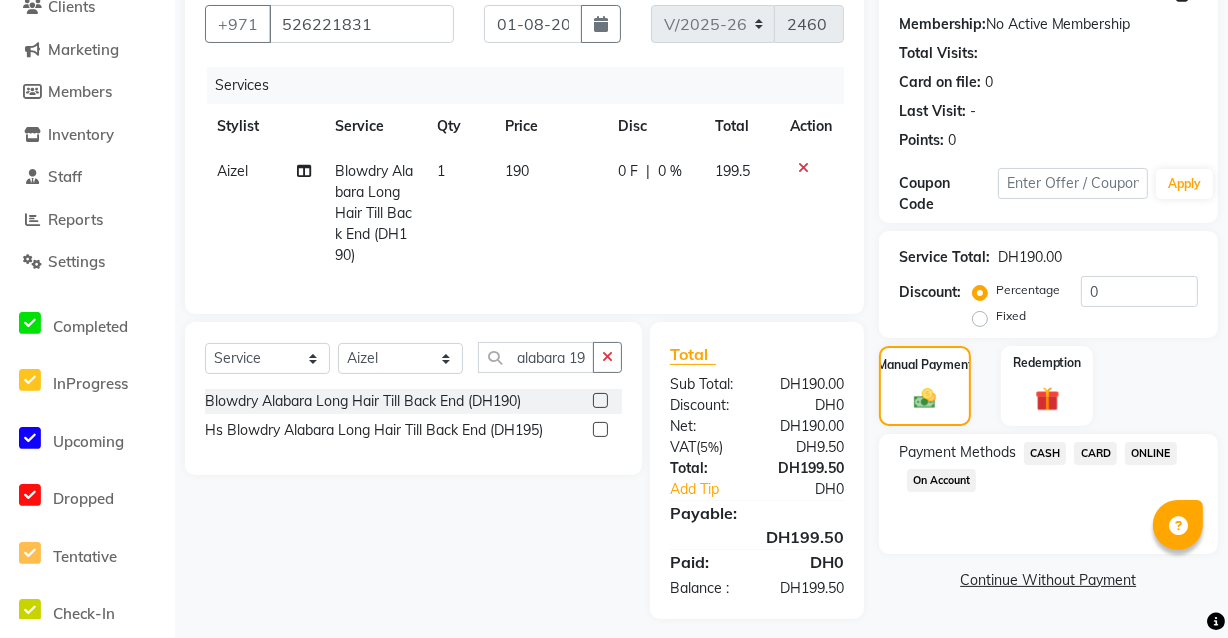 click on "CARD" 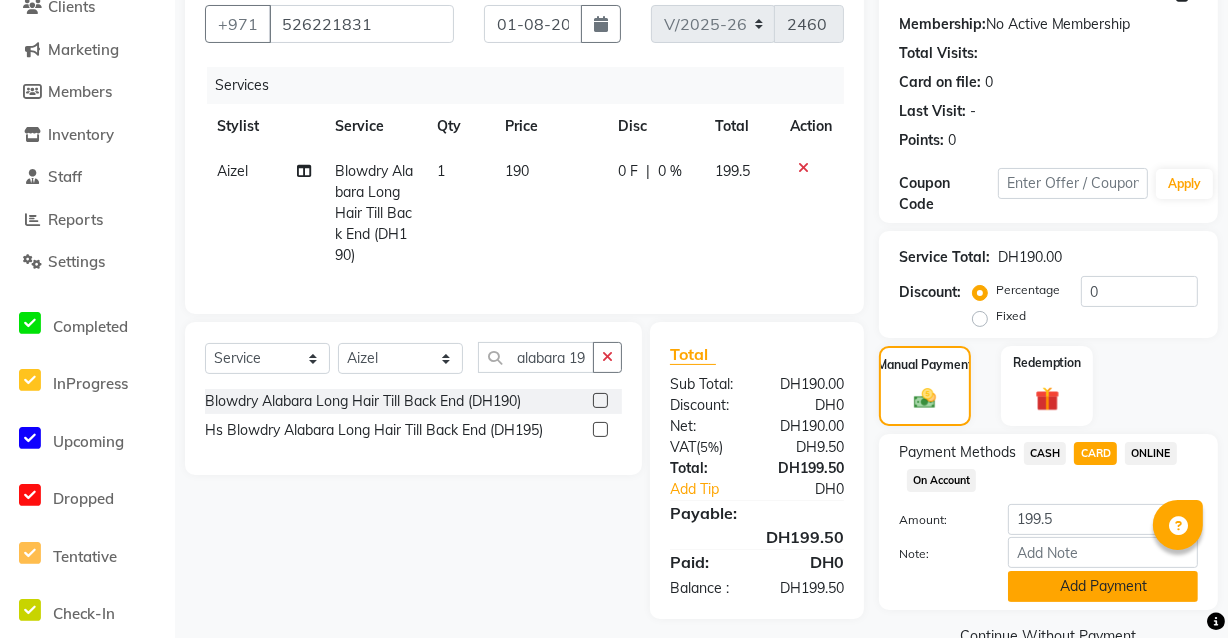 click on "Add Payment" 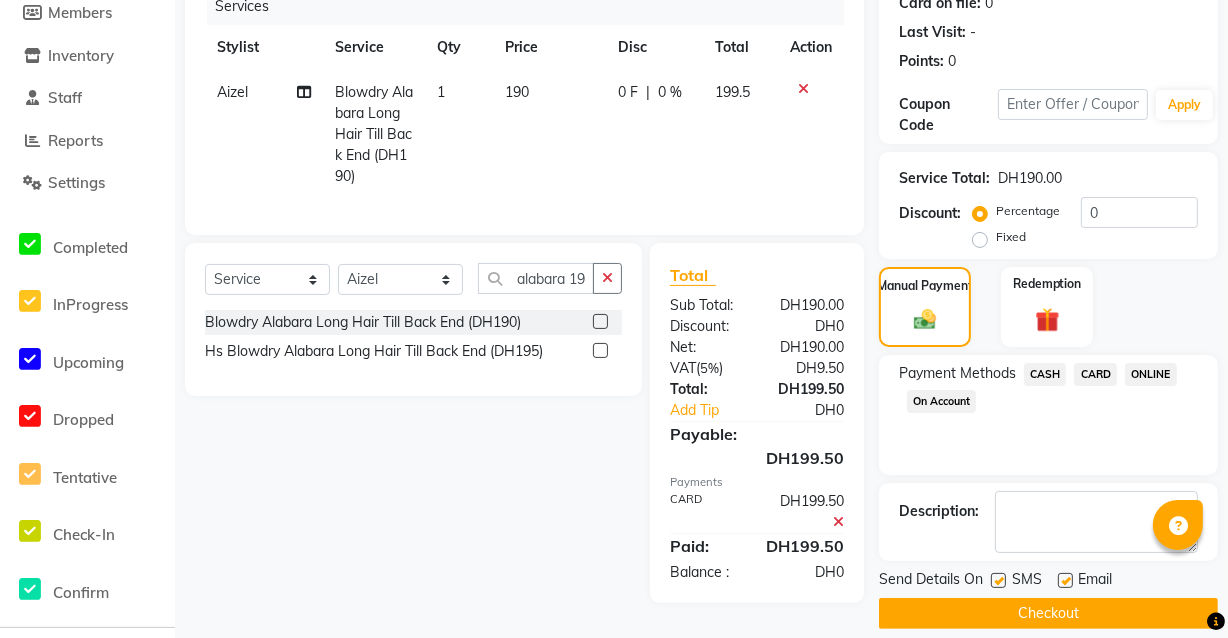 scroll, scrollTop: 279, scrollLeft: 0, axis: vertical 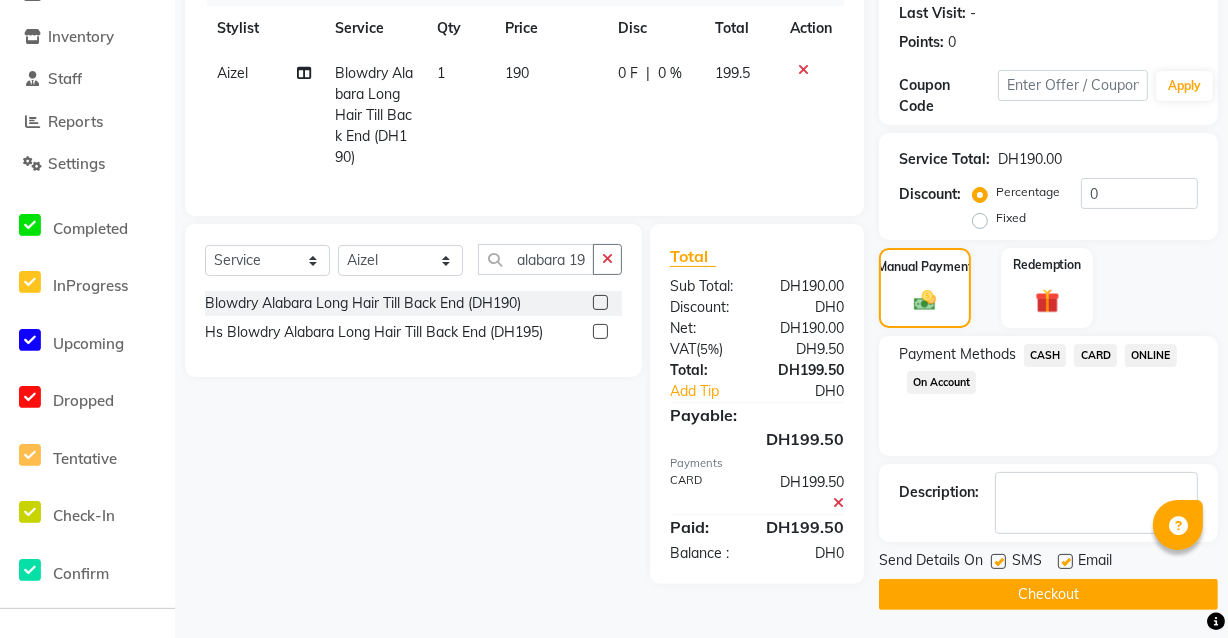 click on "CASH" 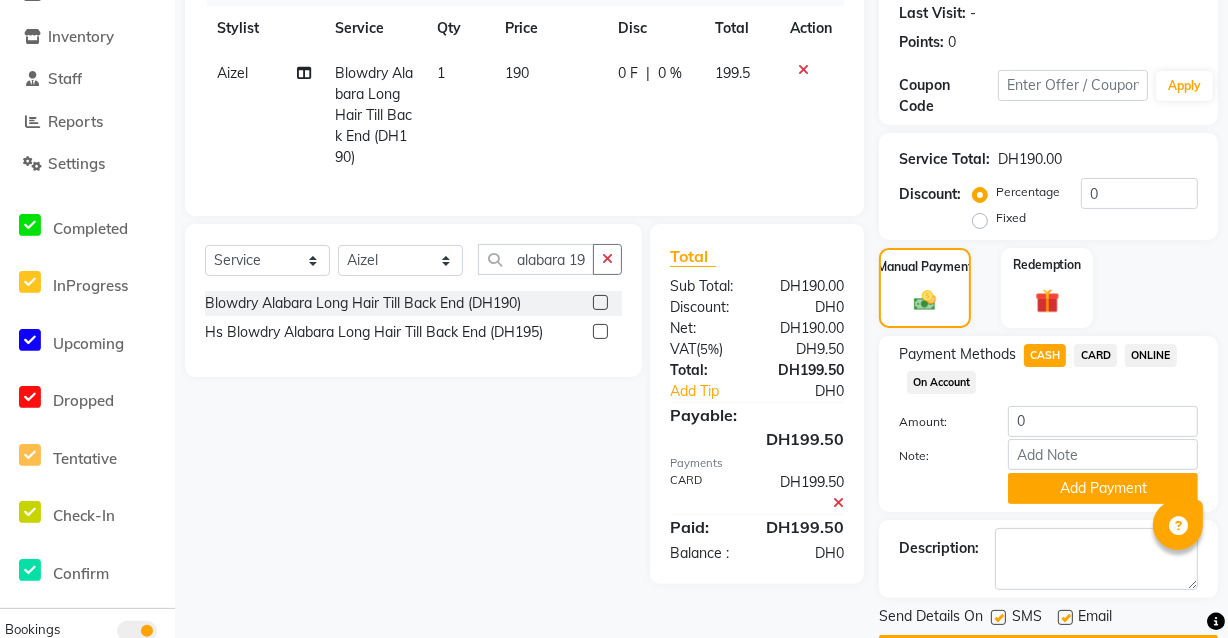 click 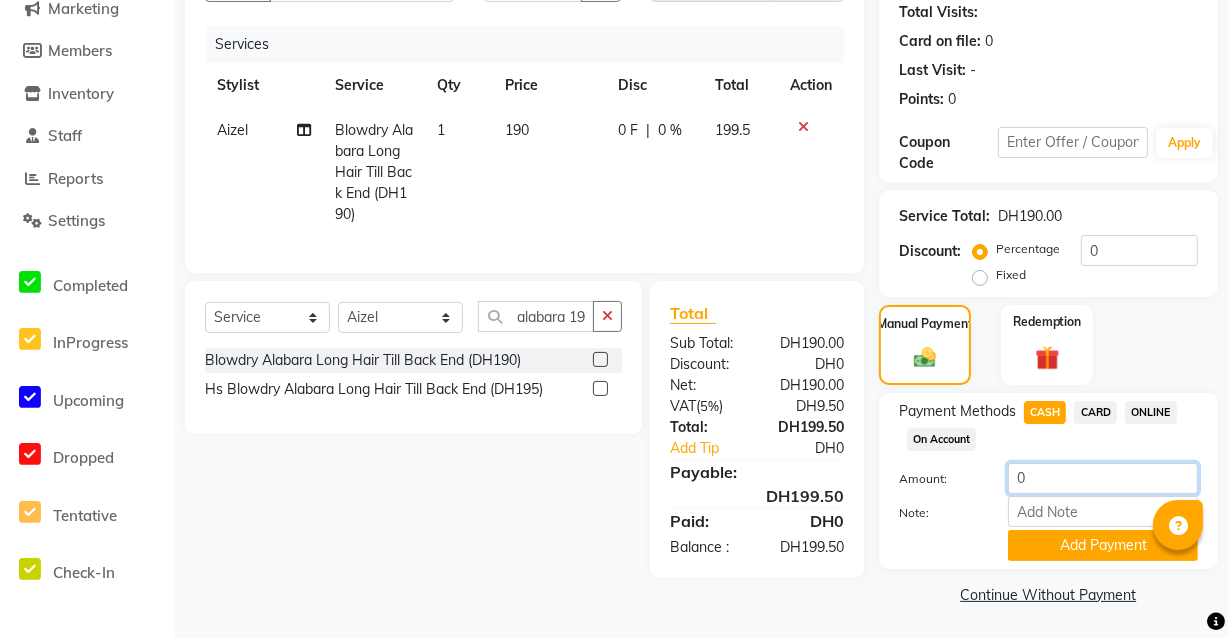 click on "0" 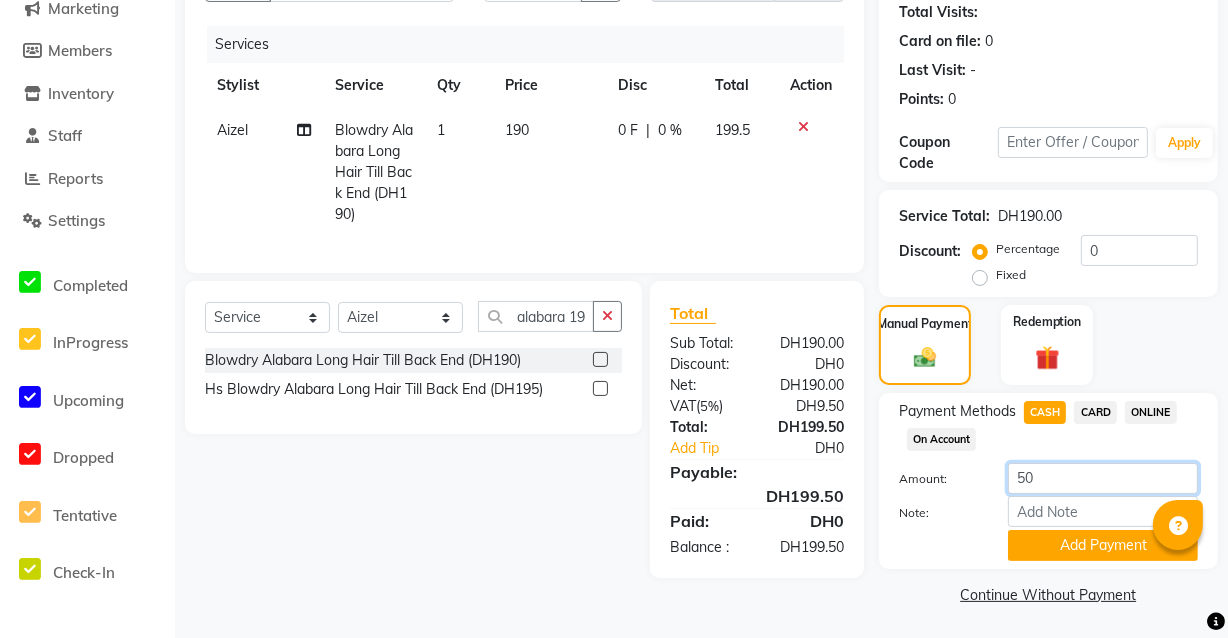 type on "500" 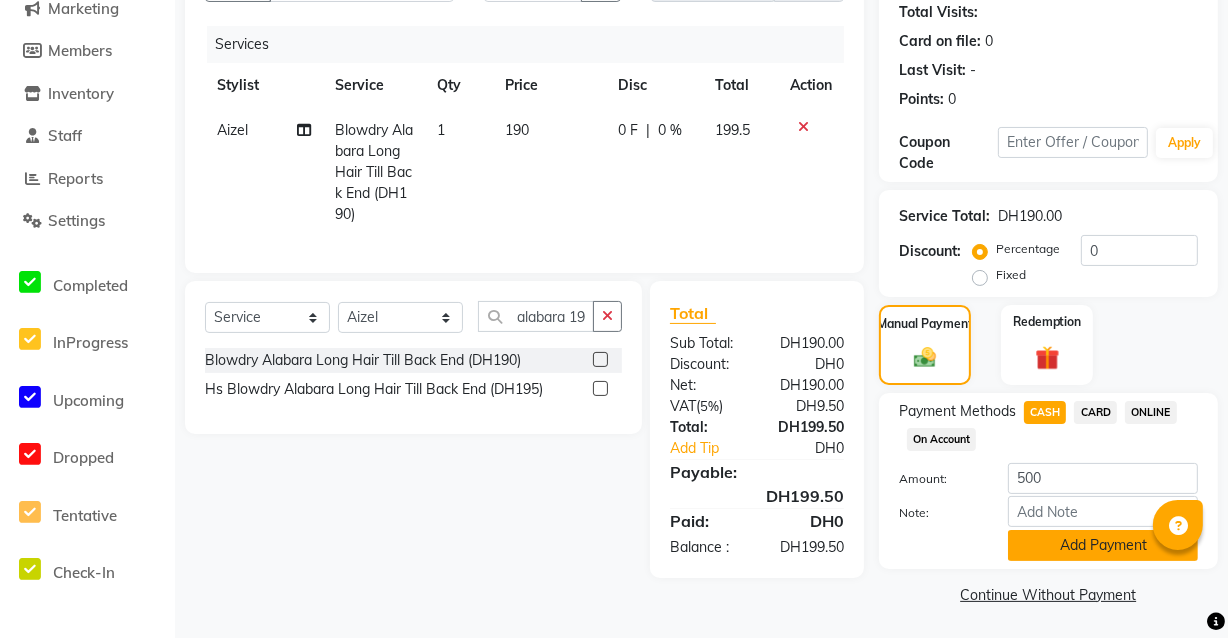 click on "Add Payment" 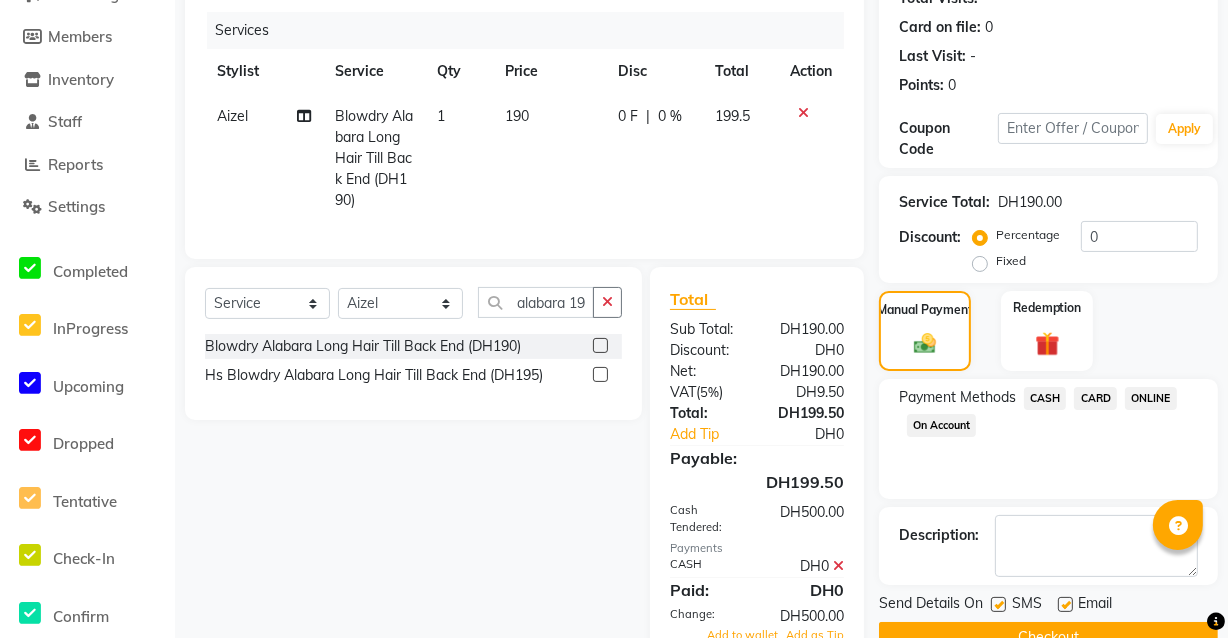 scroll, scrollTop: 307, scrollLeft: 0, axis: vertical 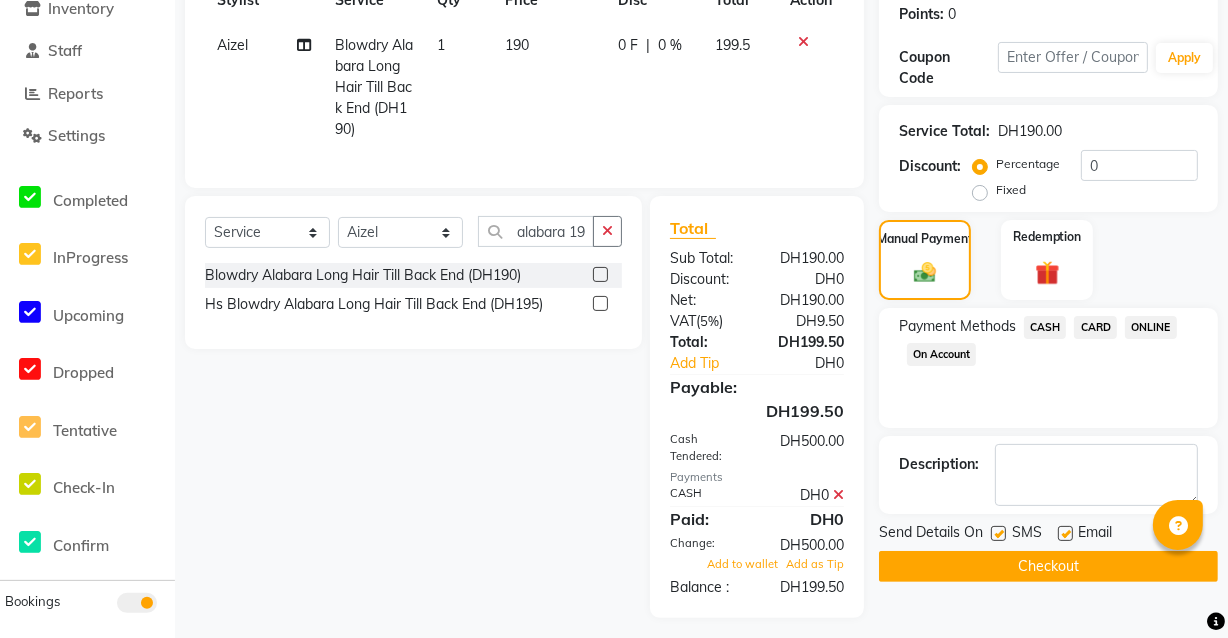 click 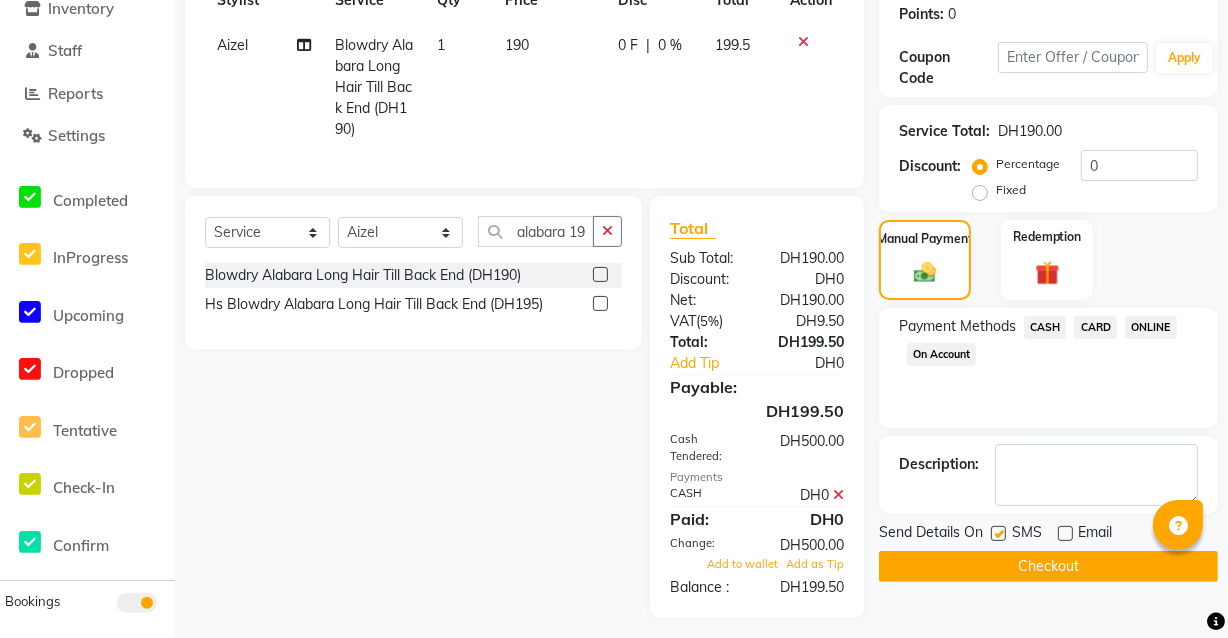 click on "Checkout" 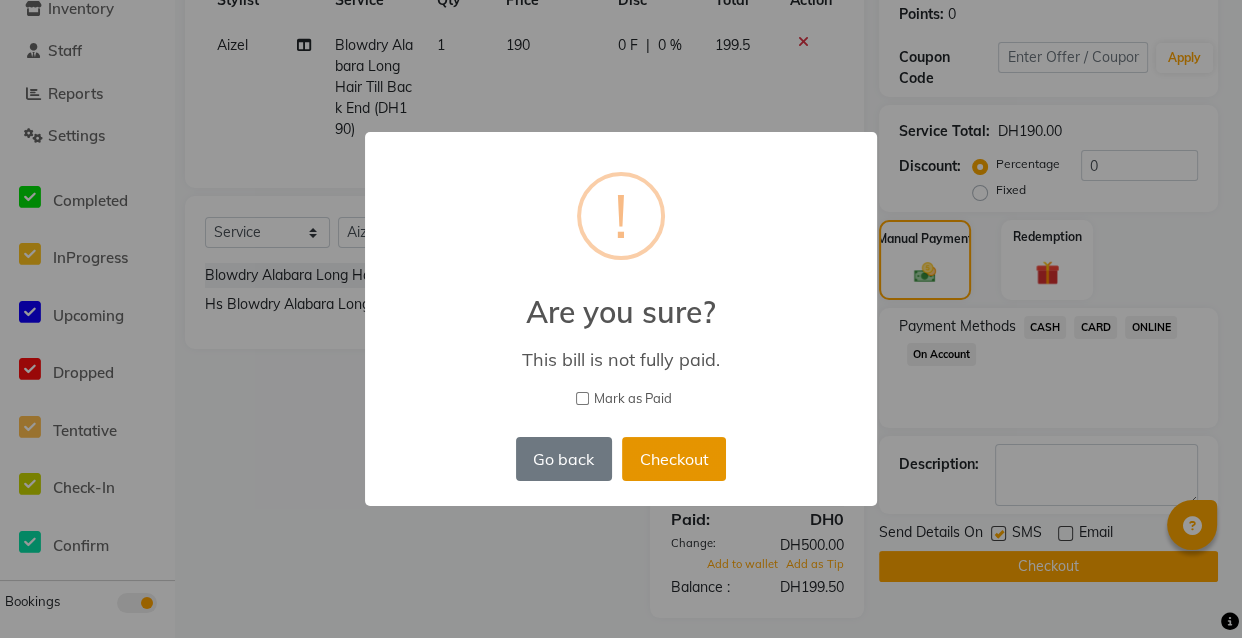 click on "Checkout" at bounding box center [674, 459] 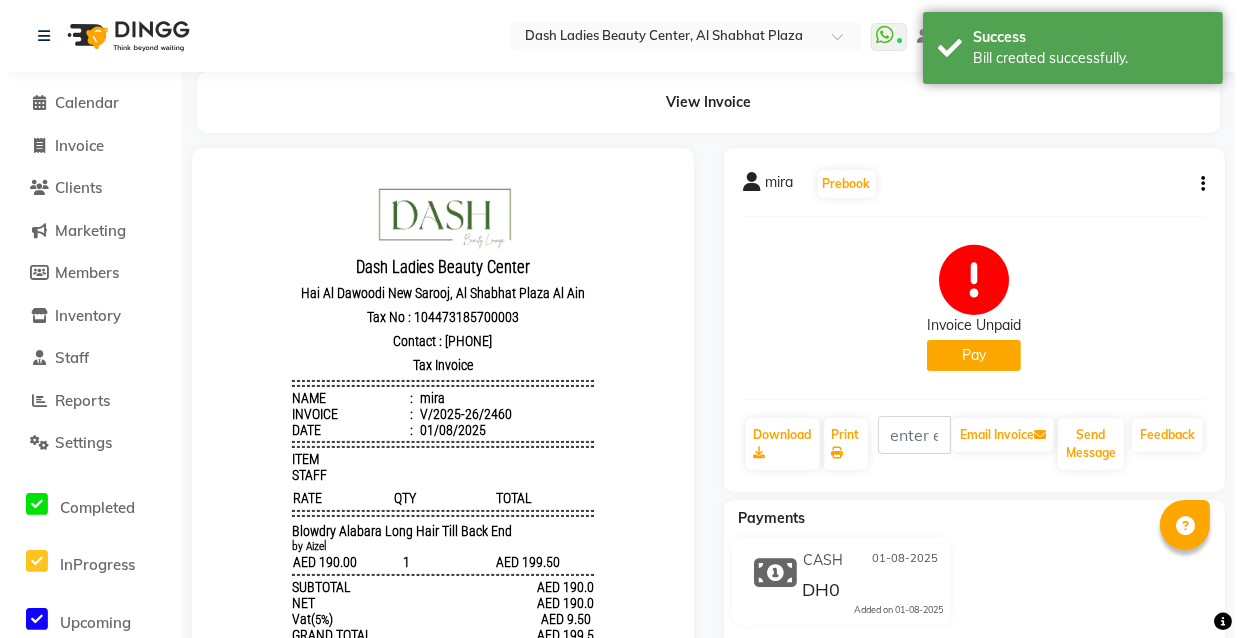 scroll, scrollTop: 0, scrollLeft: 0, axis: both 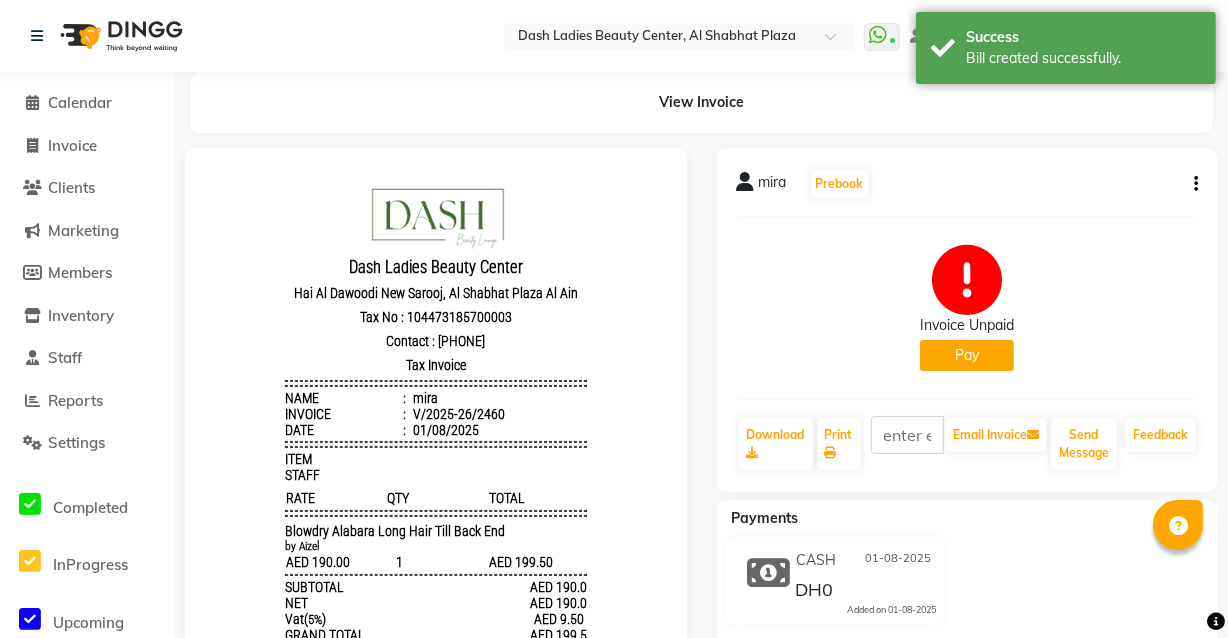 click on "Pay" 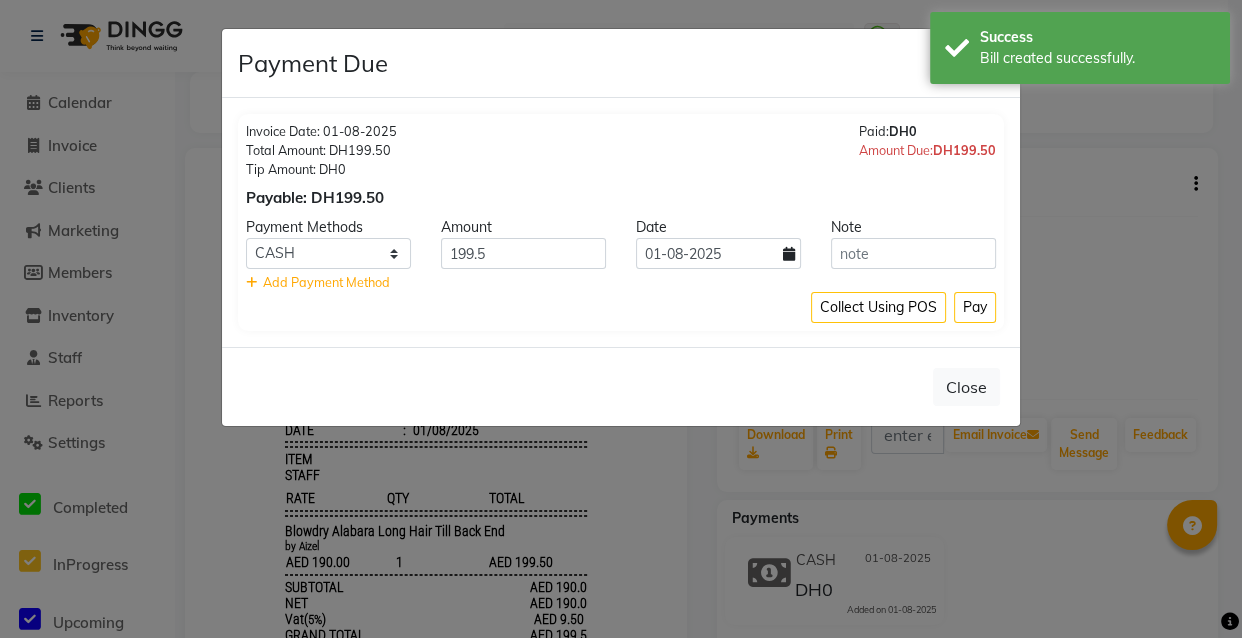 click on "Invoice Date: 01-08-2025 Total Amount: DH199.50 Tip Amount: DH0 Payable: DH199.50 Paid:  DH0 Amount Due:  DH199.50 Payment Methods Amount Date Note CASH CARD ONLINE On Account 199.5 01-08-2025    Add Payment Method Collect Using POS Pay" 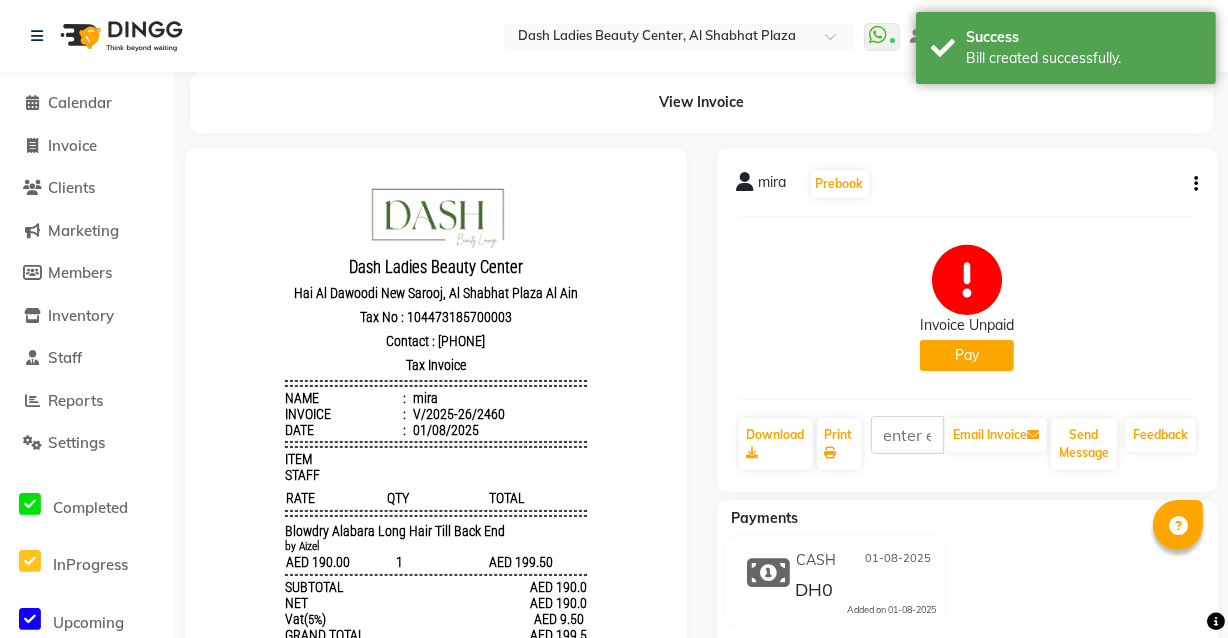 select on "service" 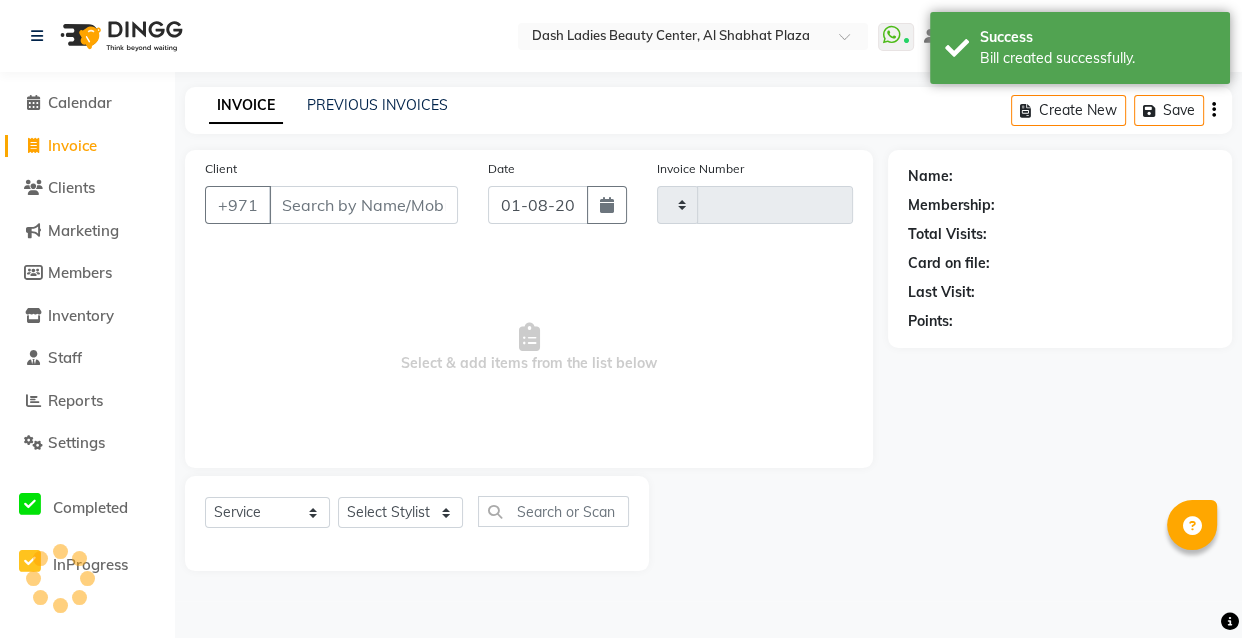 type on "2461" 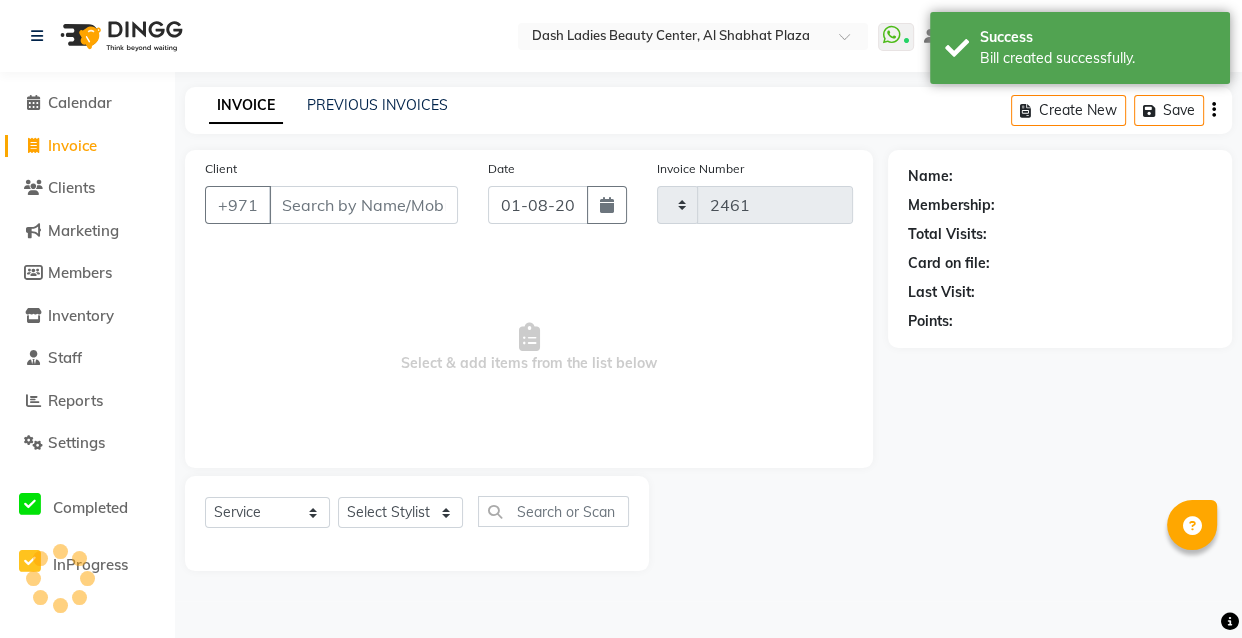 select on "8372" 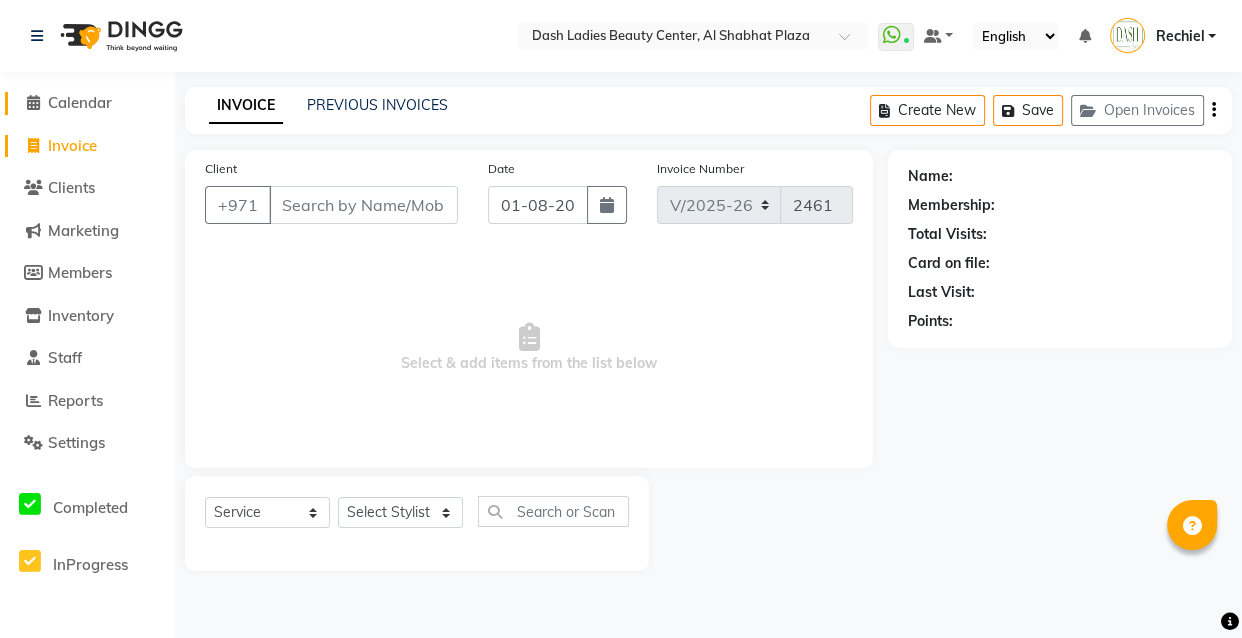 click on "Calendar" 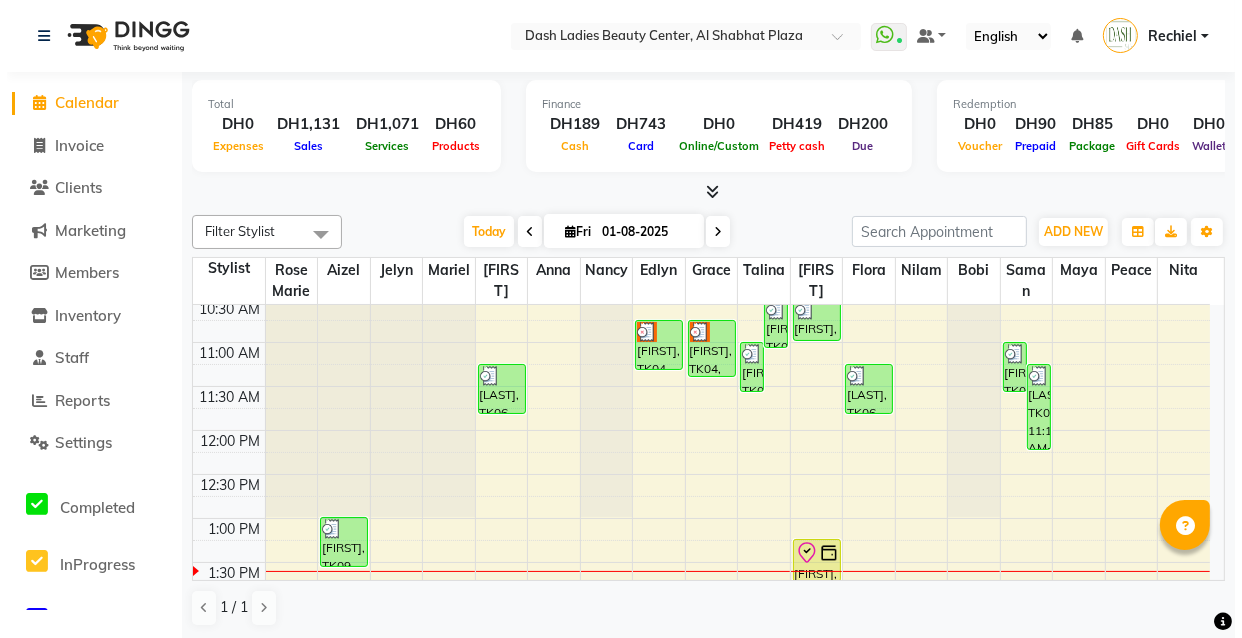 scroll, scrollTop: 150, scrollLeft: 0, axis: vertical 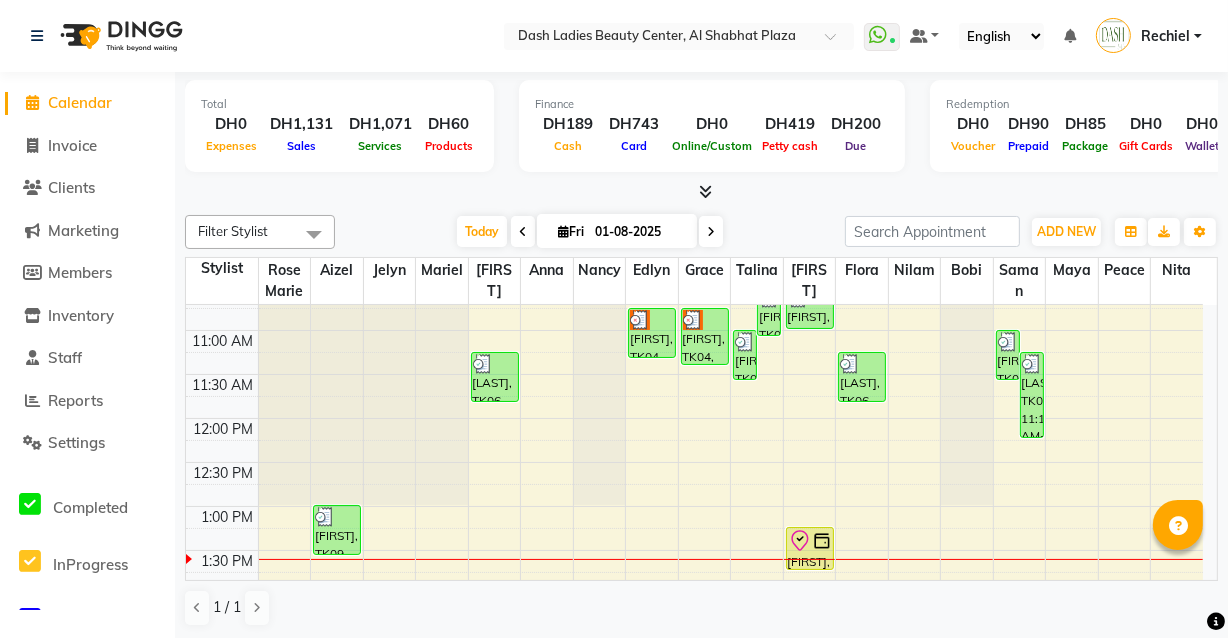 click on "Dana, TK04, 10:45 AM-11:25 AM, Essential Manicure" at bounding box center [705, 336] 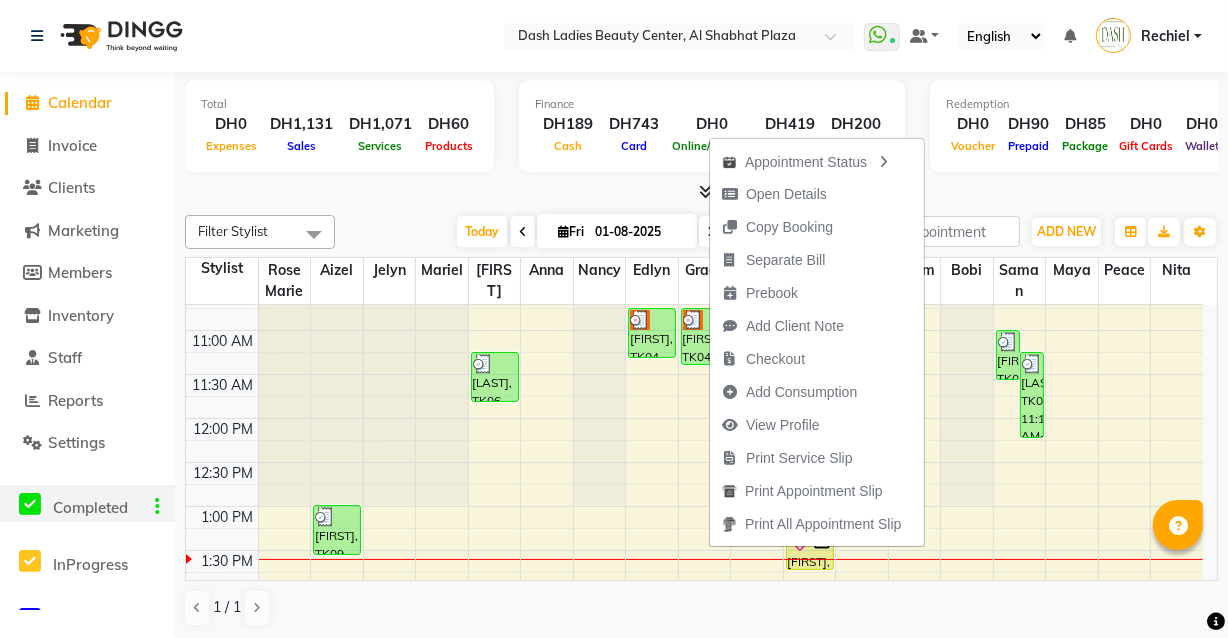 click 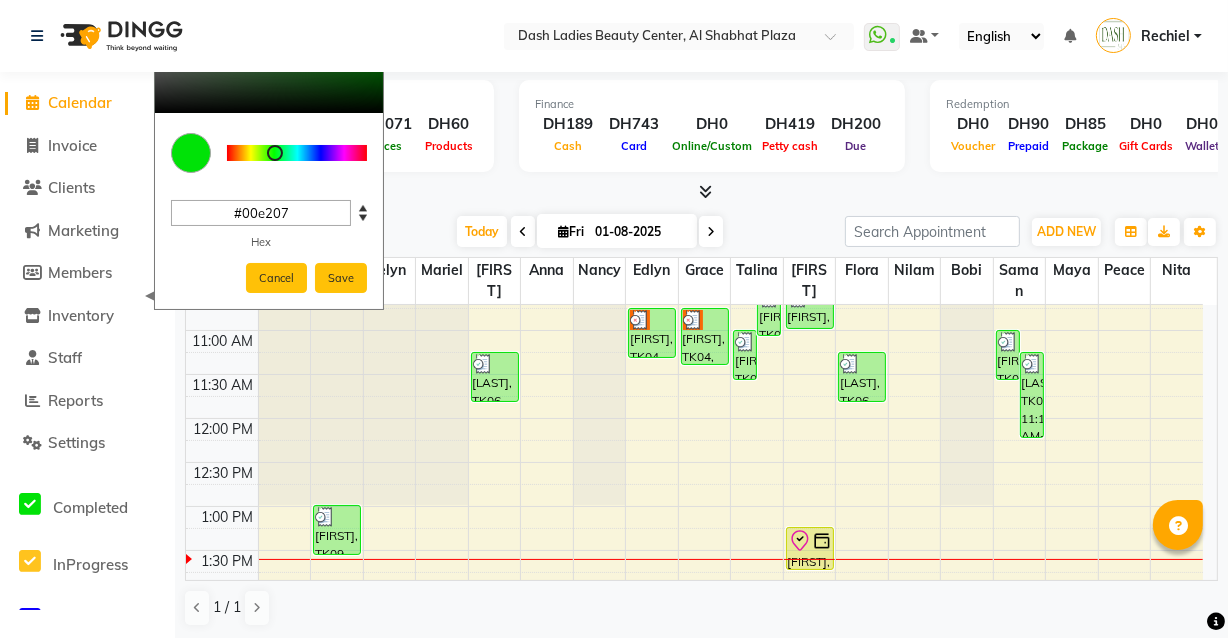 click on "12:30 PM" at bounding box center (224, 473) 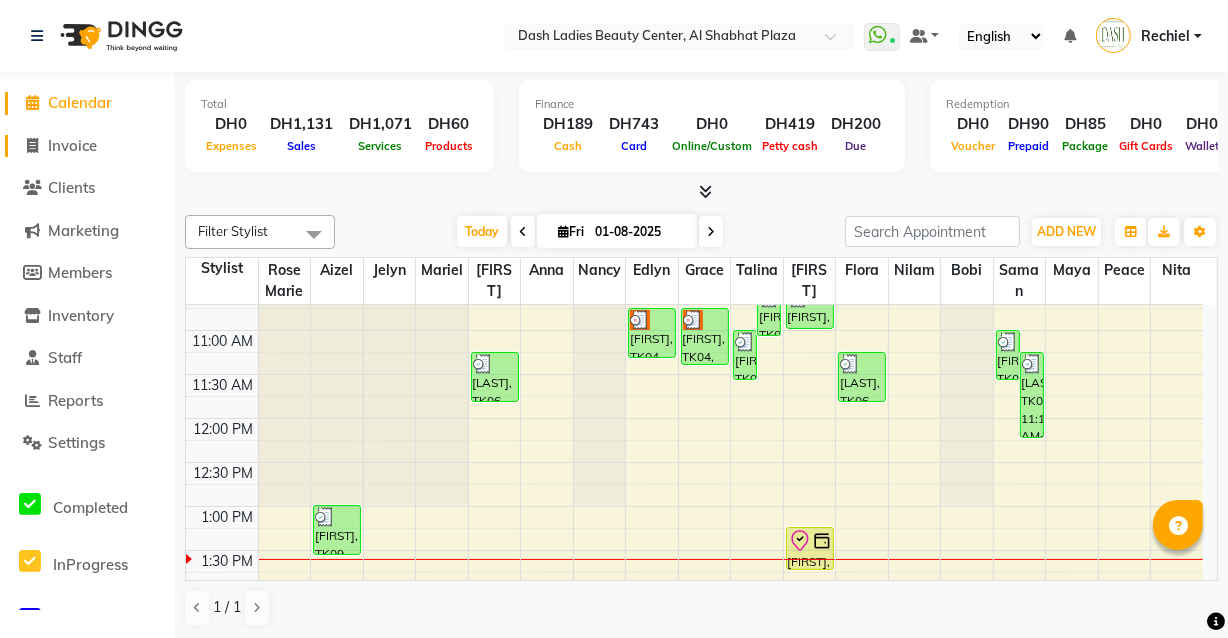 click on "Invoice" 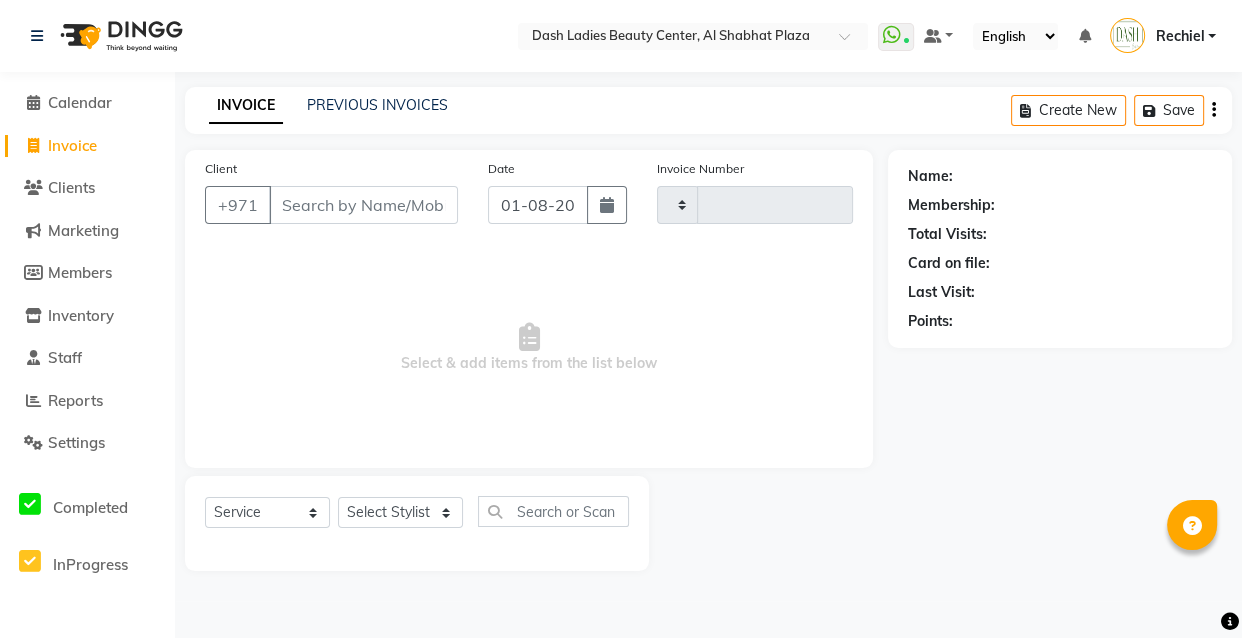 type on "2461" 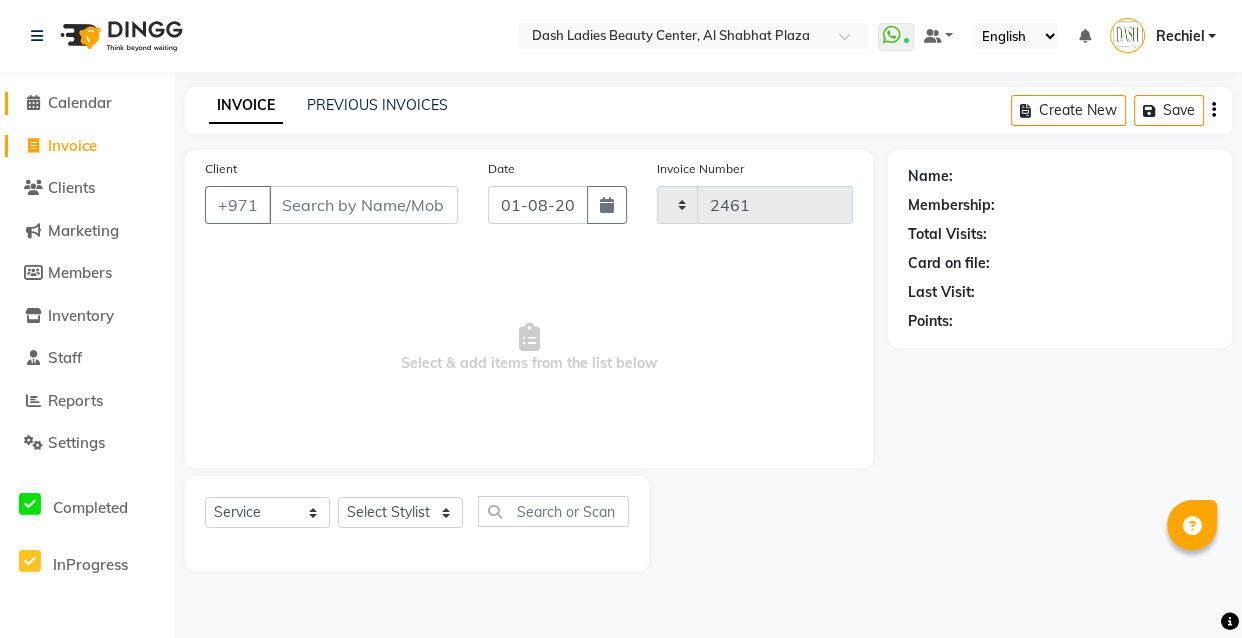 select on "8372" 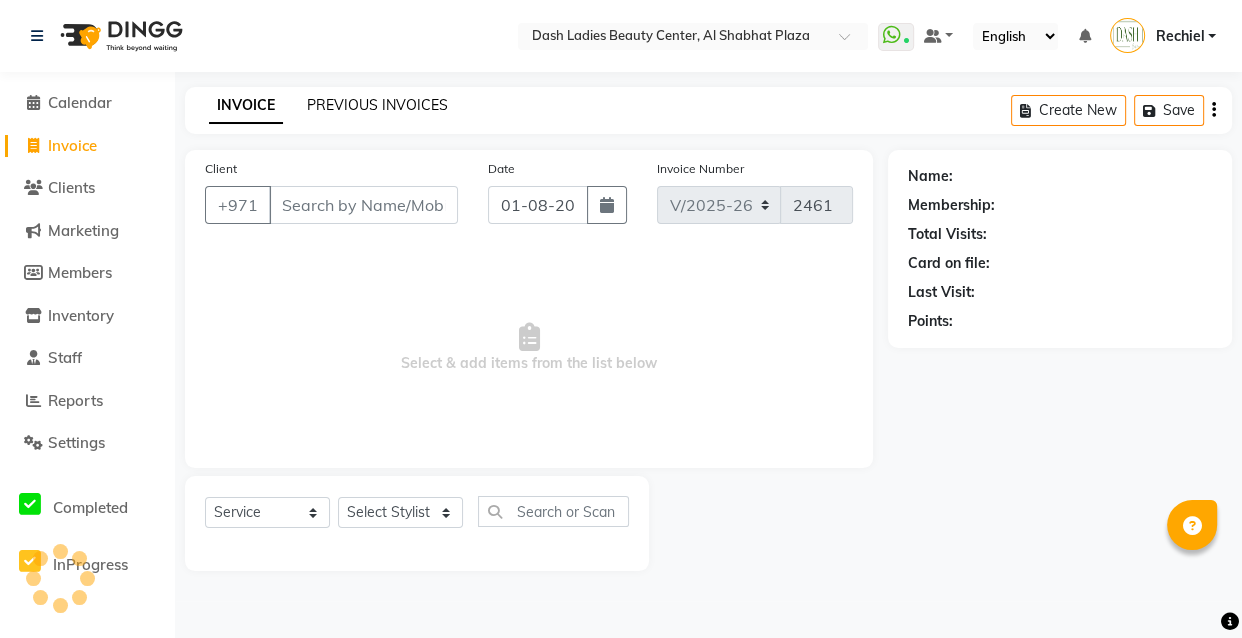 click on "PREVIOUS INVOICES" 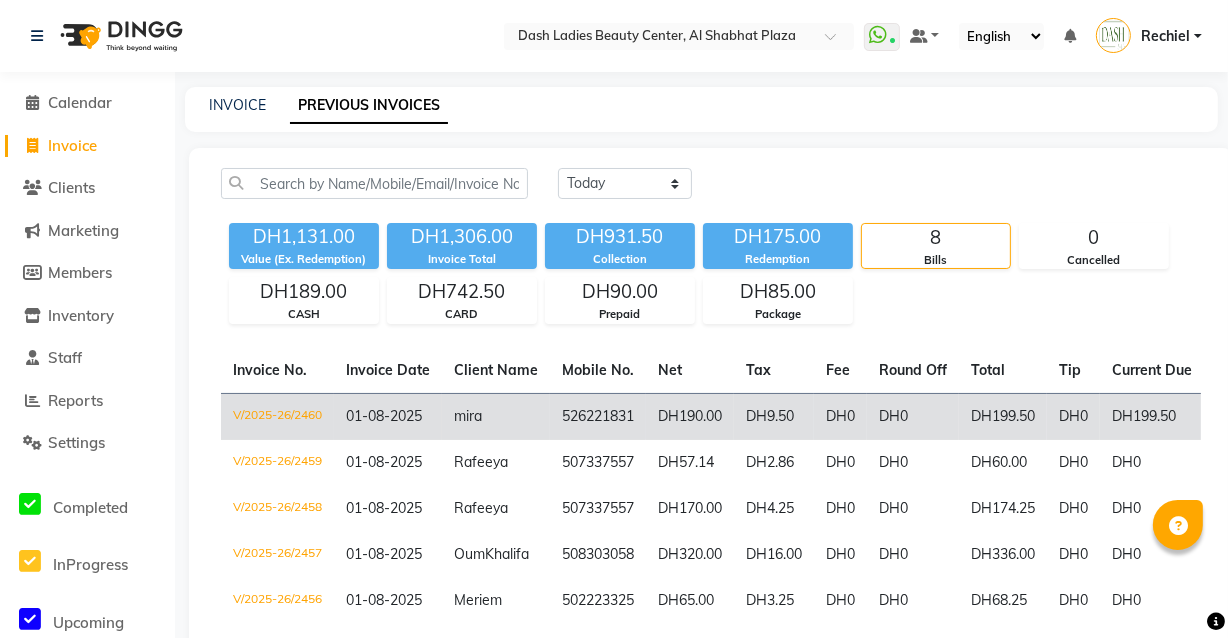 click on "DH9.50" 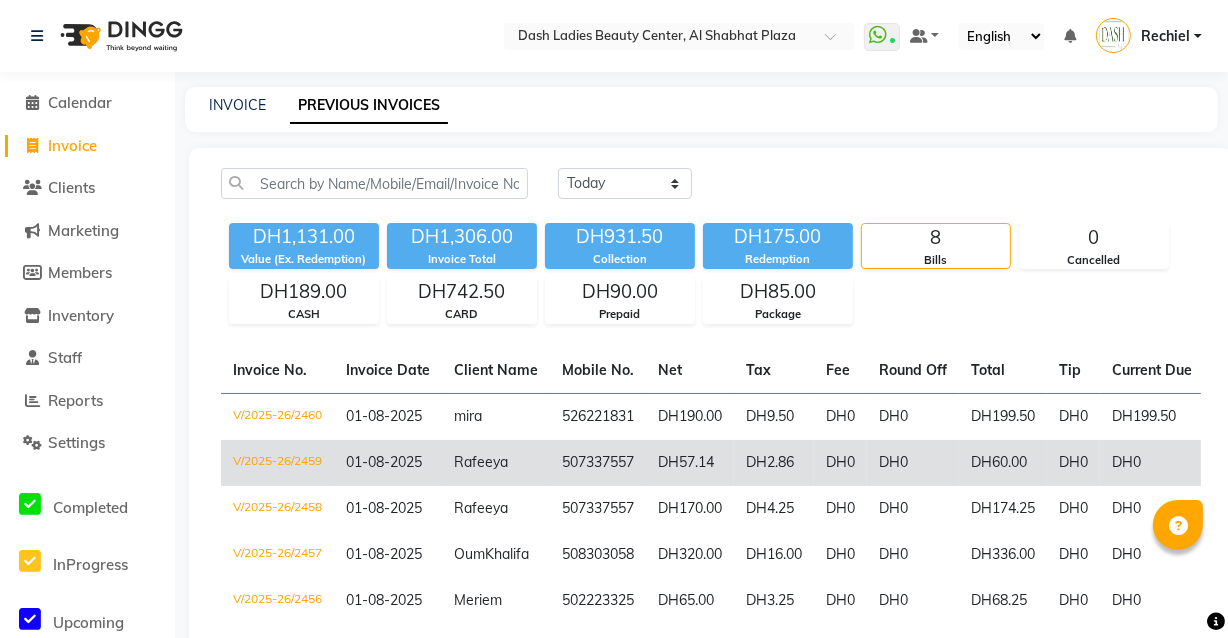 click on "01-08-2025" 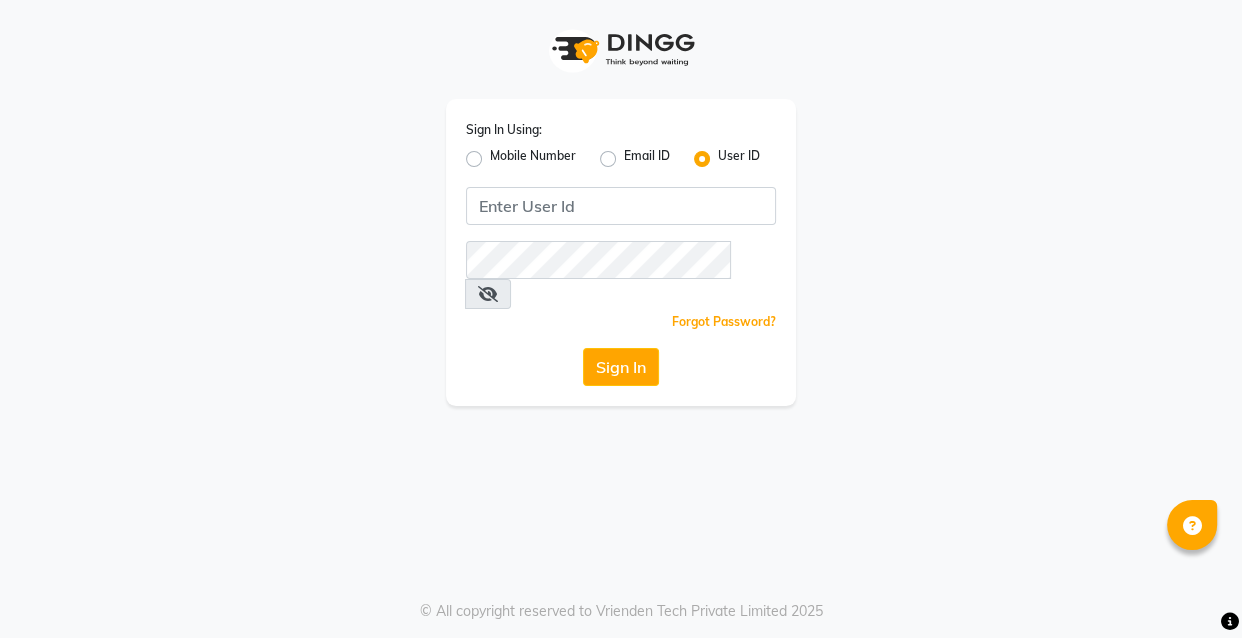 click on "Mobile Number" 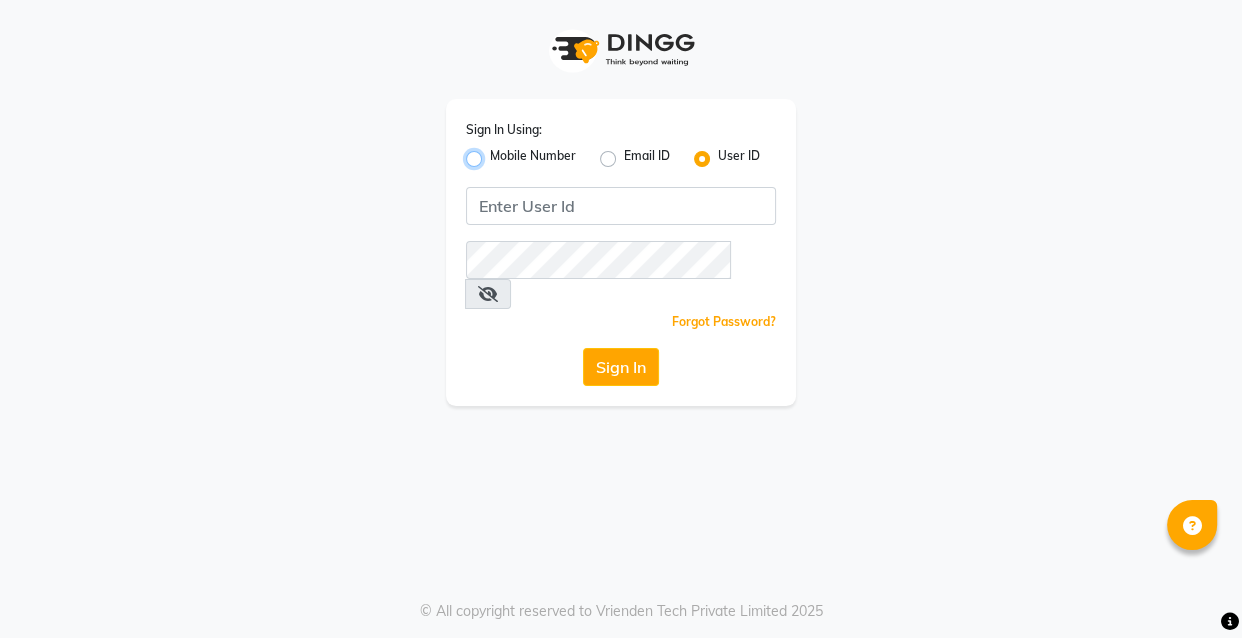 click on "Mobile Number" at bounding box center (496, 153) 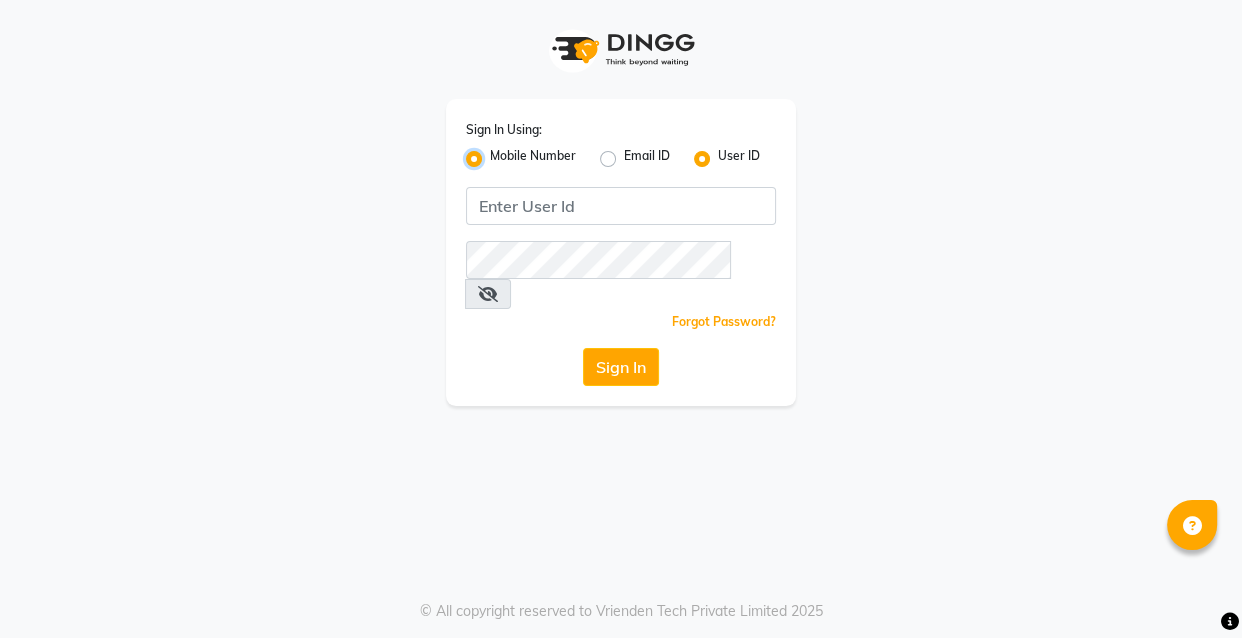 radio on "false" 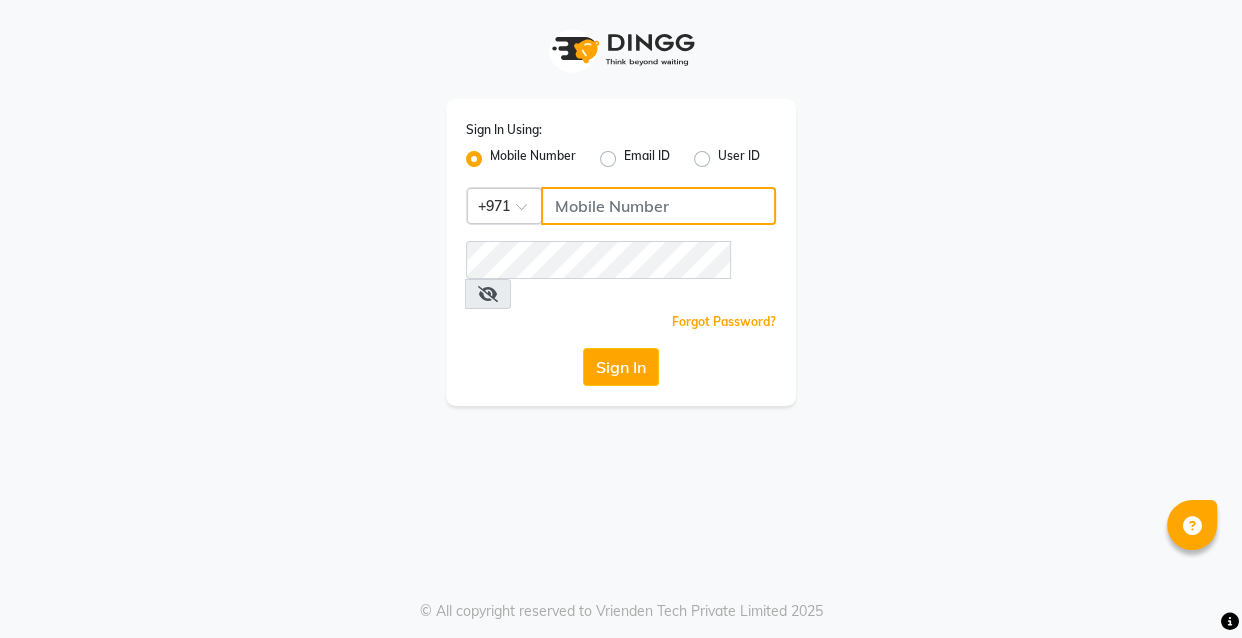 click 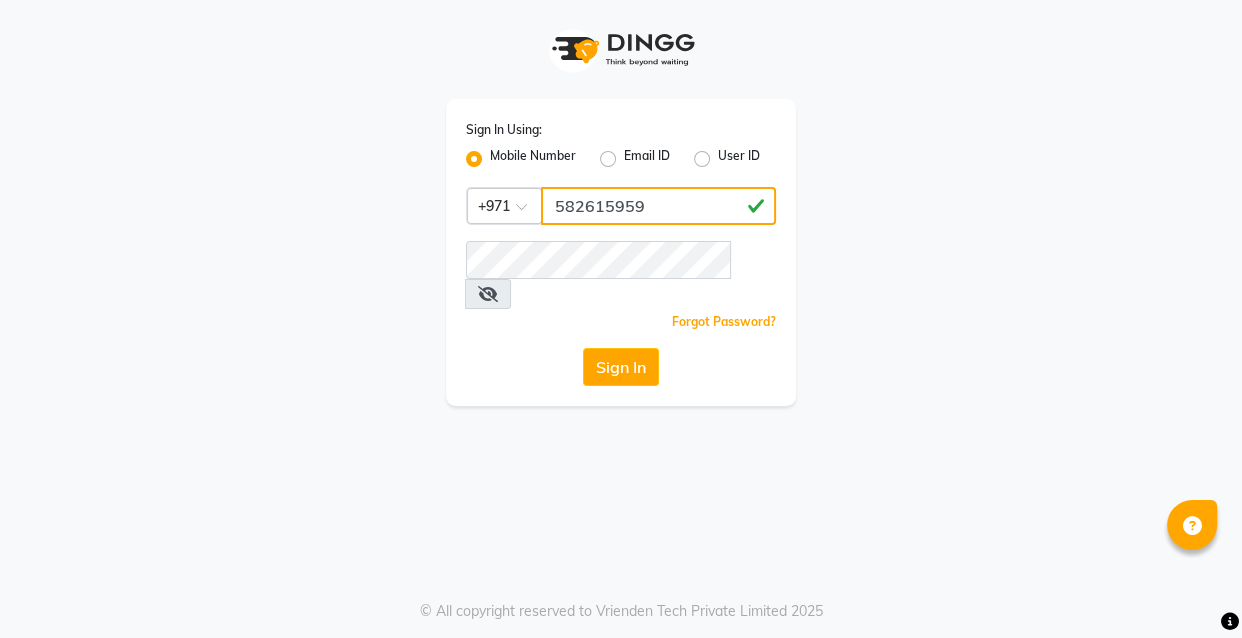 type on "582615959" 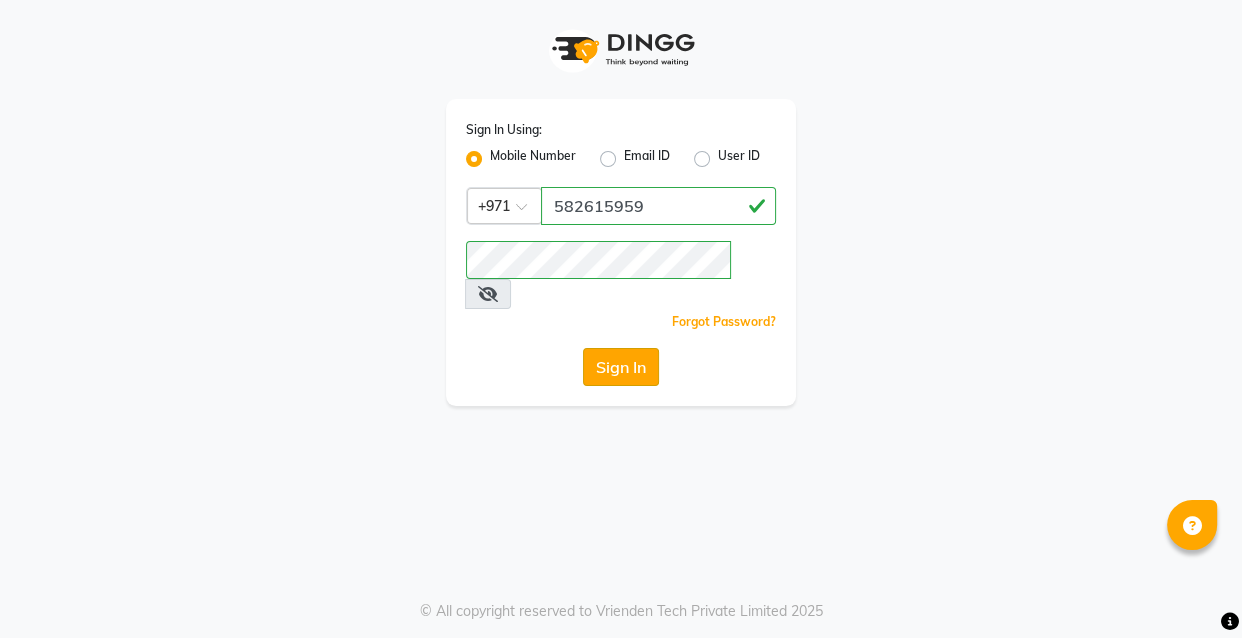 click on "Sign In" 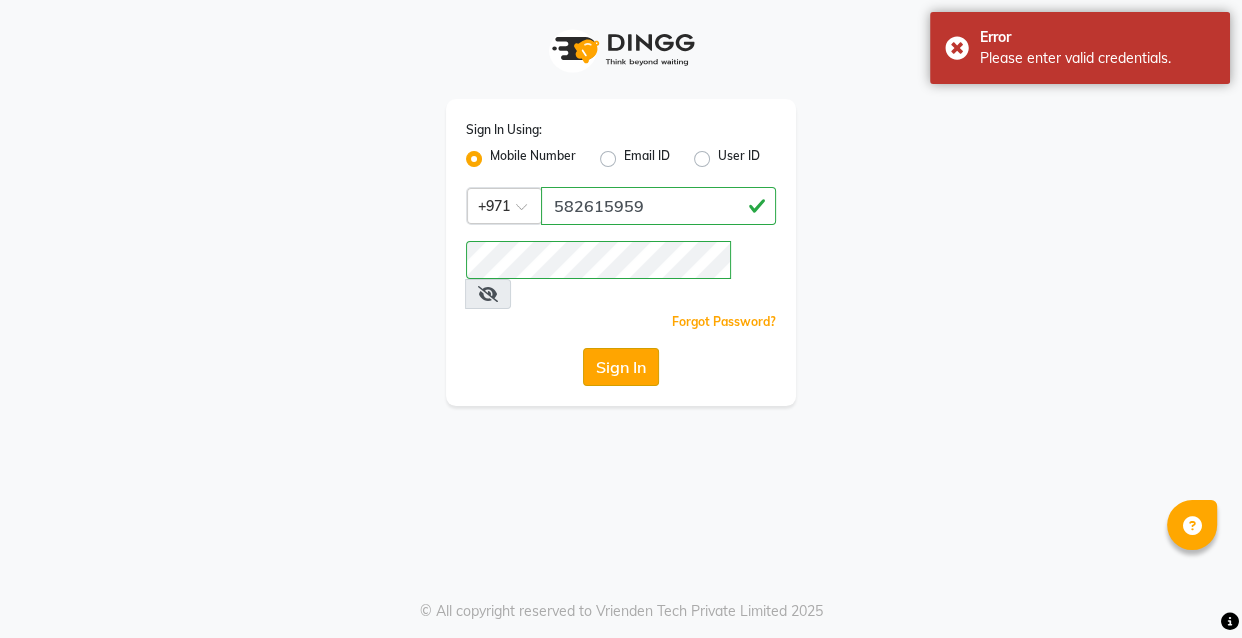 click at bounding box center (488, 294) 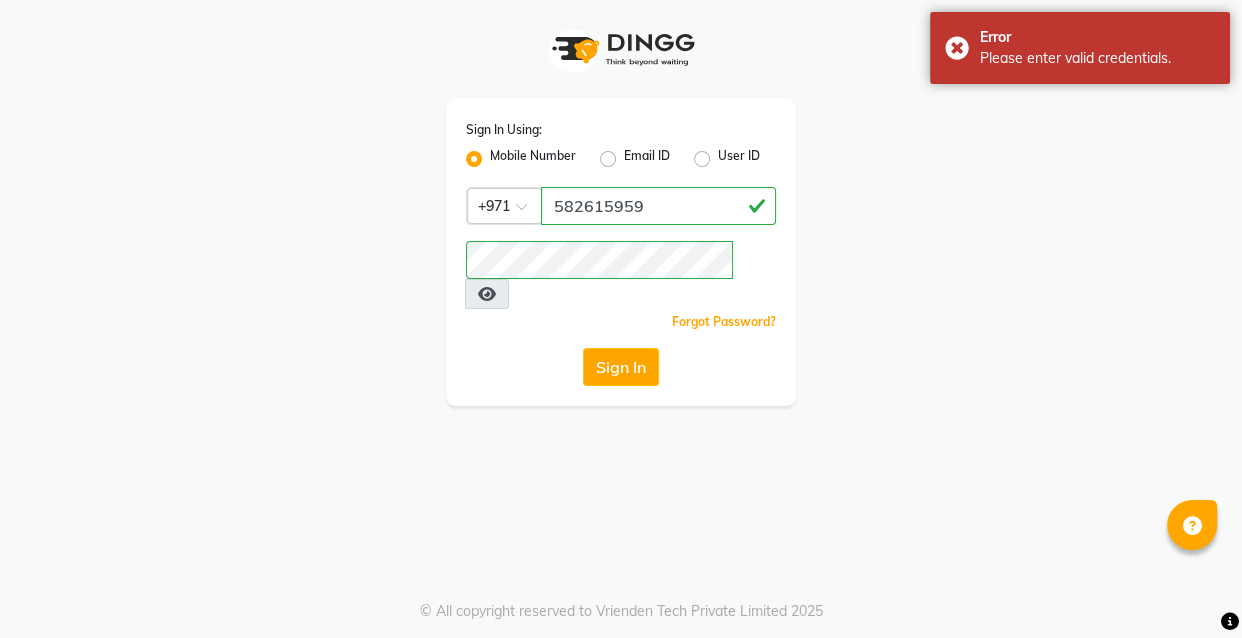 click at bounding box center (487, 294) 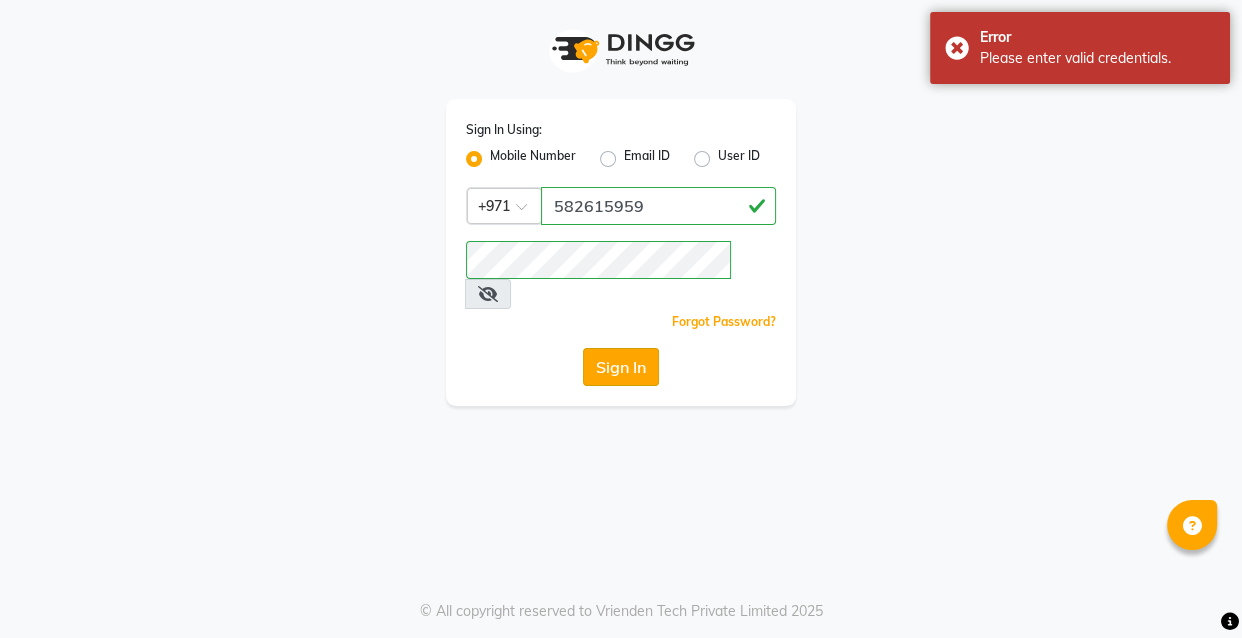 click on "Sign In" 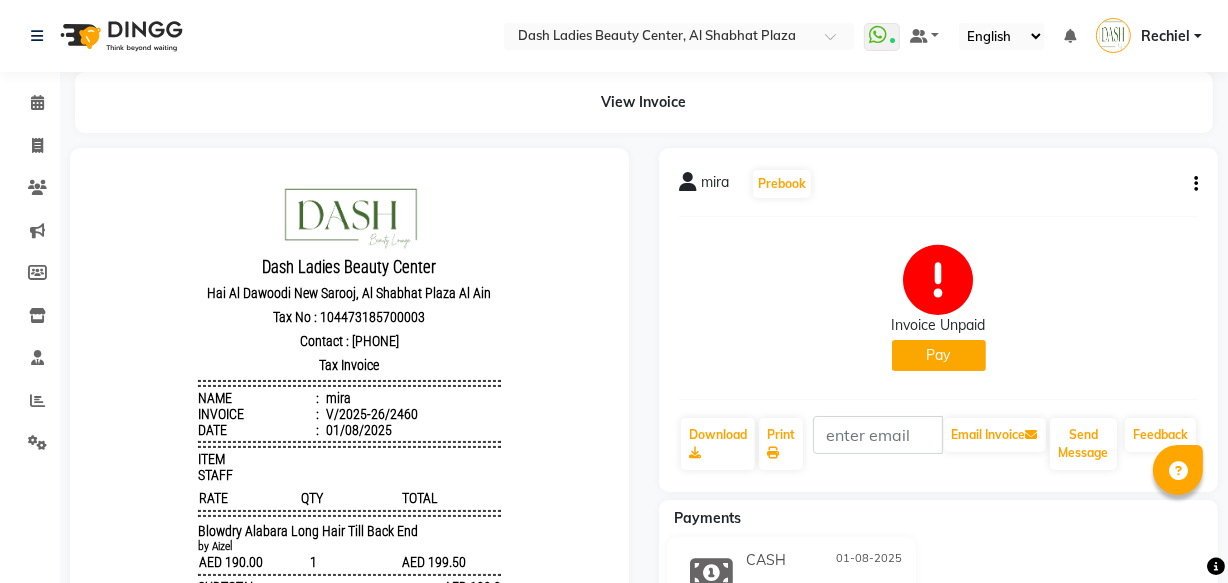 scroll, scrollTop: 0, scrollLeft: 0, axis: both 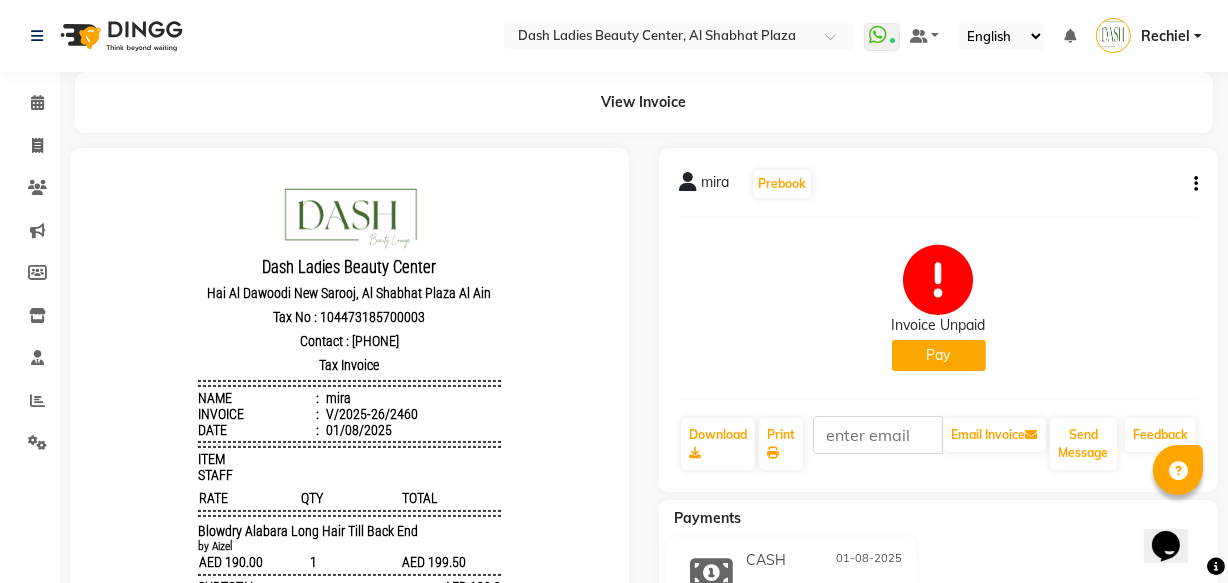 click on "Pay" 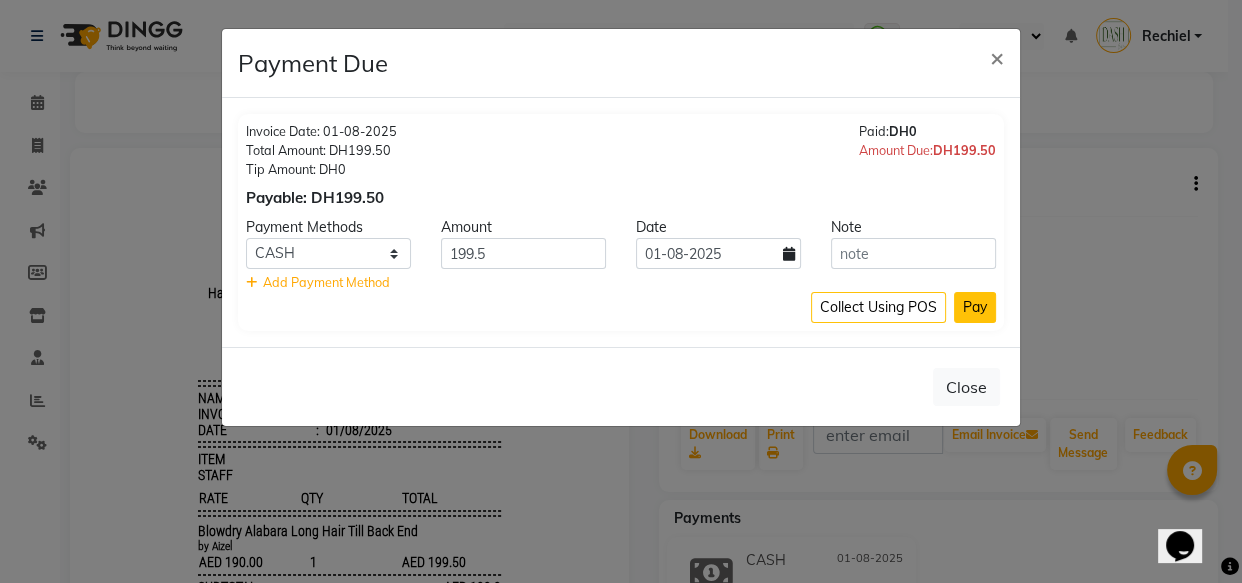 click on "Pay" 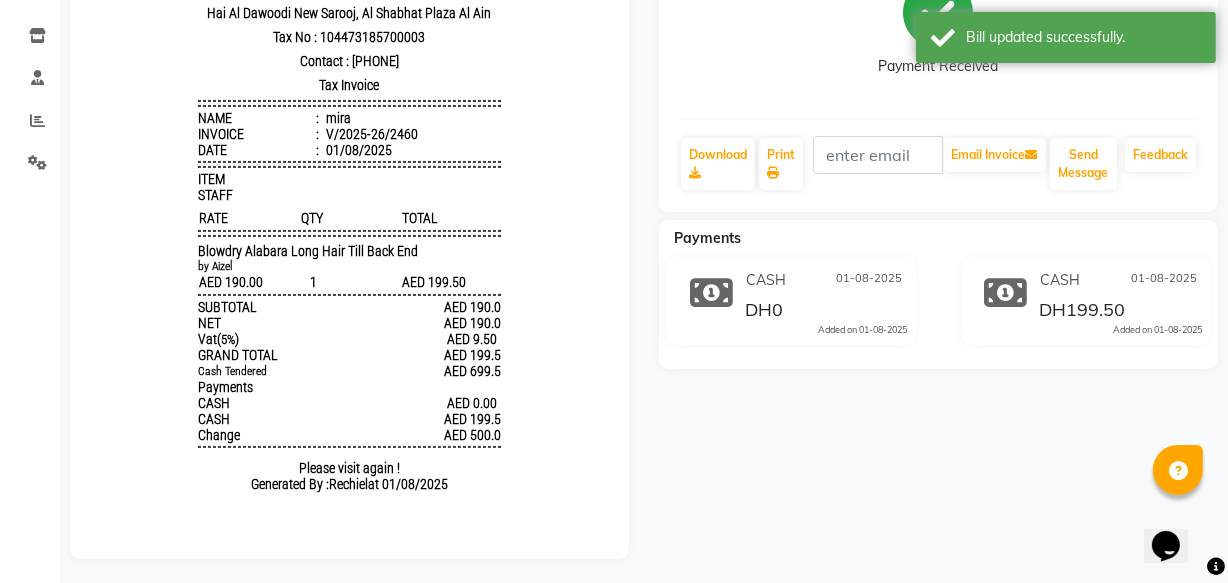 scroll, scrollTop: 299, scrollLeft: 0, axis: vertical 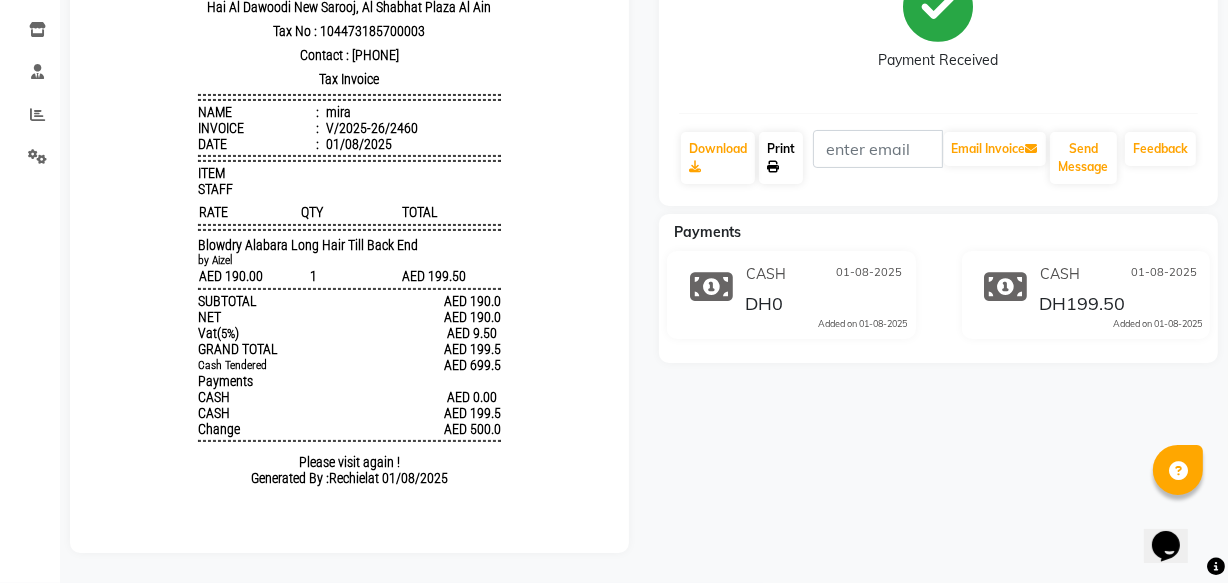 click on "Print" 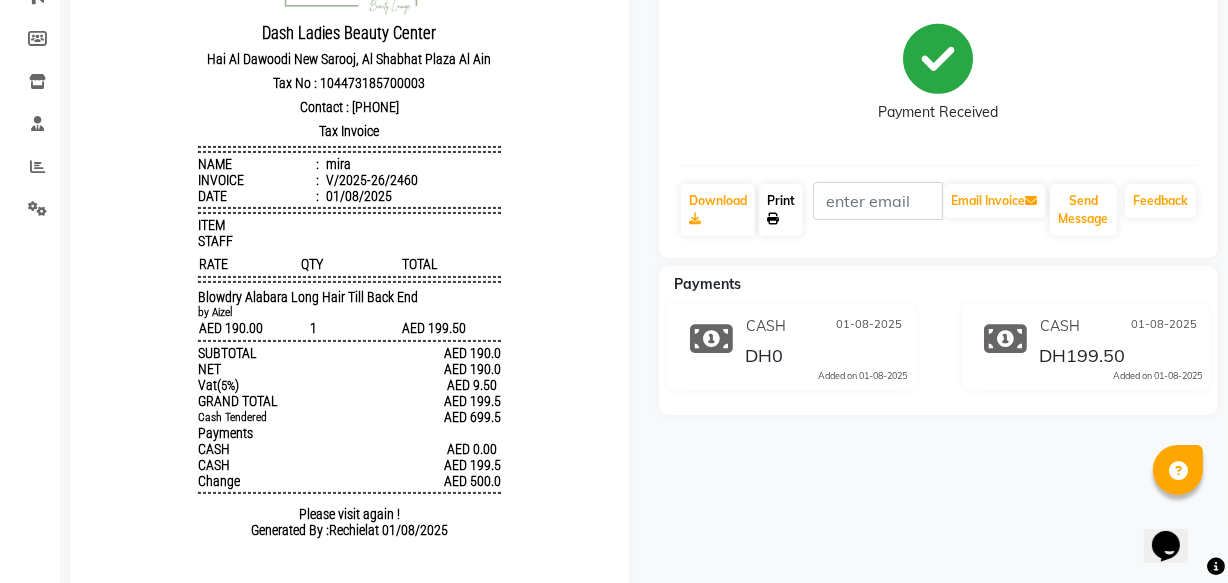 scroll, scrollTop: 217, scrollLeft: 0, axis: vertical 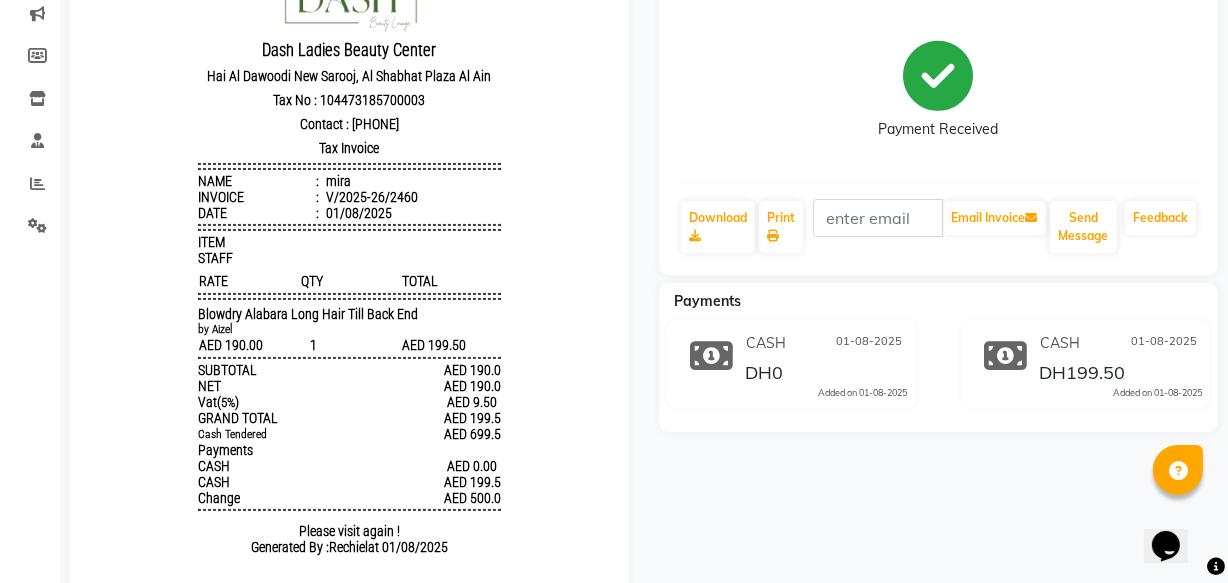 click on "CASH 01-08-2025 DH199.50  Added on 01-08-2025" 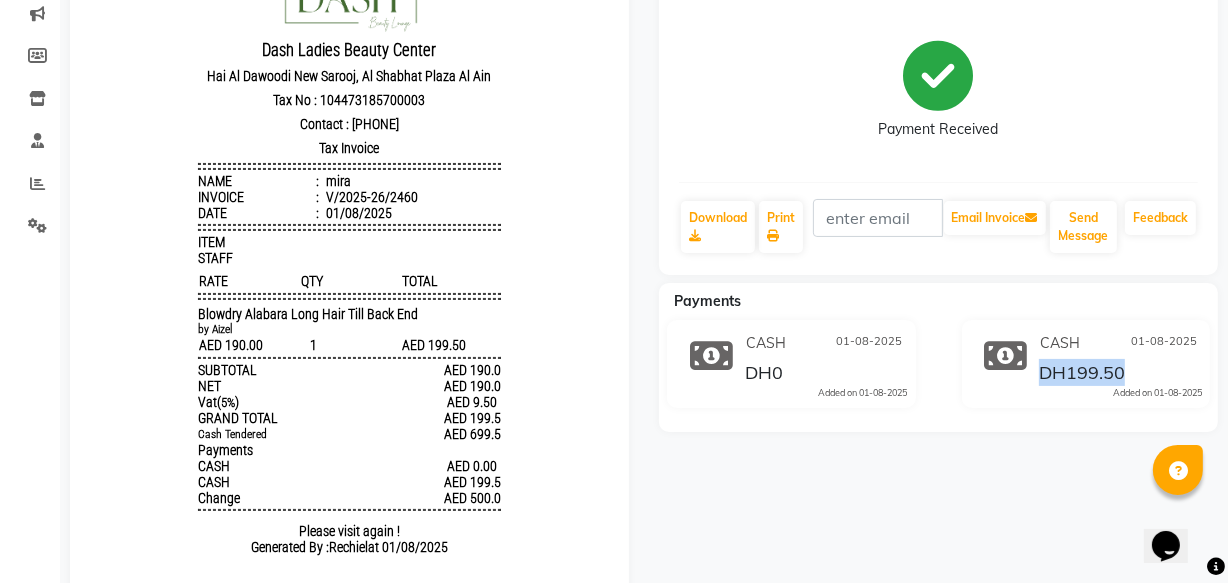 click on "mira   Prebook   Payment Received  Download  Print   Email Invoice   Send Message Feedback  Payments CASH 01-08-2025 DH0  Added on 01-08-2025  CASH 01-08-2025 DH199.50  Added on 01-08-2025" 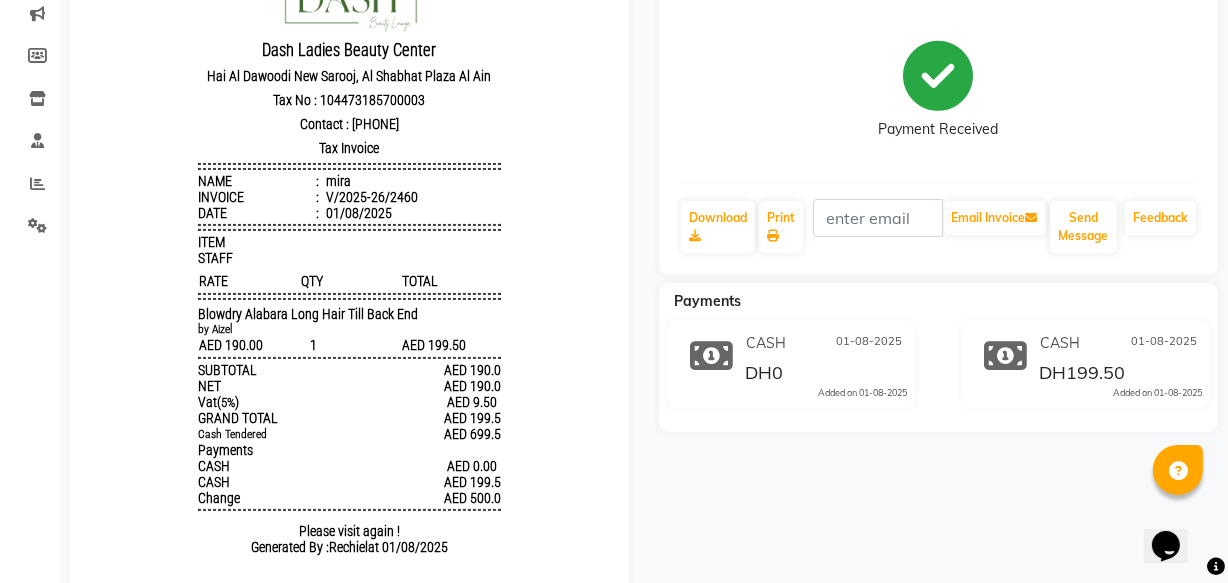 click on "mira   Prebook   Payment Received  Download  Print   Email Invoice   Send Message Feedback  Payments CASH 01-08-2025 DH0  Added on 01-08-2025  CASH 01-08-2025 DH199.50  Added on 01-08-2025" 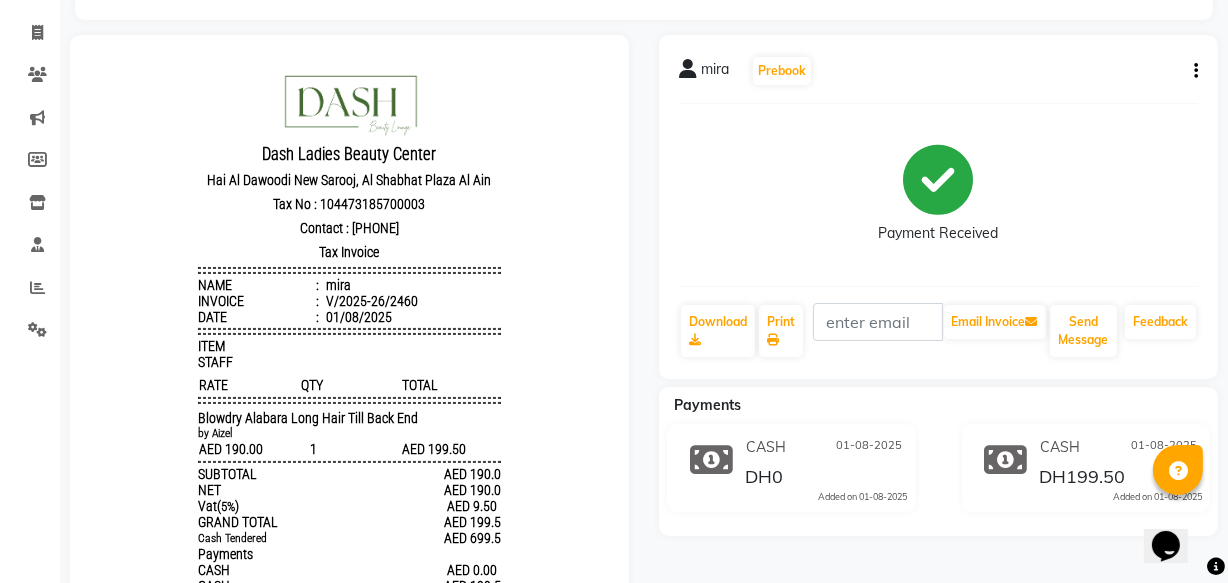 scroll, scrollTop: 0, scrollLeft: 0, axis: both 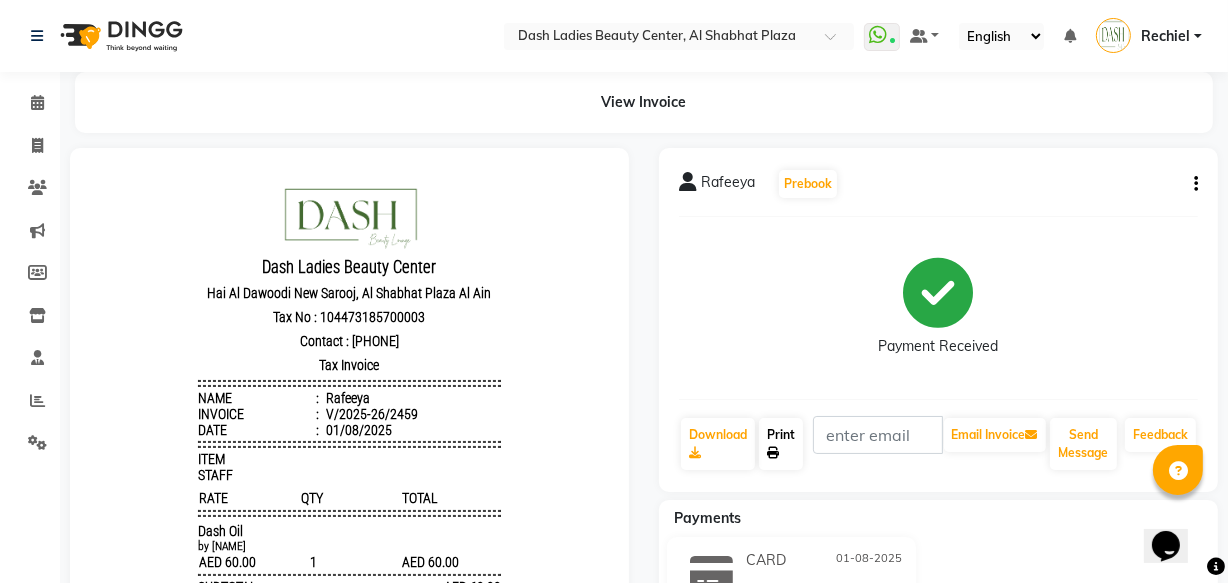 click on "Print" 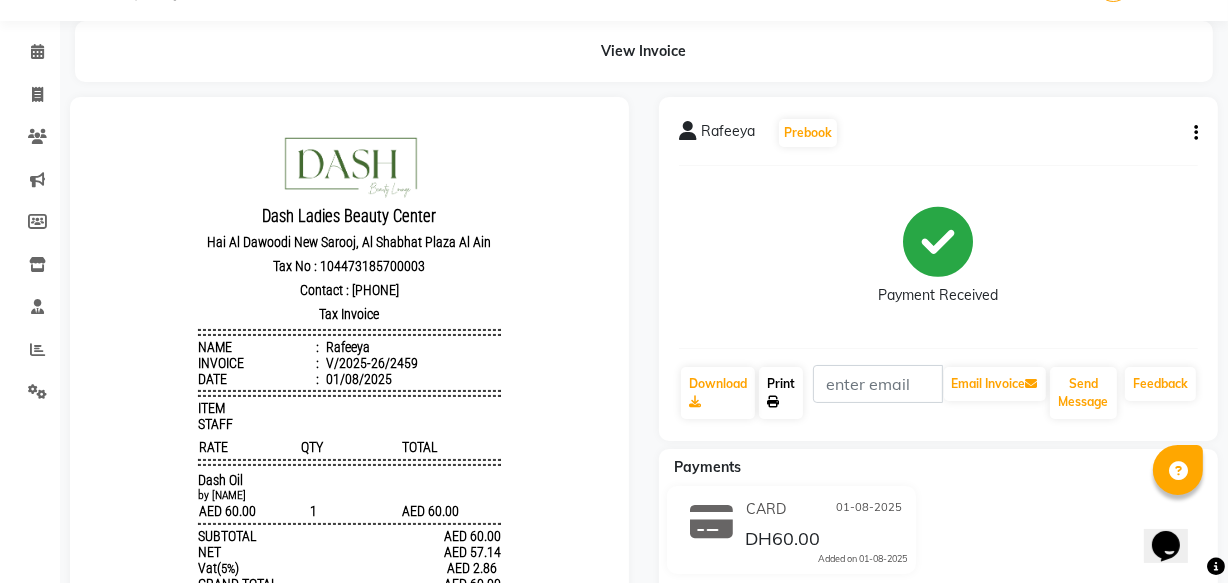 scroll, scrollTop: 59, scrollLeft: 0, axis: vertical 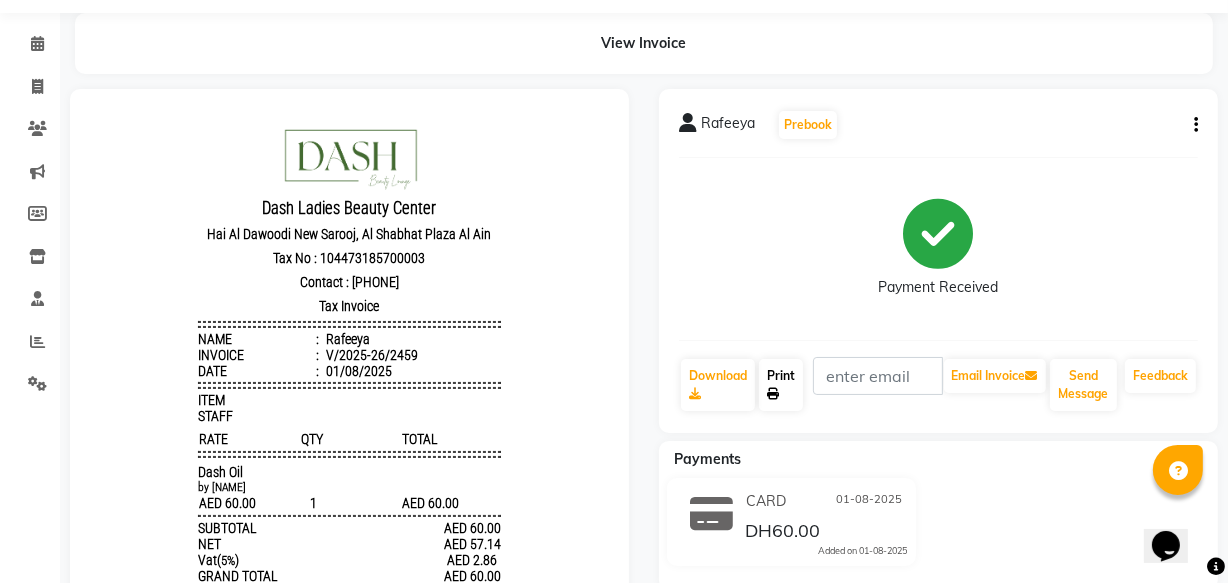 click on "Print" 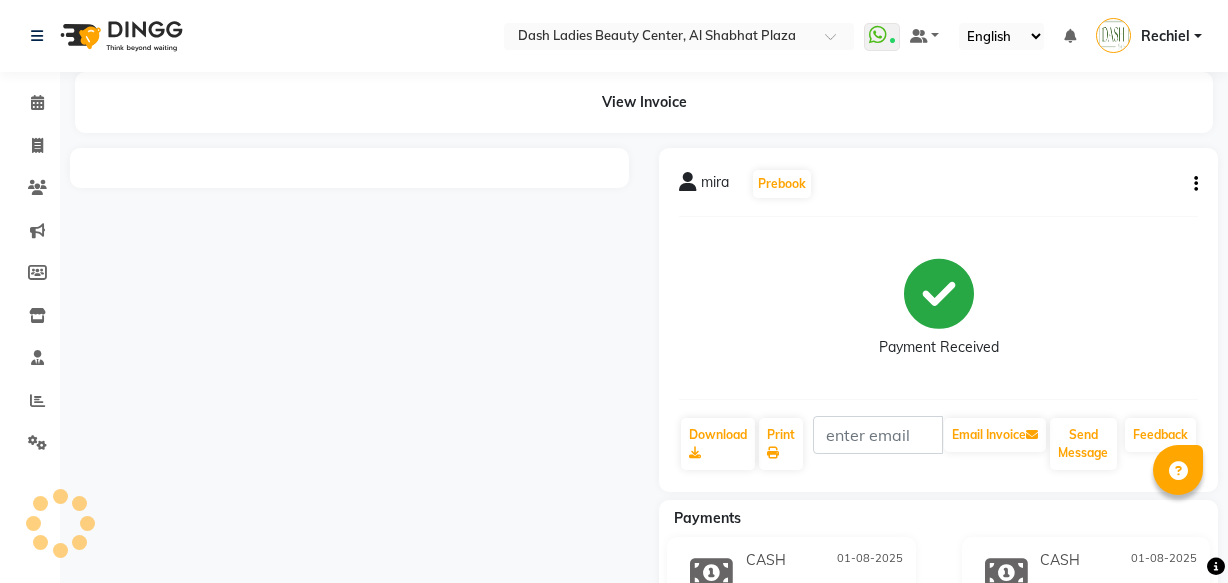 scroll, scrollTop: 0, scrollLeft: 0, axis: both 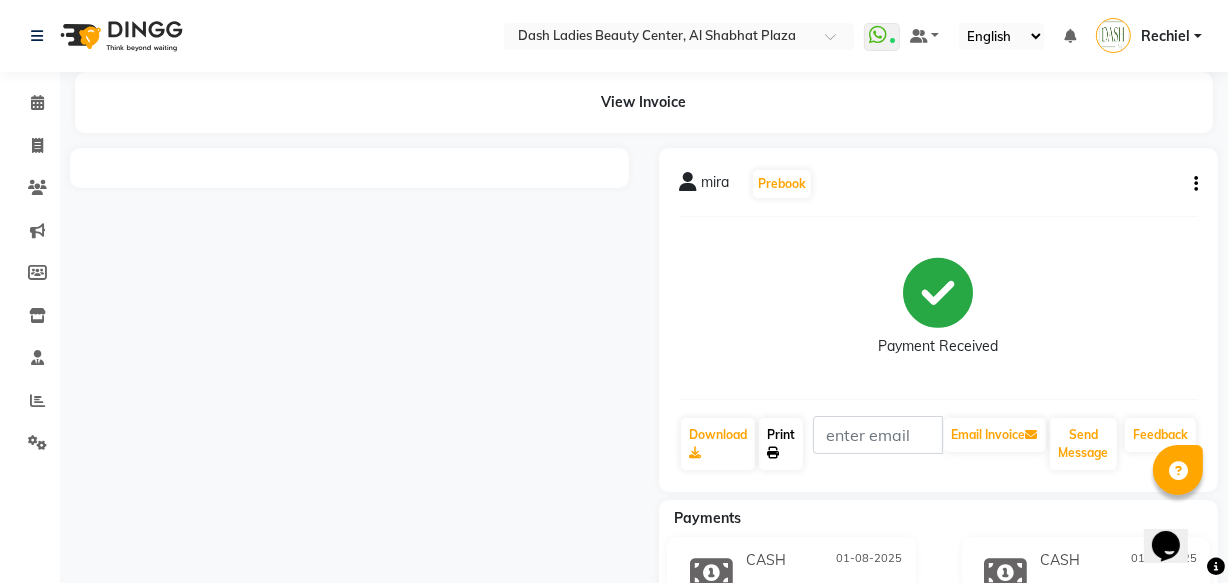 click 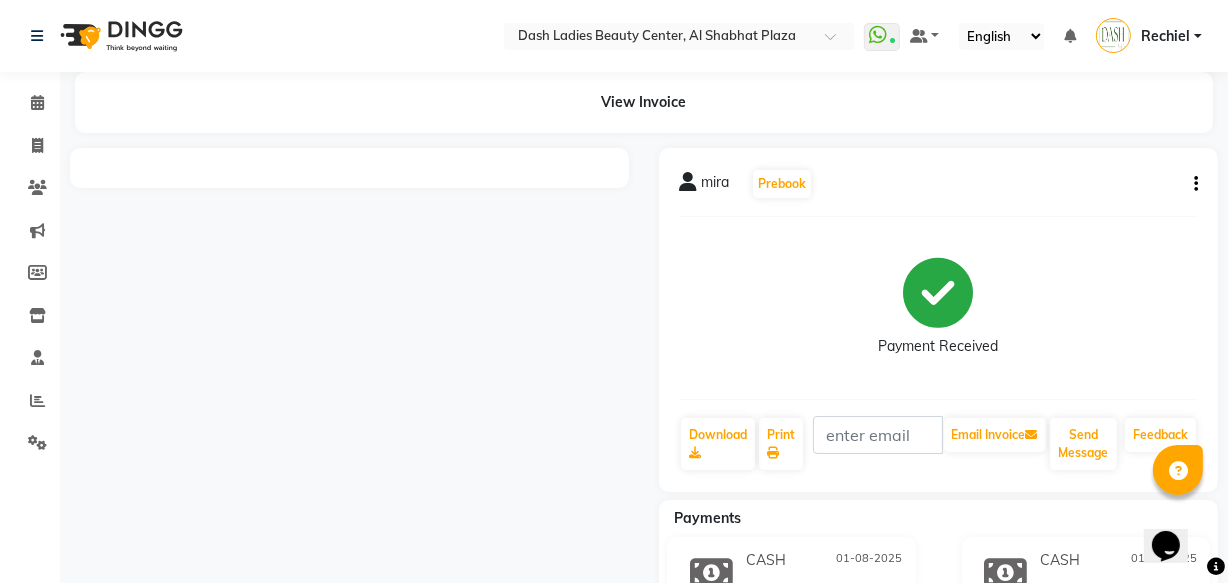 click on "View Invoice" 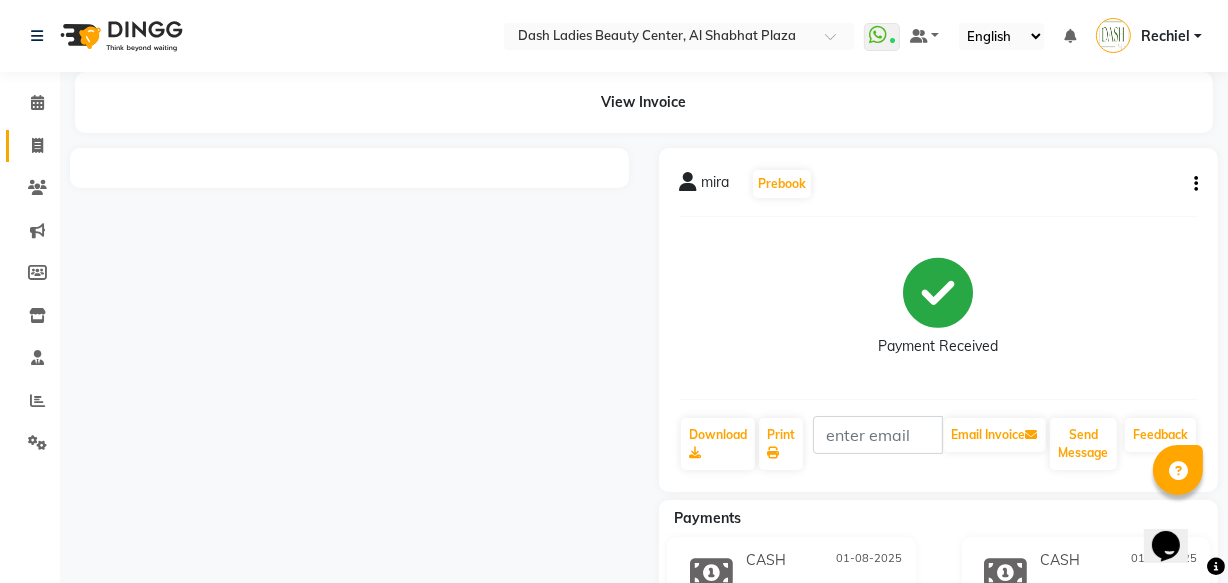 click 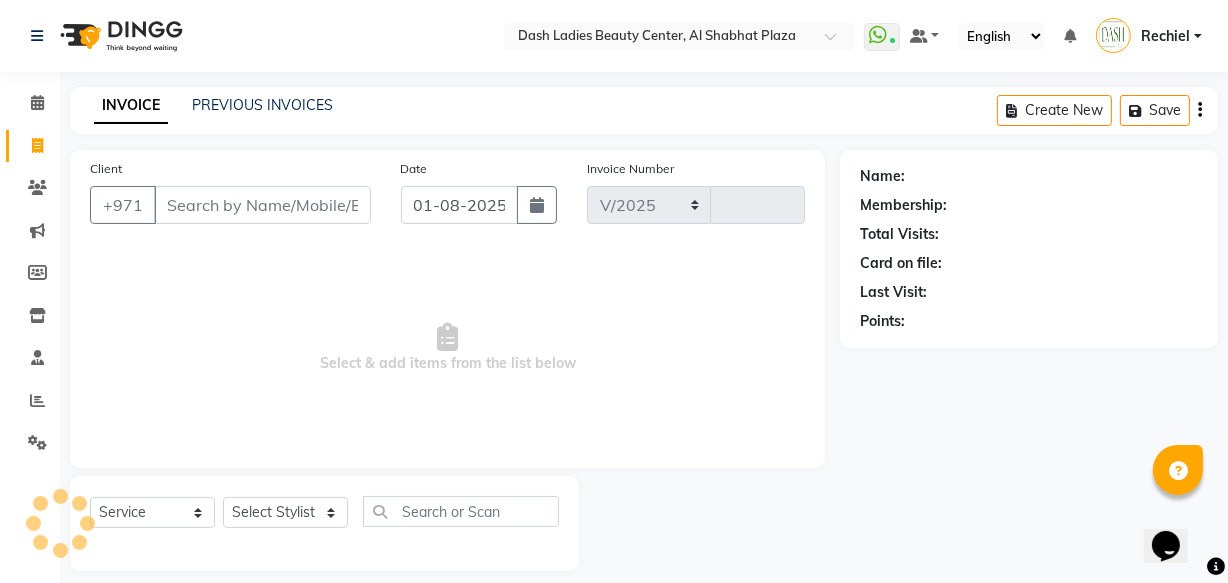 scroll, scrollTop: 19, scrollLeft: 0, axis: vertical 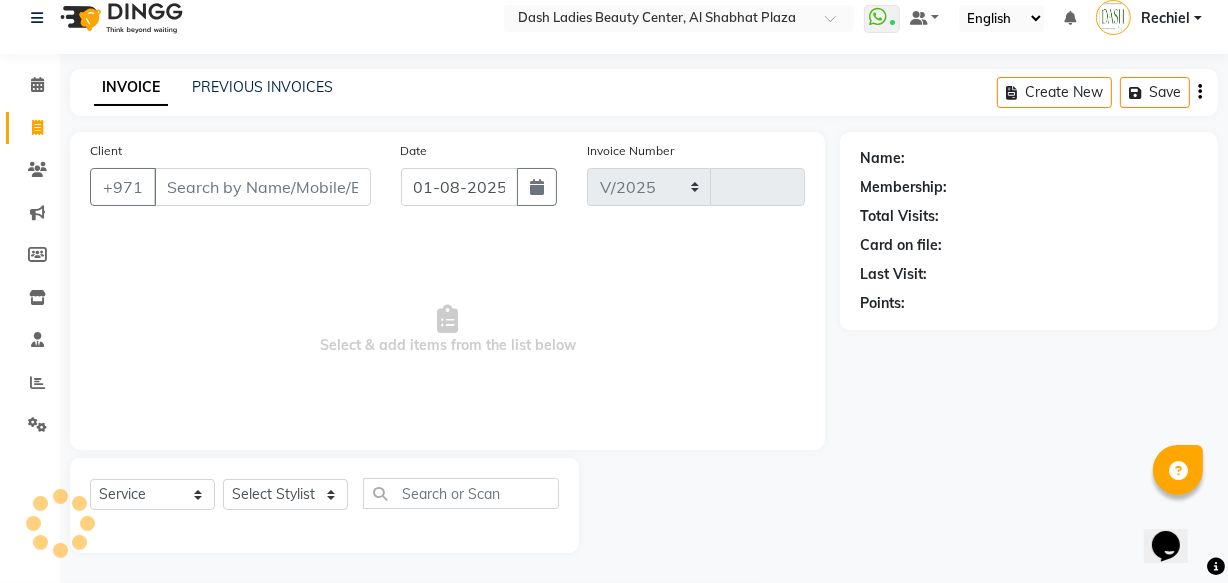 select on "8372" 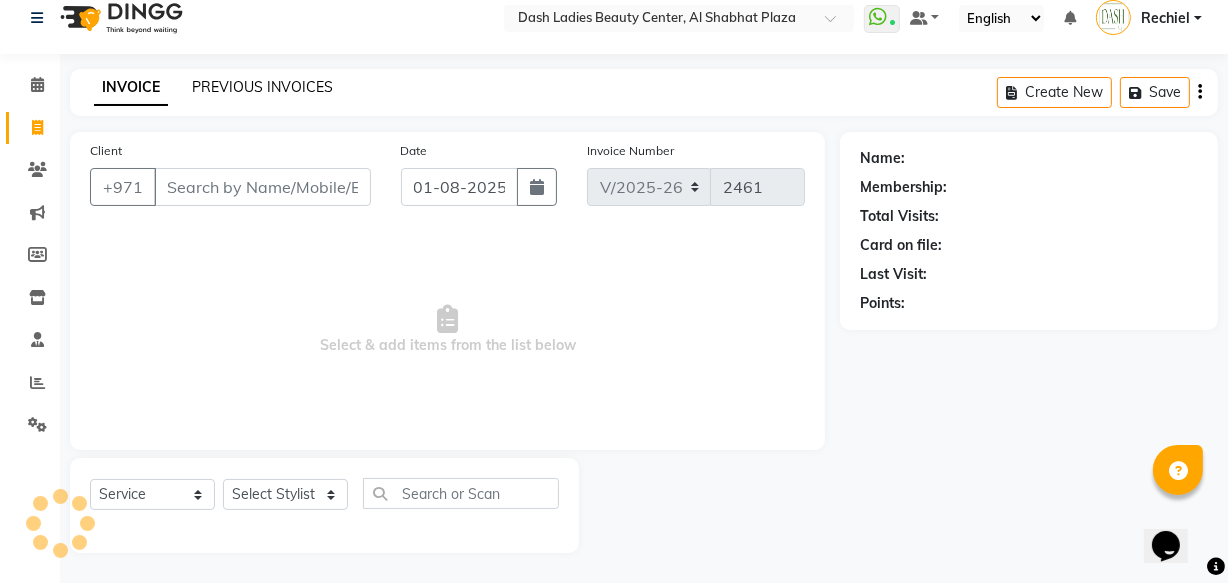 click on "PREVIOUS INVOICES" 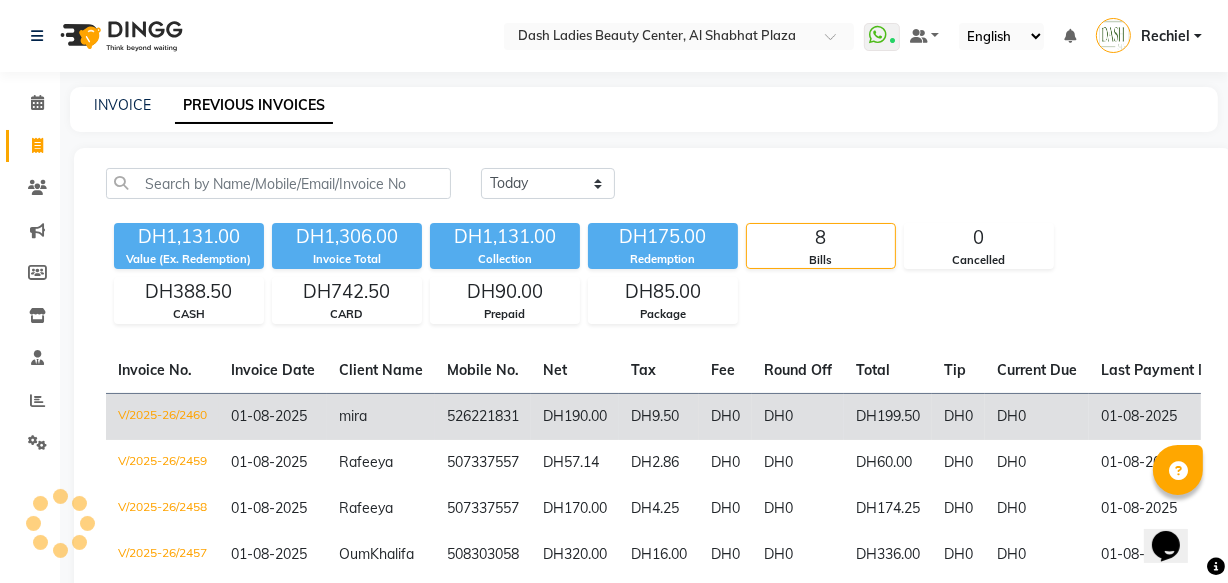 click on "DH9.50" 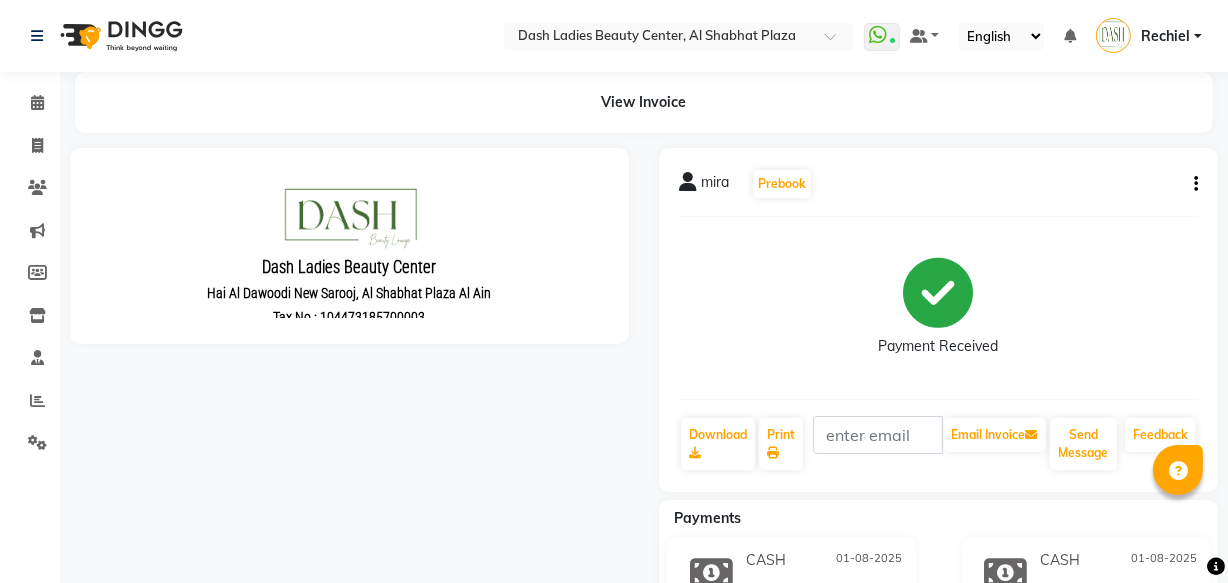 scroll, scrollTop: 0, scrollLeft: 0, axis: both 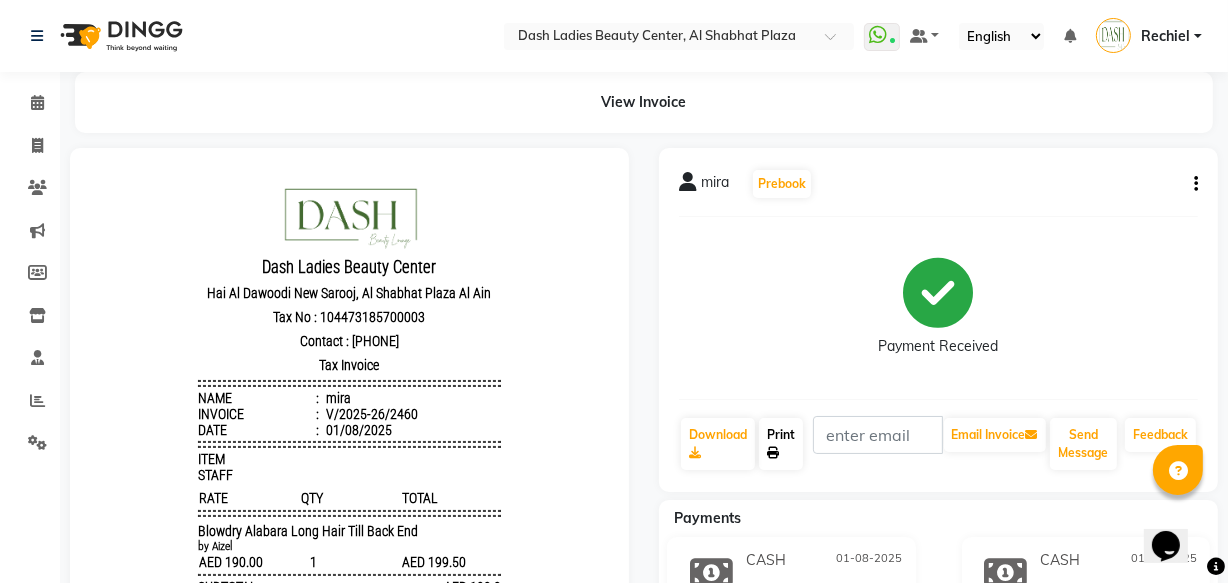click on "Print" 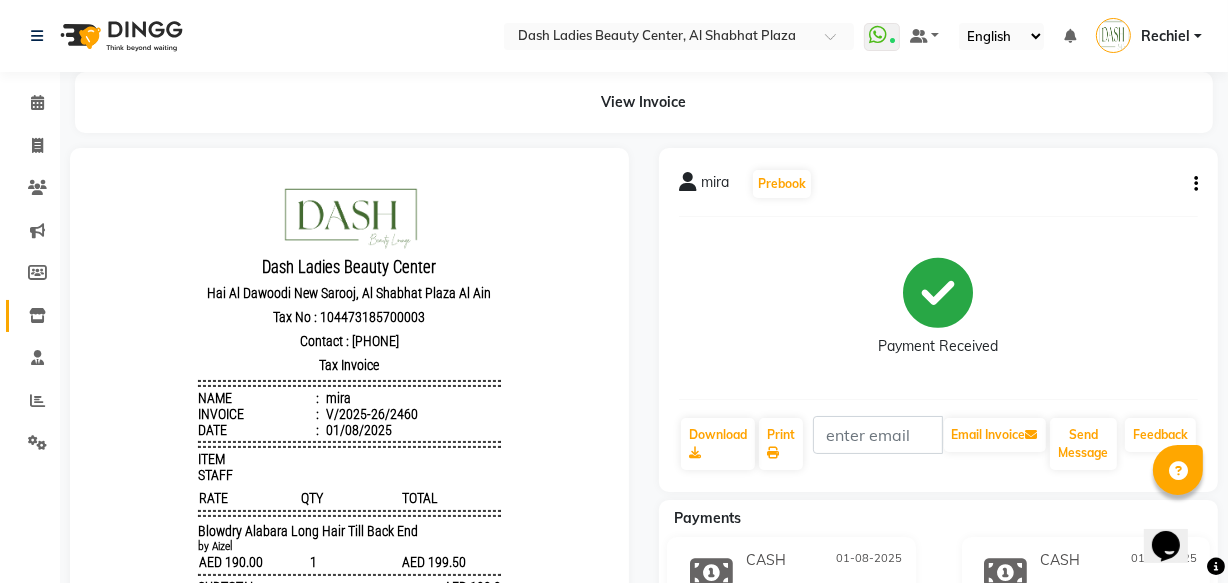 click 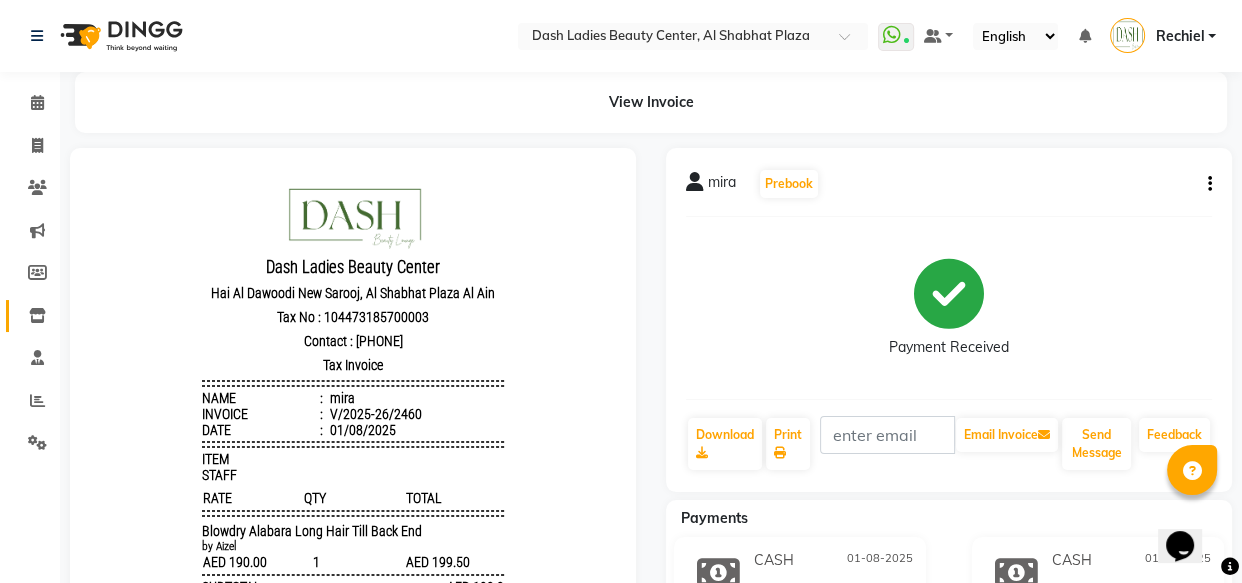 select 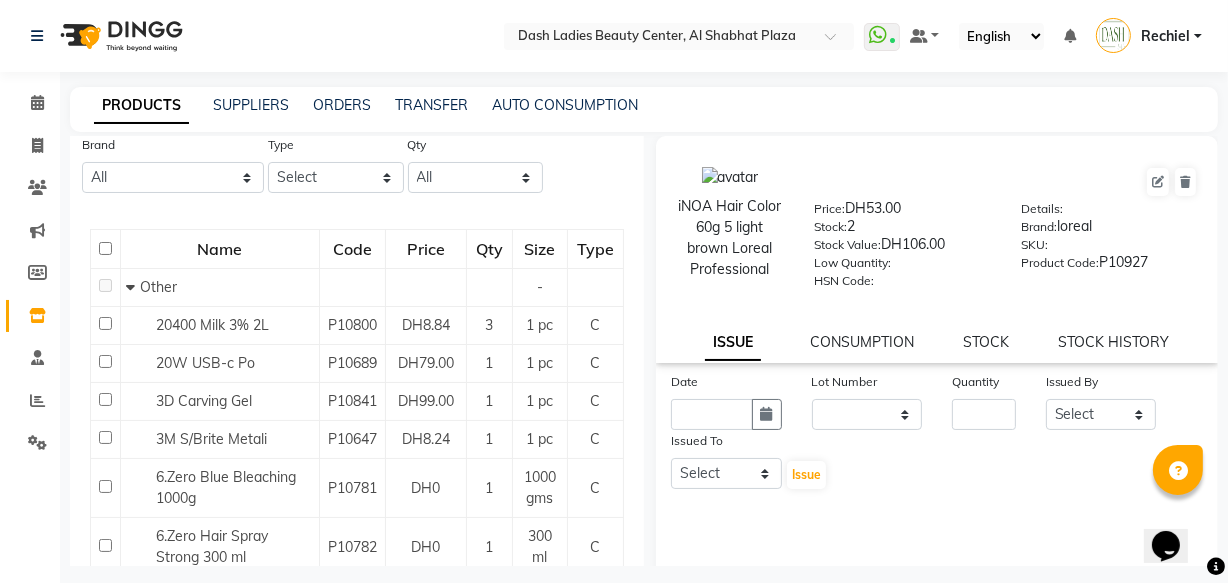 scroll, scrollTop: 129, scrollLeft: 0, axis: vertical 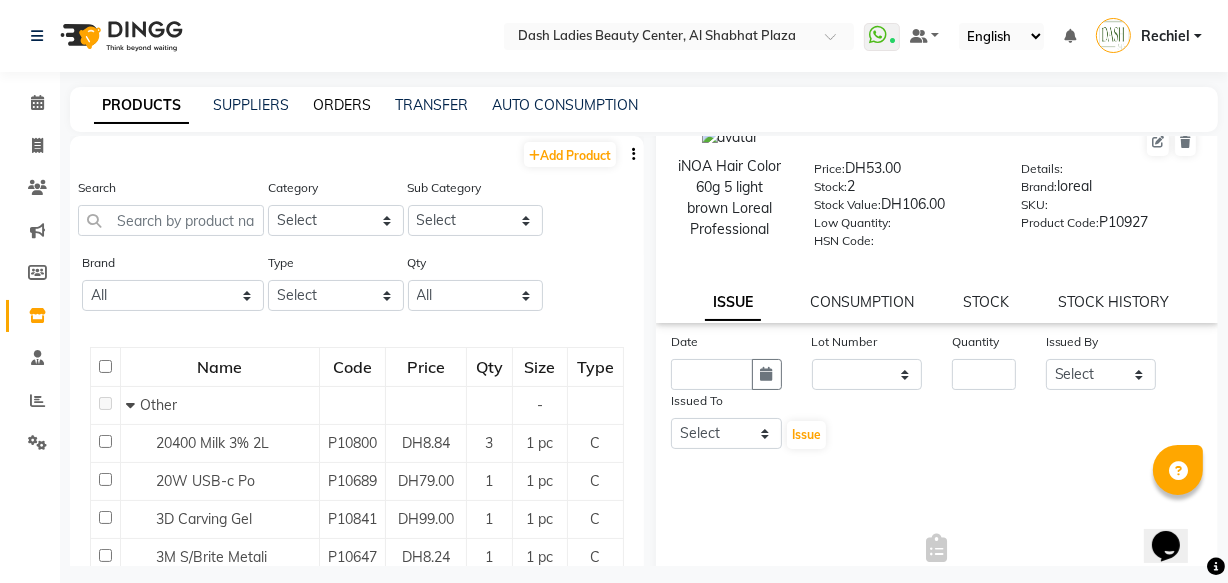 click on "ORDERS" 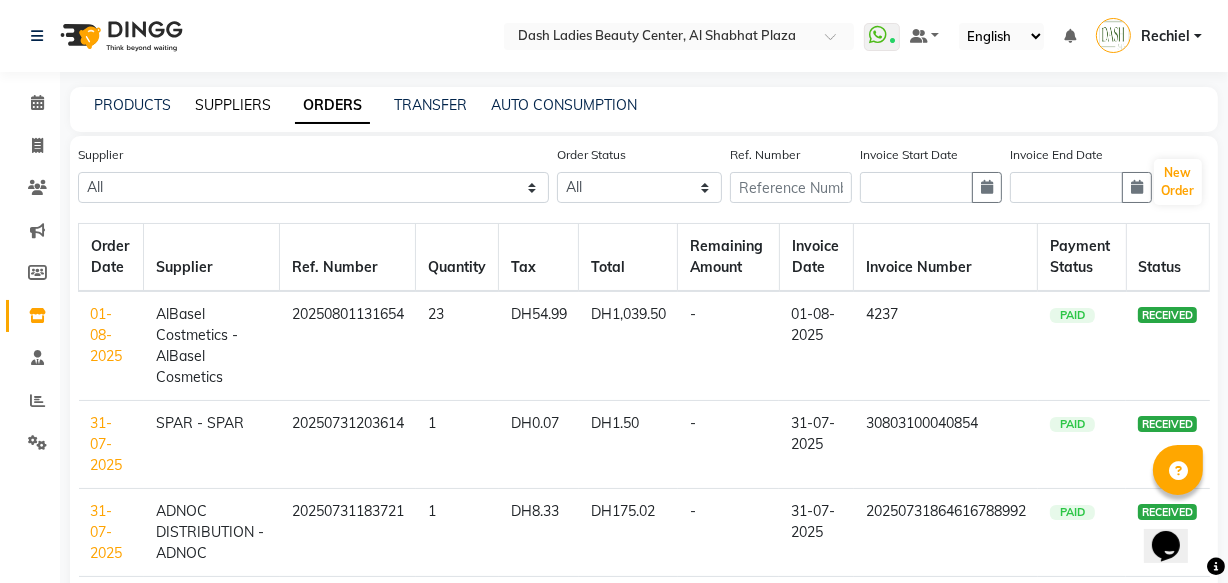 click on "SUPPLIERS" 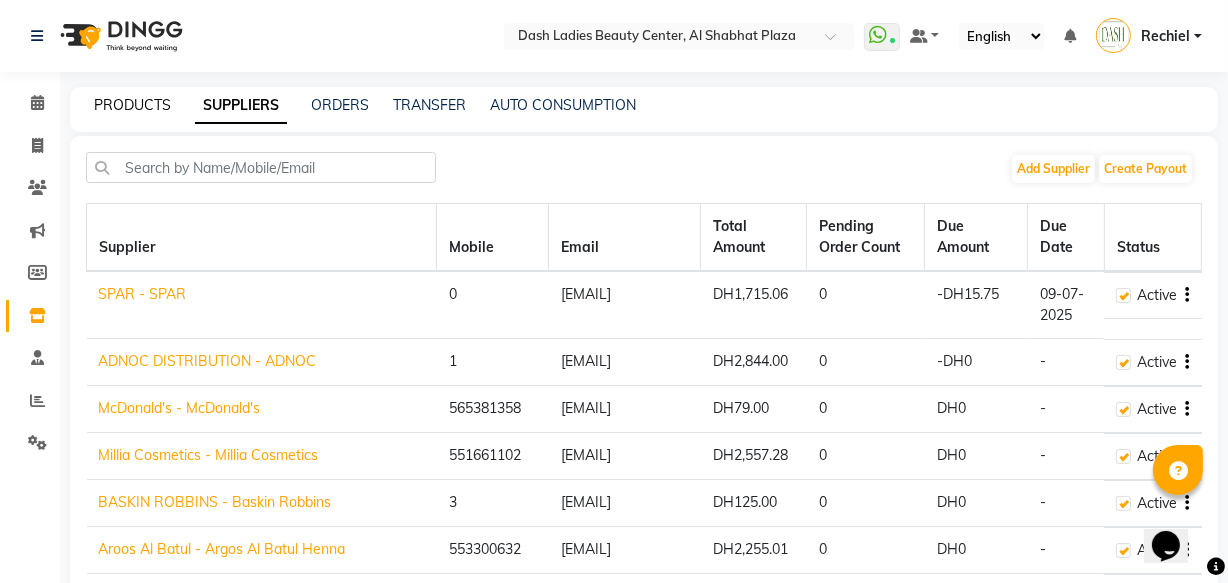 click on "PRODUCTS" 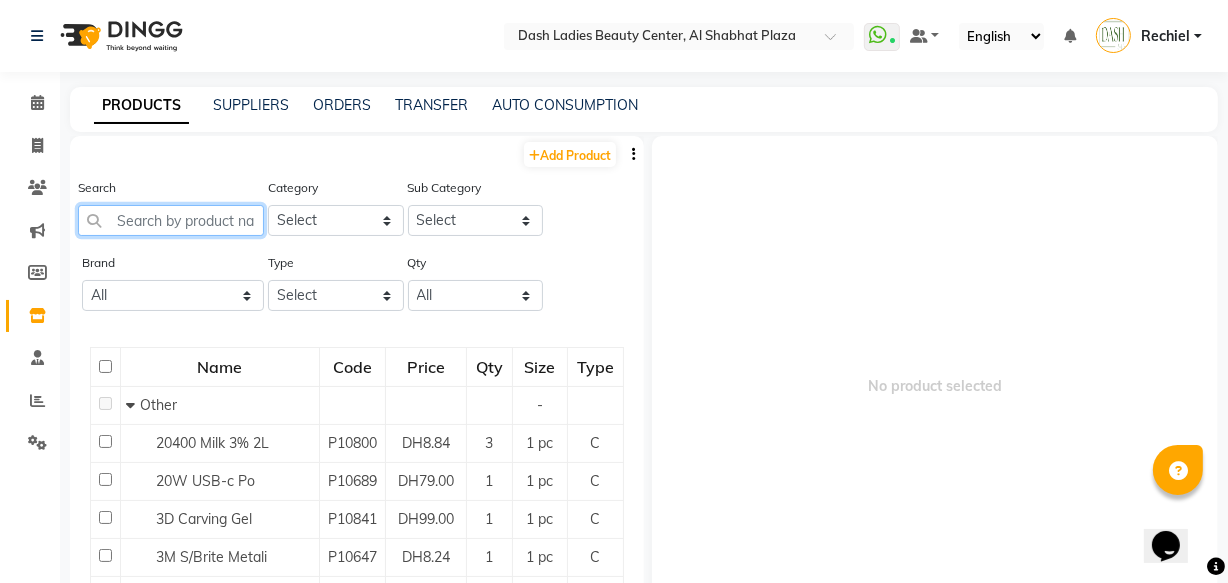 click 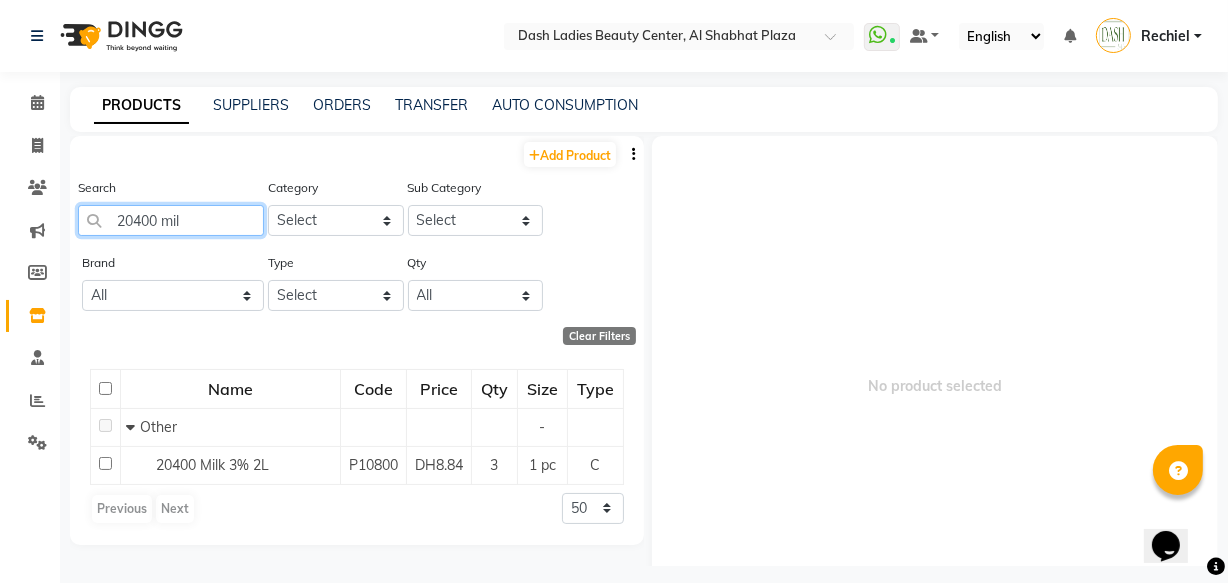 type on "20400 milk" 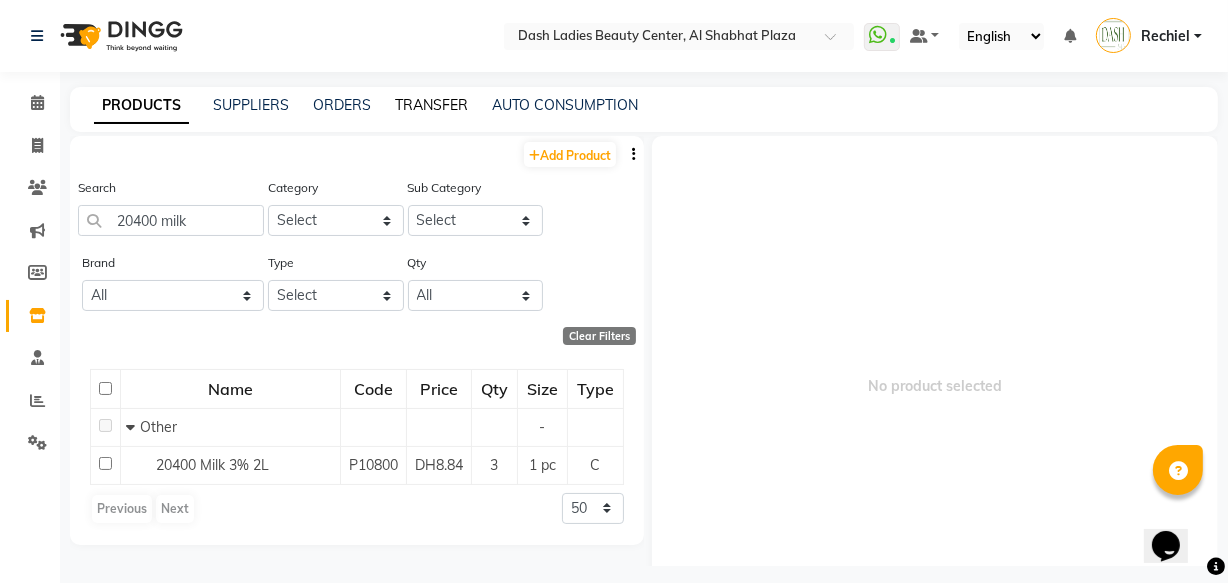 click on "TRANSFER" 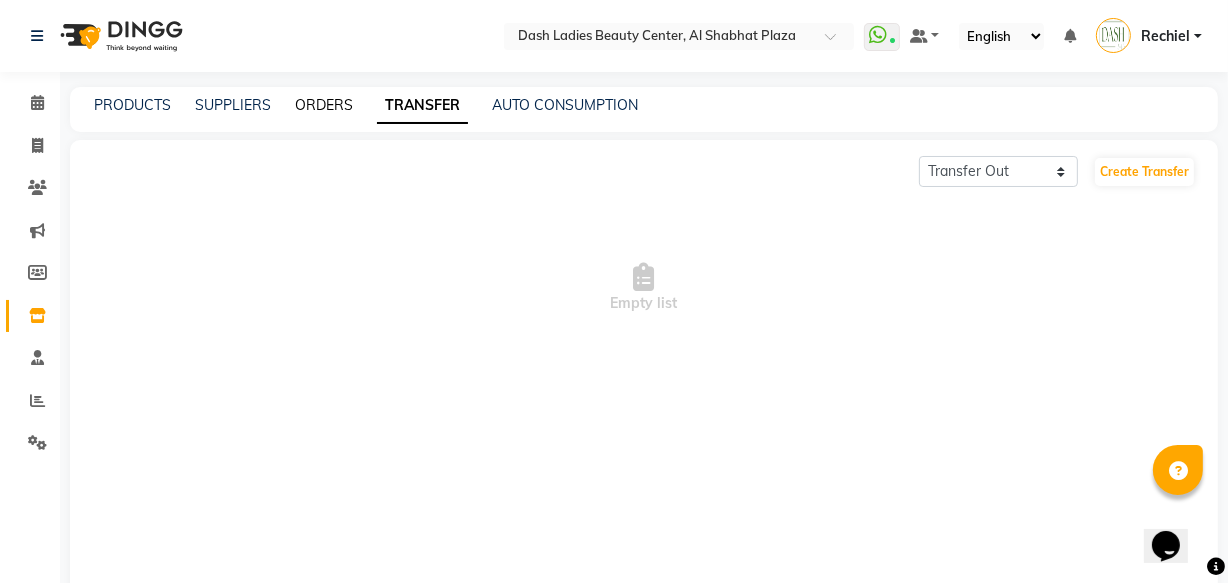 click on "ORDERS" 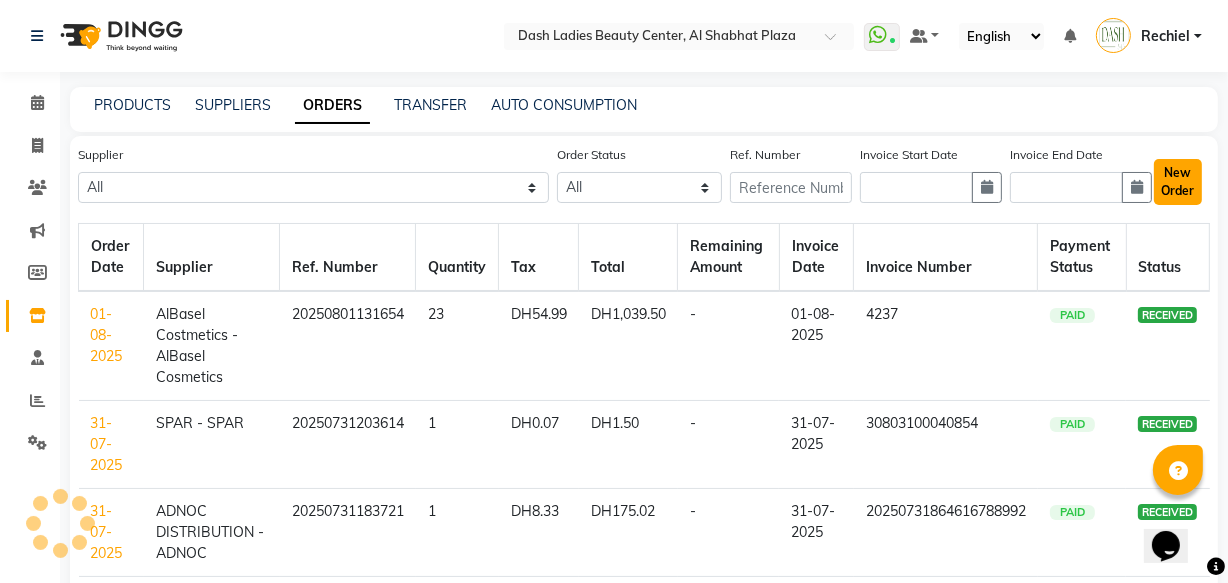 click on "New Order" 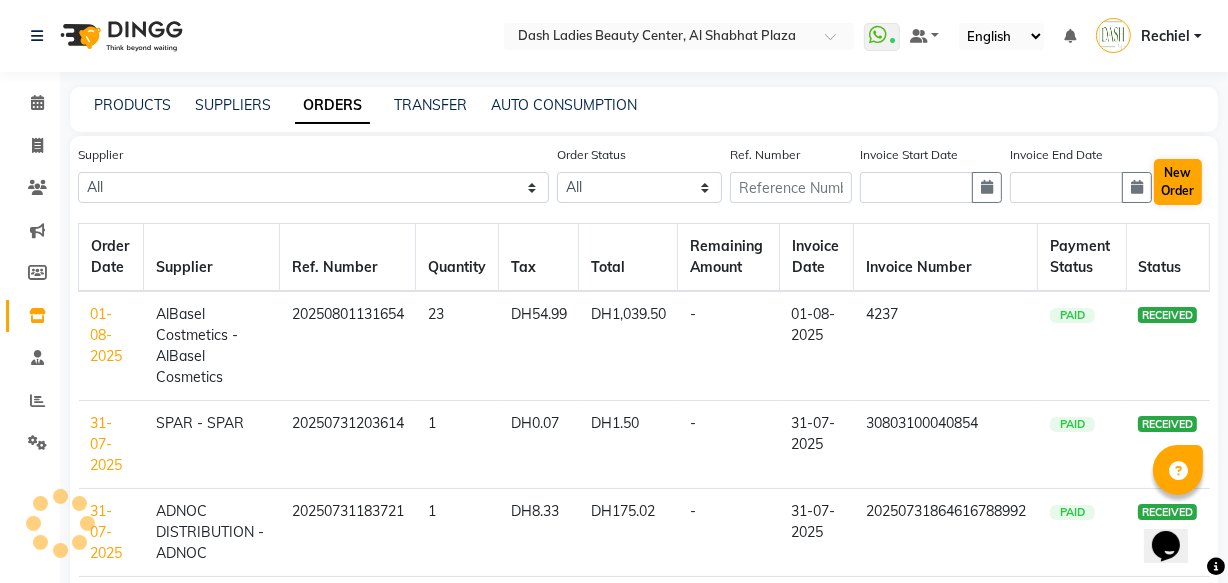 select on "true" 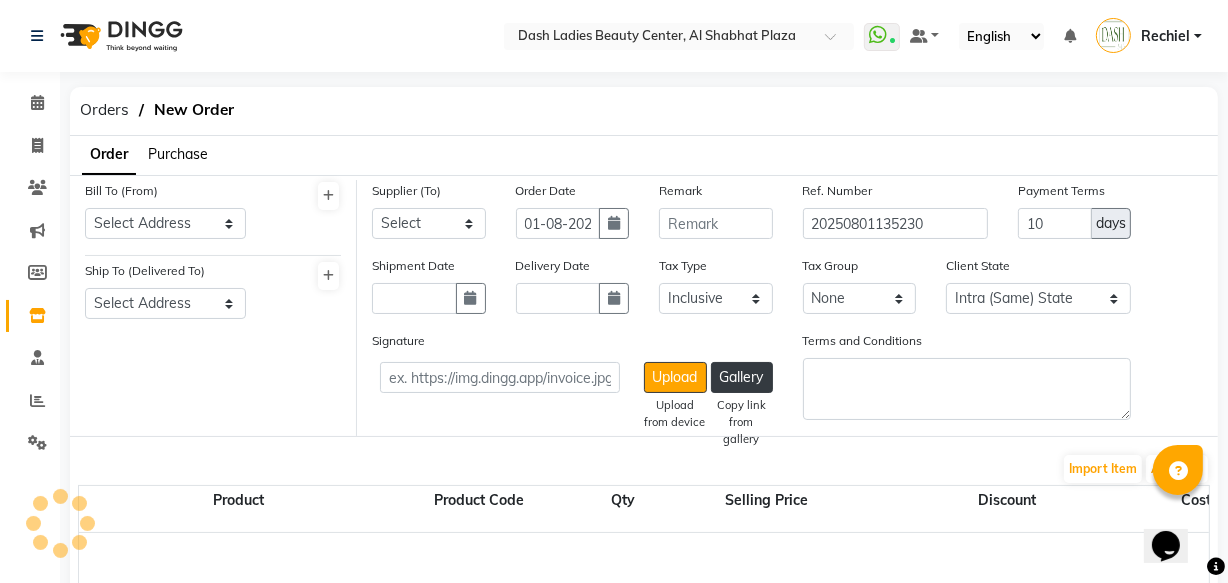 select on "3972" 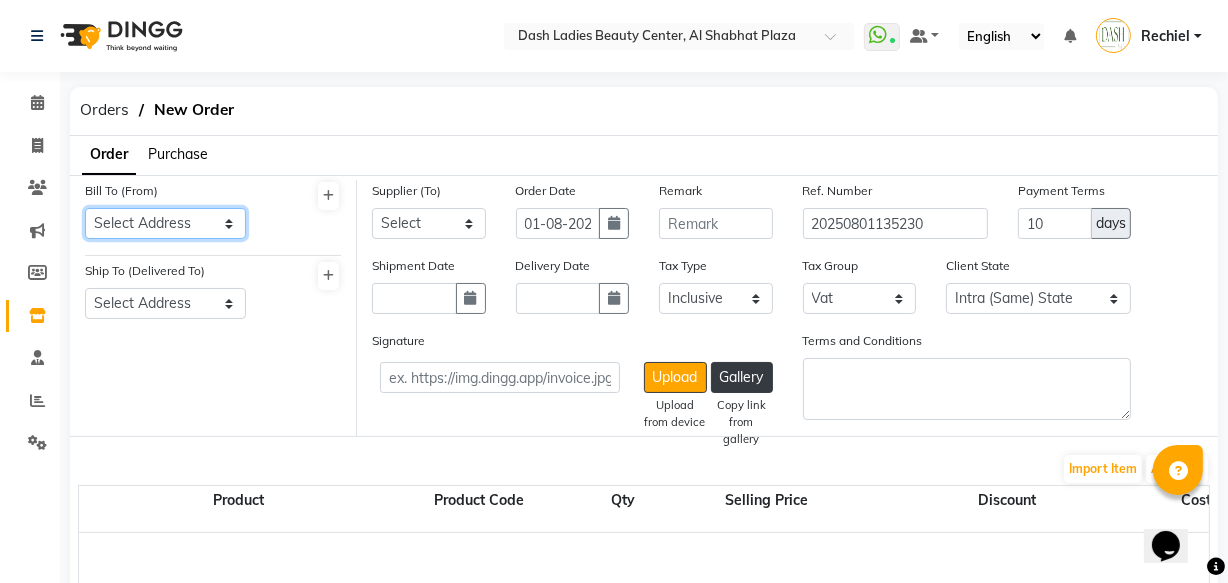 click on "Select Address [LOCATION]" 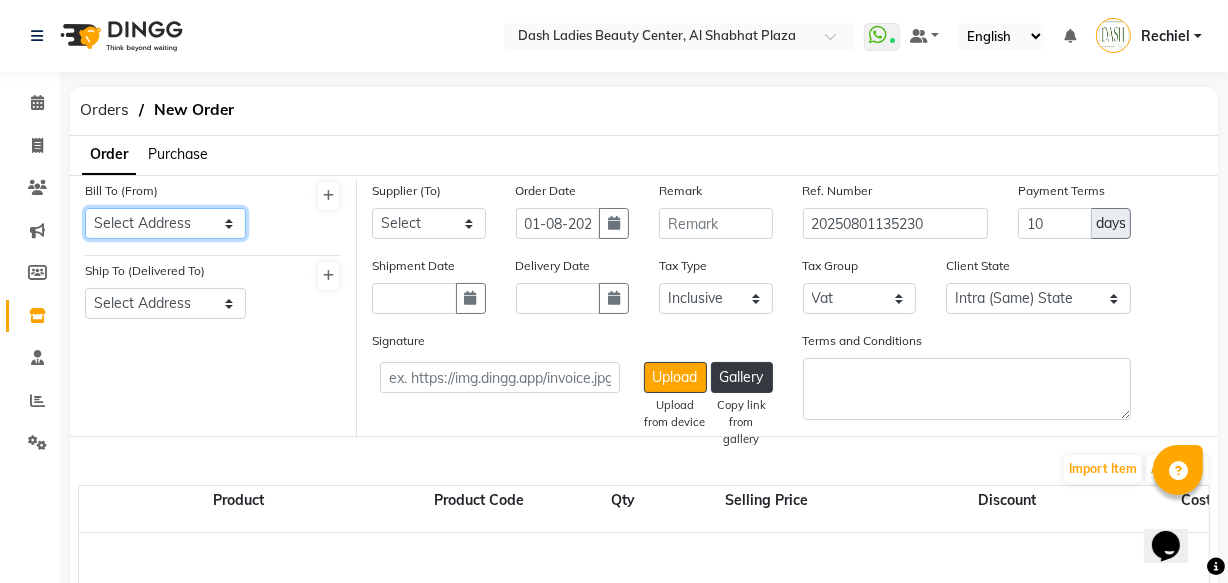 select on "1470" 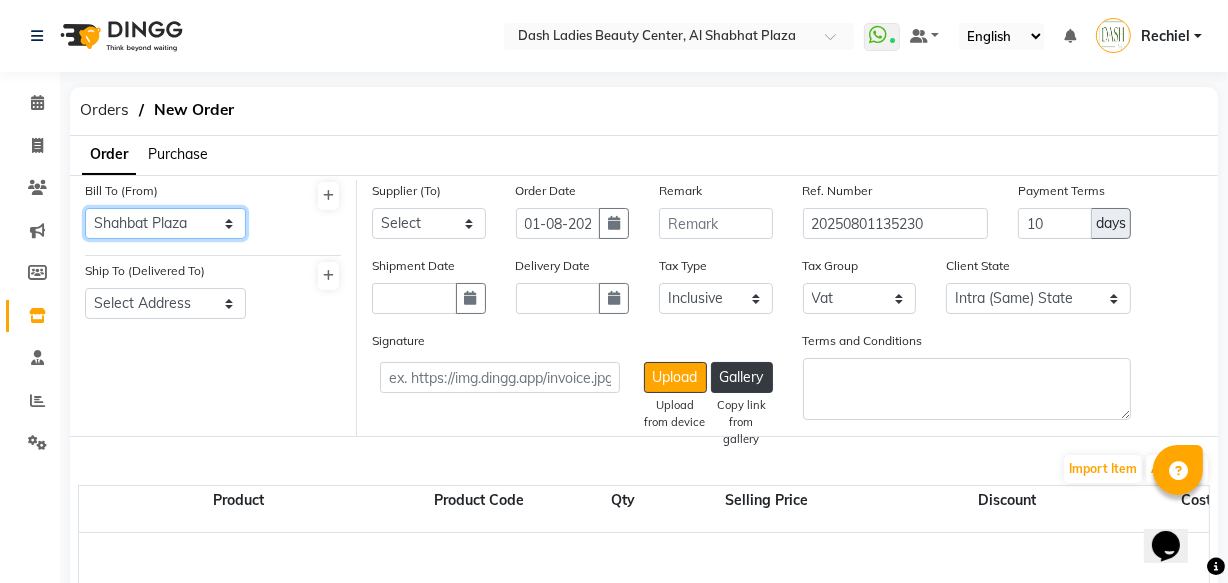 click on "Select Address [LOCATION]" 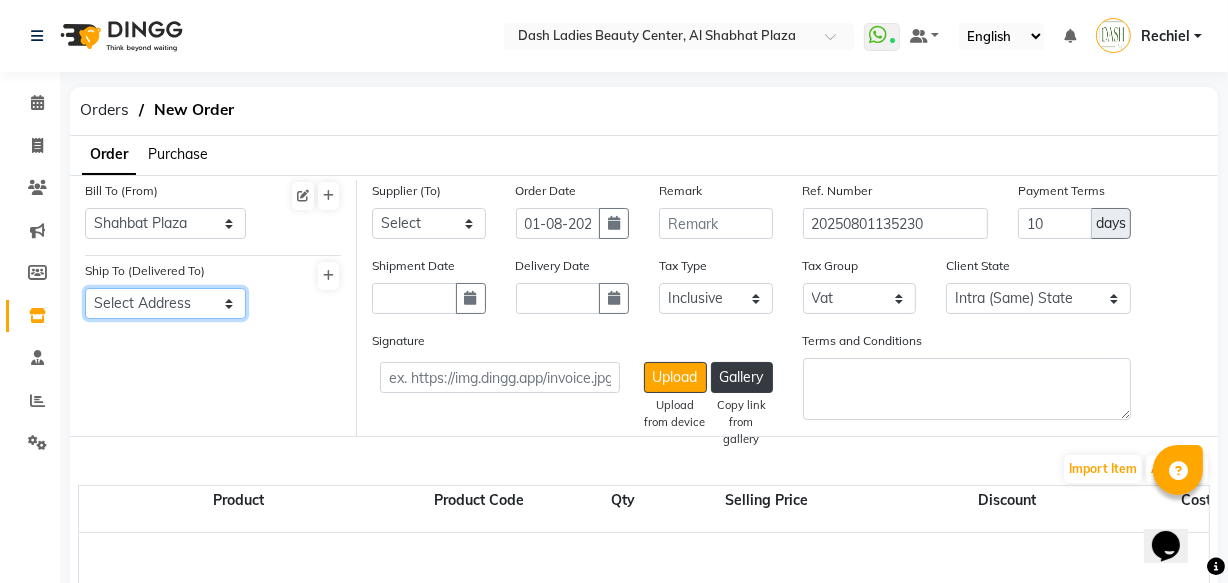 click on "Select Address [LOCATION]" 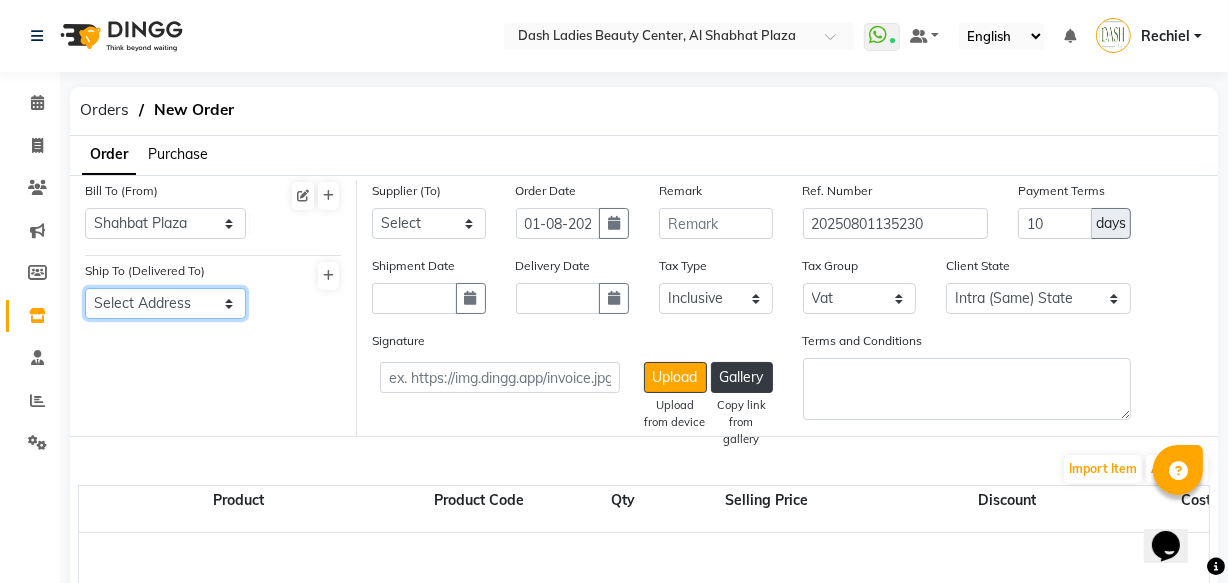 select on "1471" 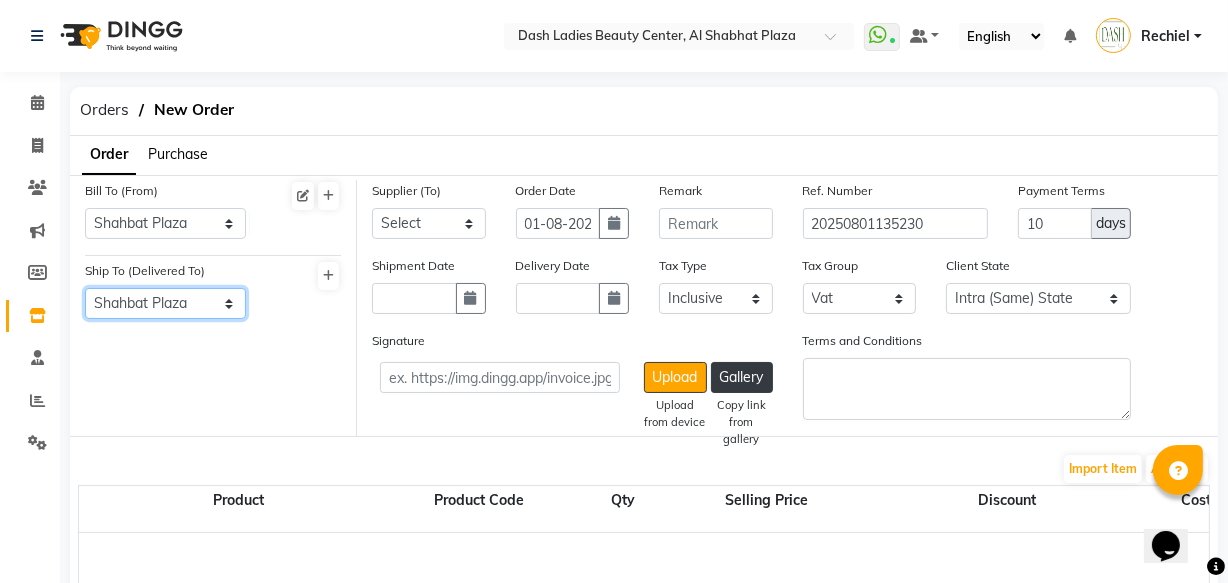 click on "Select Address [LOCATION]" 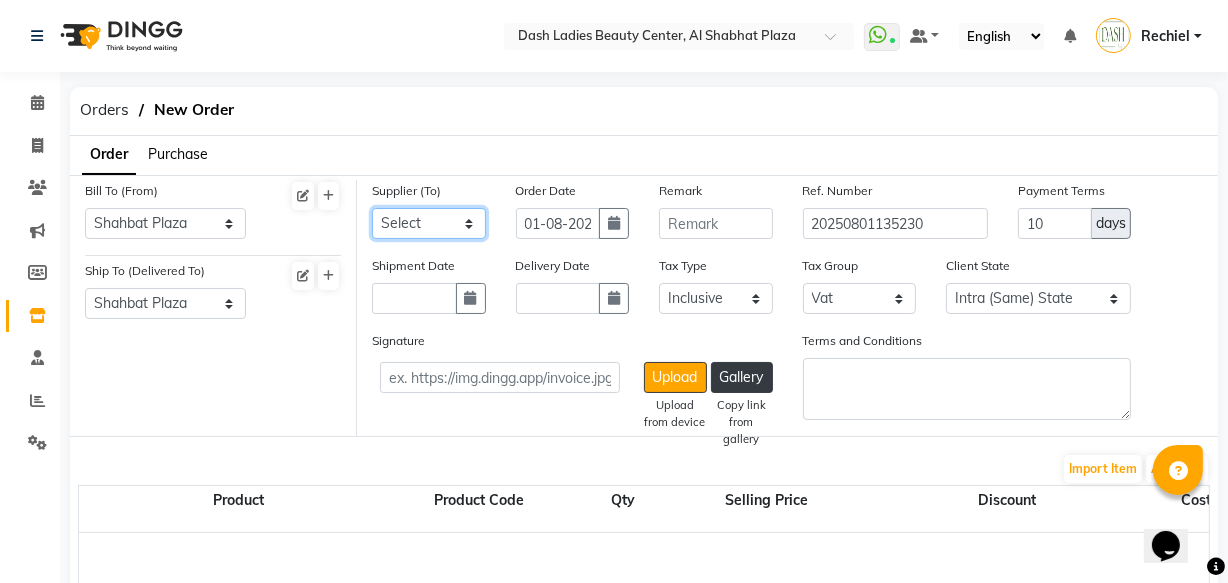 click on "Select SPAR - SPAR ADNOC DISTRIBUTION - ADNOC McDonald's - McDonald's Millia Cosmetics - Millia Cosmetics BASKIN ROBBINS - Baskin Robbins Aroos Al Batul - Argos Al Batul Henna Rashid Abdulla Grocery - Rashid Abdulla Grocery Store Darbar Restaurant - Darbar Restaurant  The Beauty Shop - The Beauty Shop Alpha med General Trading - Alphamed Golden Lili Cosmetics Trading Al Bushra LLC - Al Bushra Stationery & Toys & Confectioneries LLC GAME PLANET - Game Planet NAZIH - Nazih Beauty Supplies Co. L.L.C. JIMI GIFT MARKET LLC - JIMI GIFT MARKET Abdul Rahman Al Balouchi  - Abdul Rahman Al Balouchi Savora Food Industry LLC PEARL LLC - Pearl Specialty Coffee Roastery Al Jaser  - Al Jaser General Trading Jumbo Electronics Company Ltd - Jumbo Store Landmark Retail Investment Co. LLC - Home Box LA MARQUISE - La Marquise International FAKHR AL SHAEB - Fakhr Al Shaeb Food stuff WADI AL NOOR - Wadi Al Noor Modern Food Stuff LLC NATIONAL FLOWER LLC - National Flowers LLC - SPC Healthcare Trading Co. LLC - Dermalogica" 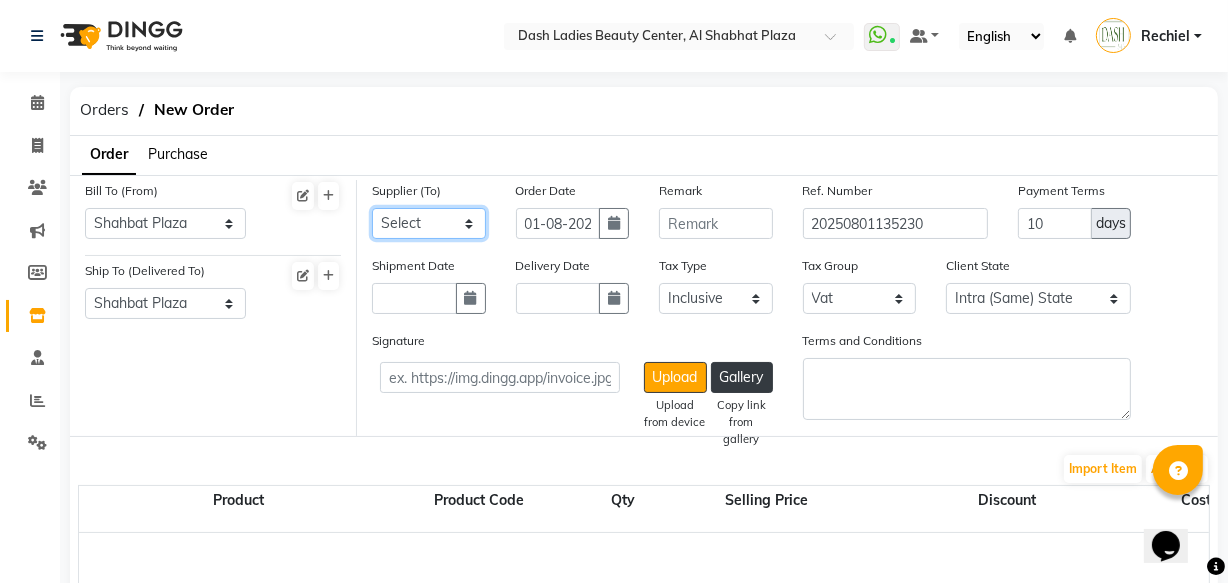 click on "Select SPAR - SPAR ADNOC DISTRIBUTION - ADNOC McDonald's - McDonald's Millia Cosmetics - Millia Cosmetics BASKIN ROBBINS - Baskin Robbins Aroos Al Batul - Argos Al Batul Henna Rashid Abdulla Grocery - Rashid Abdulla Grocery Store Darbar Restaurant - Darbar Restaurant  The Beauty Shop - The Beauty Shop Alpha med General Trading - Alphamed Golden Lili Cosmetics Trading Al Bushra LLC - Al Bushra Stationery & Toys & Confectioneries LLC GAME PLANET - Game Planet NAZIH - Nazih Beauty Supplies Co. L.L.C. JIMI GIFT MARKET LLC - JIMI GIFT MARKET Abdul Rahman Al Balouchi  - Abdul Rahman Al Balouchi Savora Food Industry LLC PEARL LLC - Pearl Specialty Coffee Roastery Al Jaser  - Al Jaser General Trading Jumbo Electronics Company Ltd - Jumbo Store Landmark Retail Investment Co. LLC - Home Box LA MARQUISE - La Marquise International FAKHR AL SHAEB - Fakhr Al Shaeb Food stuff WADI AL NOOR - Wadi Al Noor Modern Food Stuff LLC NATIONAL FLOWER LLC - National Flowers LLC - SPC Healthcare Trading Co. LLC - Dermalogica" 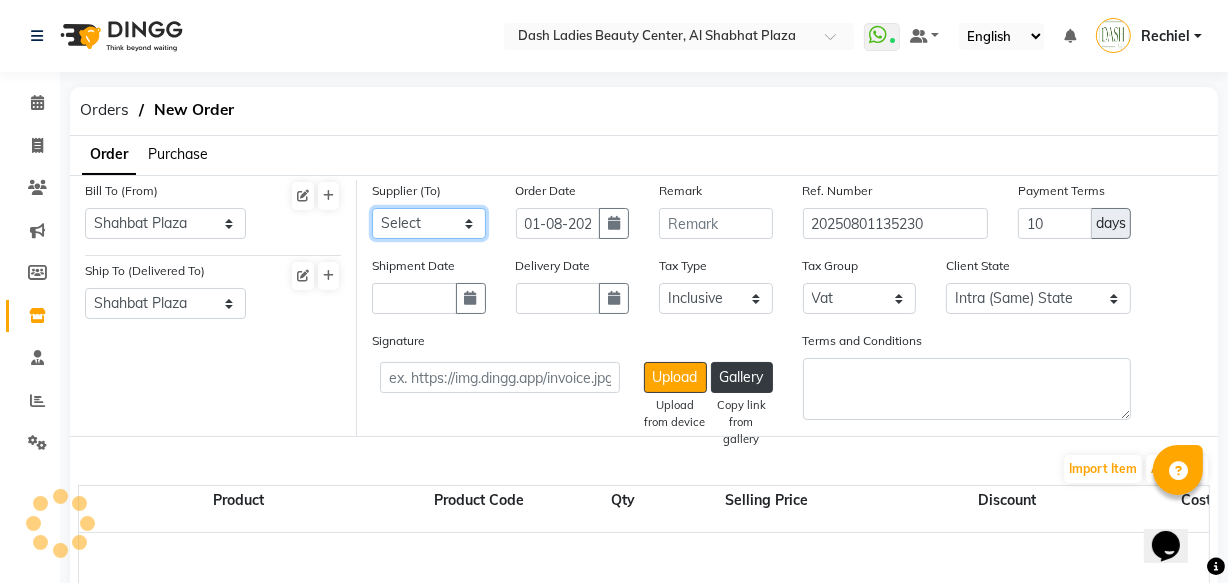 click on "Select SPAR - SPAR ADNOC DISTRIBUTION - ADNOC McDonald's - McDonald's Millia Cosmetics - Millia Cosmetics BASKIN ROBBINS - Baskin Robbins Aroos Al Batul - Argos Al Batul Henna Rashid Abdulla Grocery - Rashid Abdulla Grocery Store Darbar Restaurant - Darbar Restaurant  The Beauty Shop - The Beauty Shop Alpha med General Trading - Alphamed Golden Lili Cosmetics Trading Al Bushra LLC - Al Bushra Stationery & Toys & Confectioneries LLC GAME PLANET - Game Planet NAZIH - Nazih Beauty Supplies Co. L.L.C. JIMI GIFT MARKET LLC - JIMI GIFT MARKET Abdul Rahman Al Balouchi  - Abdul Rahman Al Balouchi Savora Food Industry LLC PEARL LLC - Pearl Specialty Coffee Roastery Al Jaser  - Al Jaser General Trading Jumbo Electronics Company Ltd - Jumbo Store Landmark Retail Investment Co. LLC - Home Box LA MARQUISE - La Marquise International FAKHR AL SHAEB - Fakhr Al Shaeb Food stuff WADI AL NOOR - Wadi Al Noor Modern Food Stuff LLC NATIONAL FLOWER LLC - National Flowers LLC - SPC Healthcare Trading Co. LLC - Dermalogica" 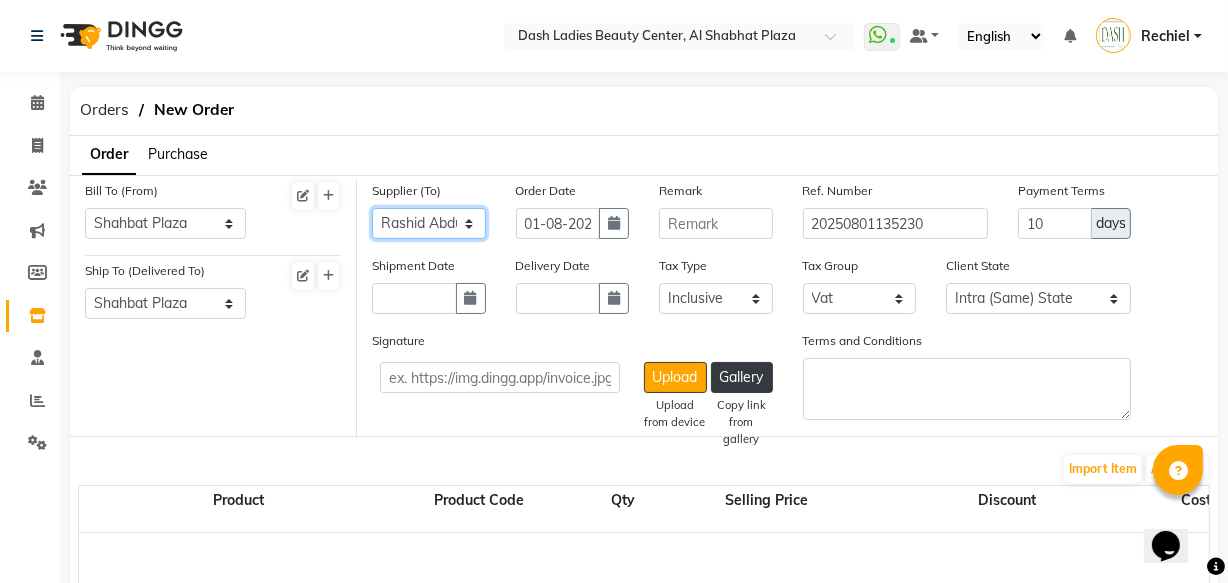 click on "Select SPAR - SPAR ADNOC DISTRIBUTION - ADNOC McDonald's - McDonald's Millia Cosmetics - Millia Cosmetics BASKIN ROBBINS - Baskin Robbins Aroos Al Batul - Argos Al Batul Henna Rashid Abdulla Grocery - Rashid Abdulla Grocery Store Darbar Restaurant - Darbar Restaurant  The Beauty Shop - The Beauty Shop Alpha med General Trading - Alphamed Golden Lili Cosmetics Trading Al Bushra LLC - Al Bushra Stationery & Toys & Confectioneries LLC GAME PLANET - Game Planet NAZIH - Nazih Beauty Supplies Co. L.L.C. JIMI GIFT MARKET LLC - JIMI GIFT MARKET Abdul Rahman Al Balouchi  - Abdul Rahman Al Balouchi Savora Food Industry LLC PEARL LLC - Pearl Specialty Coffee Roastery Al Jaser  - Al Jaser General Trading Jumbo Electronics Company Ltd - Jumbo Store Landmark Retail Investment Co. LLC - Home Box LA MARQUISE - La Marquise International FAKHR AL SHAEB - Fakhr Al Shaeb Food stuff WADI AL NOOR - Wadi Al Noor Modern Food Stuff LLC NATIONAL FLOWER LLC - National Flowers LLC - SPC Healthcare Trading Co. LLC - Dermalogica" 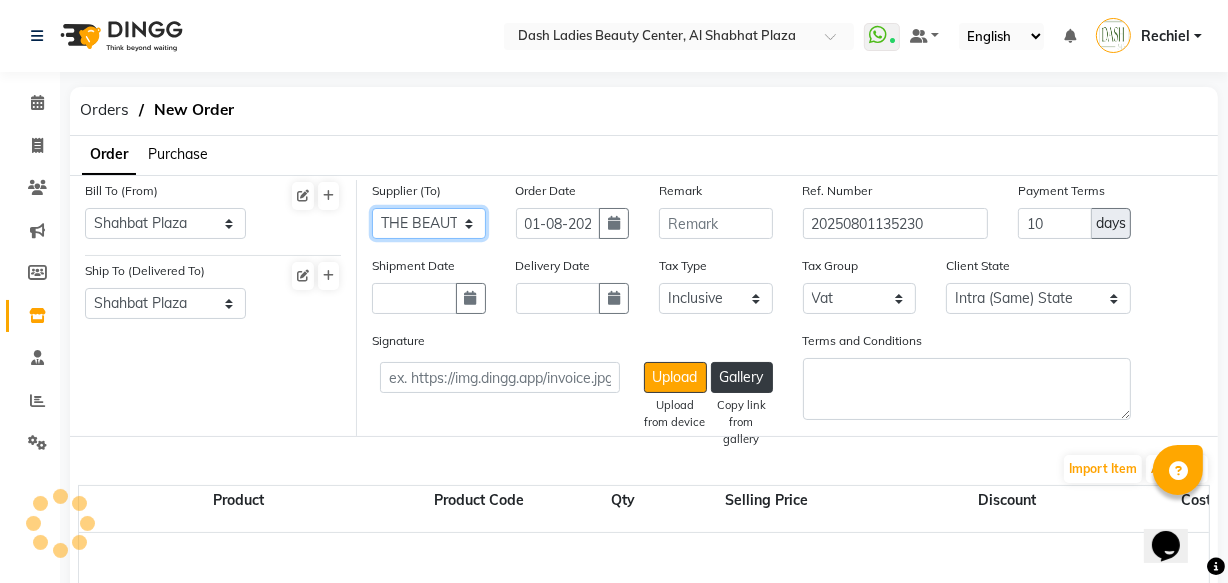 click on "Select SPAR - SPAR ADNOC DISTRIBUTION - ADNOC McDonald's - McDonald's Millia Cosmetics - Millia Cosmetics BASKIN ROBBINS - Baskin Robbins Aroos Al Batul - Argos Al Batul Henna Rashid Abdulla Grocery - Rashid Abdulla Grocery Store Darbar Restaurant - Darbar Restaurant  The Beauty Shop - The Beauty Shop Alpha med General Trading - Alphamed Golden Lili Cosmetics Trading Al Bushra LLC - Al Bushra Stationery & Toys & Confectioneries LLC GAME PLANET - Game Planet NAZIH - Nazih Beauty Supplies Co. L.L.C. JIMI GIFT MARKET LLC - JIMI GIFT MARKET Abdul Rahman Al Balouchi  - Abdul Rahman Al Balouchi Savora Food Industry LLC PEARL LLC - Pearl Specialty Coffee Roastery Al Jaser  - Al Jaser General Trading Jumbo Electronics Company Ltd - Jumbo Store Landmark Retail Investment Co. LLC - Home Box LA MARQUISE - La Marquise International FAKHR AL SHAEB - Fakhr Al Shaeb Food stuff WADI AL NOOR - Wadi Al Noor Modern Food Stuff LLC NATIONAL FLOWER LLC - National Flowers LLC - SPC Healthcare Trading Co. LLC - Dermalogica" 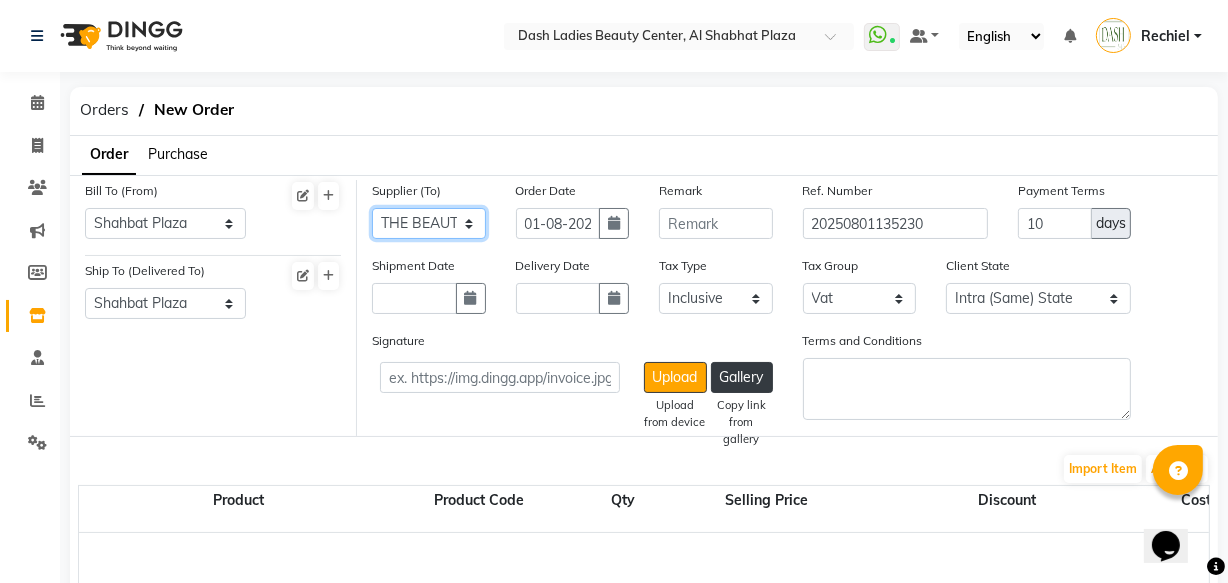 click on "Select SPAR - SPAR ADNOC DISTRIBUTION - ADNOC McDonald's - McDonald's Millia Cosmetics - Millia Cosmetics BASKIN ROBBINS - Baskin Robbins Aroos Al Batul - Argos Al Batul Henna Rashid Abdulla Grocery - Rashid Abdulla Grocery Store Darbar Restaurant - Darbar Restaurant  The Beauty Shop - The Beauty Shop Alpha med General Trading - Alphamed Golden Lili Cosmetics Trading Al Bushra LLC - Al Bushra Stationery & Toys & Confectioneries LLC GAME PLANET - Game Planet NAZIH - Nazih Beauty Supplies Co. L.L.C. JIMI GIFT MARKET LLC - JIMI GIFT MARKET Abdul Rahman Al Balouchi  - Abdul Rahman Al Balouchi Savora Food Industry LLC PEARL LLC - Pearl Specialty Coffee Roastery Al Jaser  - Al Jaser General Trading Jumbo Electronics Company Ltd - Jumbo Store Landmark Retail Investment Co. LLC - Home Box LA MARQUISE - La Marquise International FAKHR AL SHAEB - Fakhr Al Shaeb Food stuff WADI AL NOOR - Wadi Al Noor Modern Food Stuff LLC NATIONAL FLOWER LLC - National Flowers LLC - SPC Healthcare Trading Co. LLC - Dermalogica" 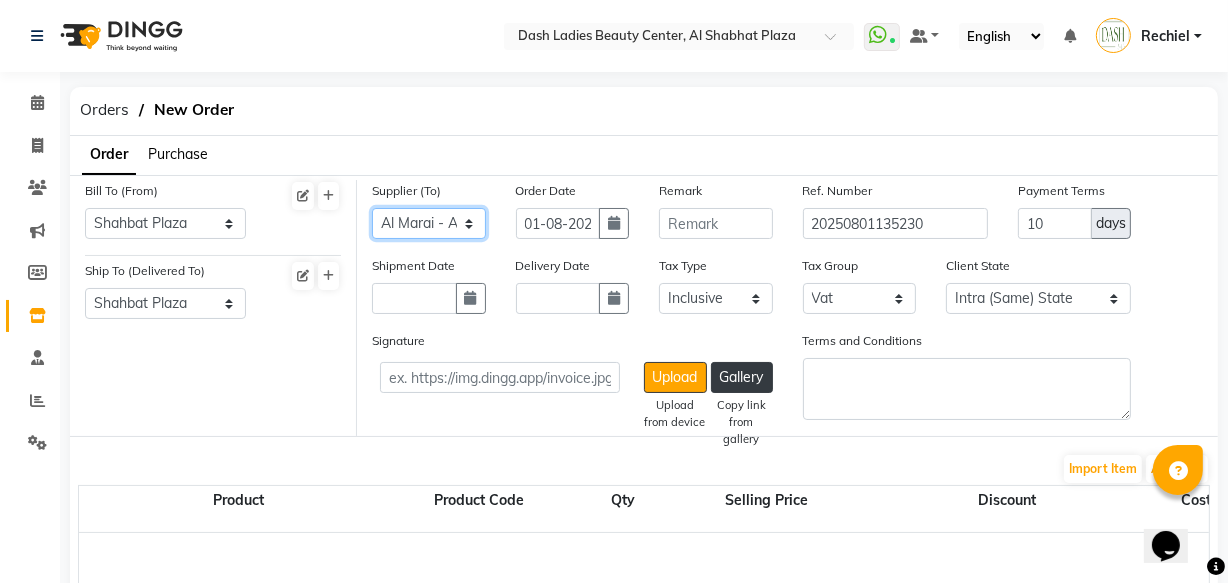 click on "Select SPAR - SPAR ADNOC DISTRIBUTION - ADNOC McDonald's - McDonald's Millia Cosmetics - Millia Cosmetics BASKIN ROBBINS - Baskin Robbins Aroos Al Batul - Argos Al Batul Henna Rashid Abdulla Grocery - Rashid Abdulla Grocery Store Darbar Restaurant - Darbar Restaurant  The Beauty Shop - The Beauty Shop Alpha med General Trading - Alphamed Golden Lili Cosmetics Trading Al Bushra LLC - Al Bushra Stationery & Toys & Confectioneries LLC GAME PLANET - Game Planet NAZIH - Nazih Beauty Supplies Co. L.L.C. JIMI GIFT MARKET LLC - JIMI GIFT MARKET Abdul Rahman Al Balouchi  - Abdul Rahman Al Balouchi Savora Food Industry LLC PEARL LLC - Pearl Specialty Coffee Roastery Al Jaser  - Al Jaser General Trading Jumbo Electronics Company Ltd - Jumbo Store Landmark Retail Investment Co. LLC - Home Box LA MARQUISE - La Marquise International FAKHR AL SHAEB - Fakhr Al Shaeb Food stuff WADI AL NOOR - Wadi Al Noor Modern Food Stuff LLC NATIONAL FLOWER LLC - National Flowers LLC - SPC Healthcare Trading Co. LLC - Dermalogica" 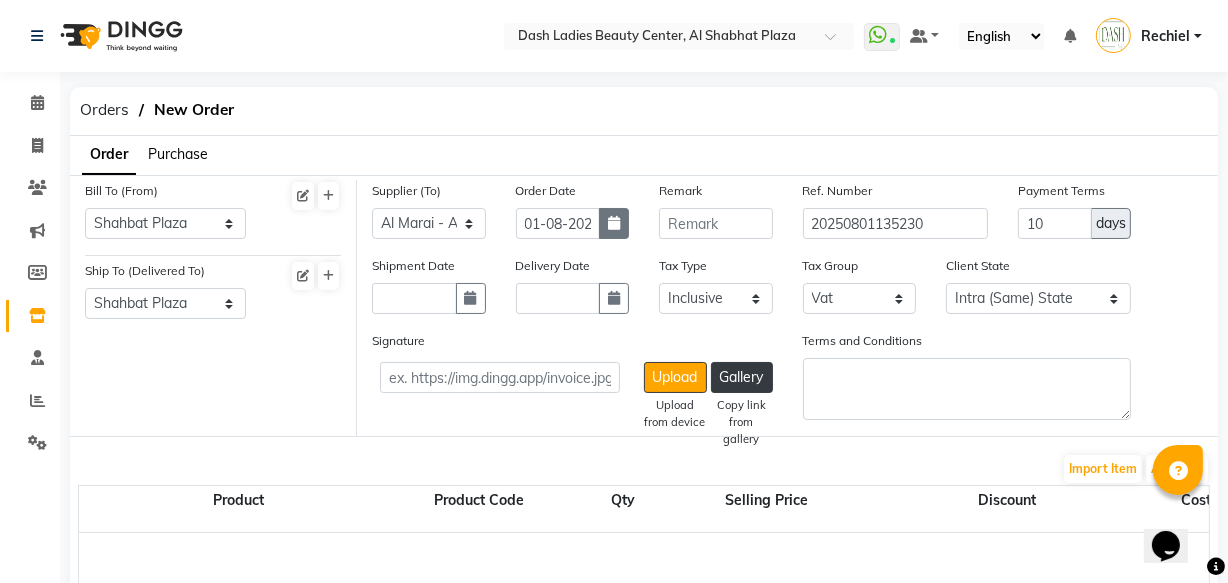 click 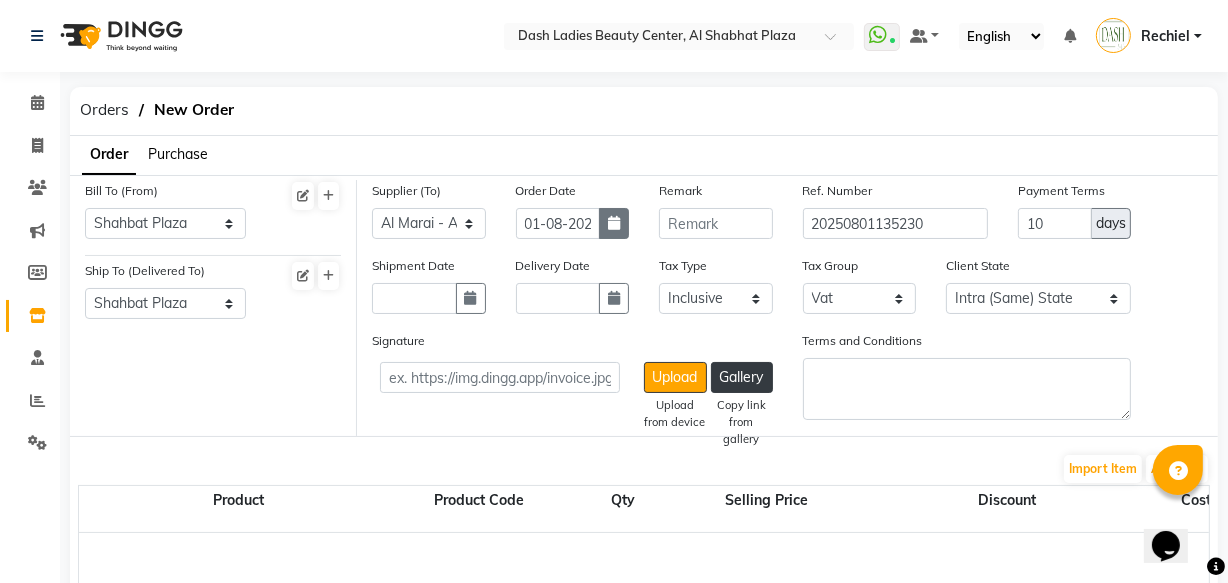 select on "8" 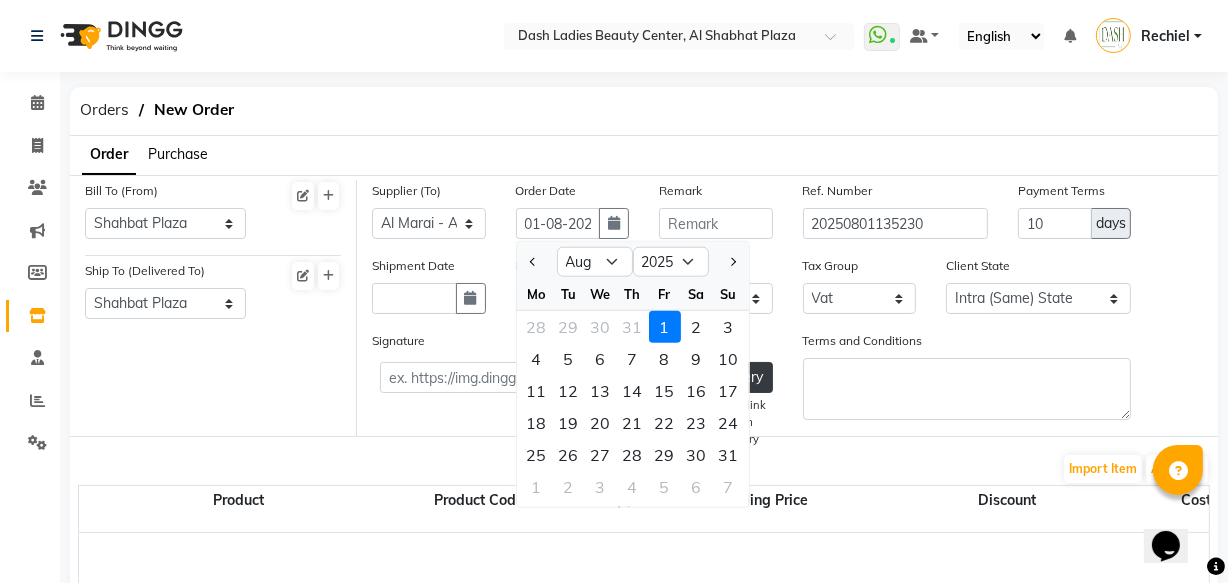 click on "1" 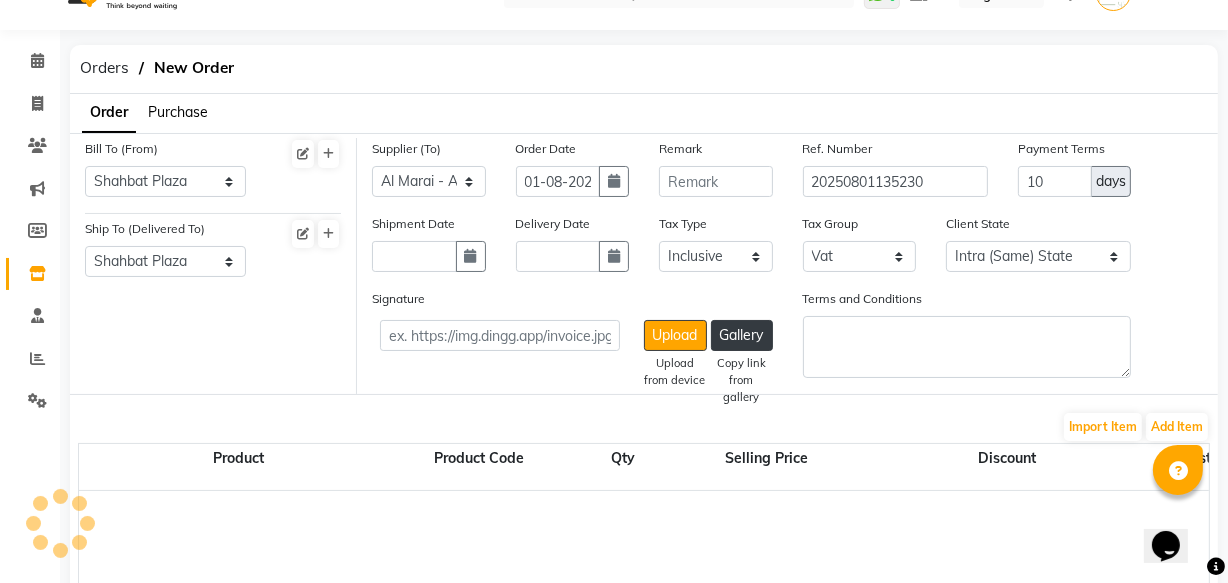 scroll, scrollTop: 56, scrollLeft: 0, axis: vertical 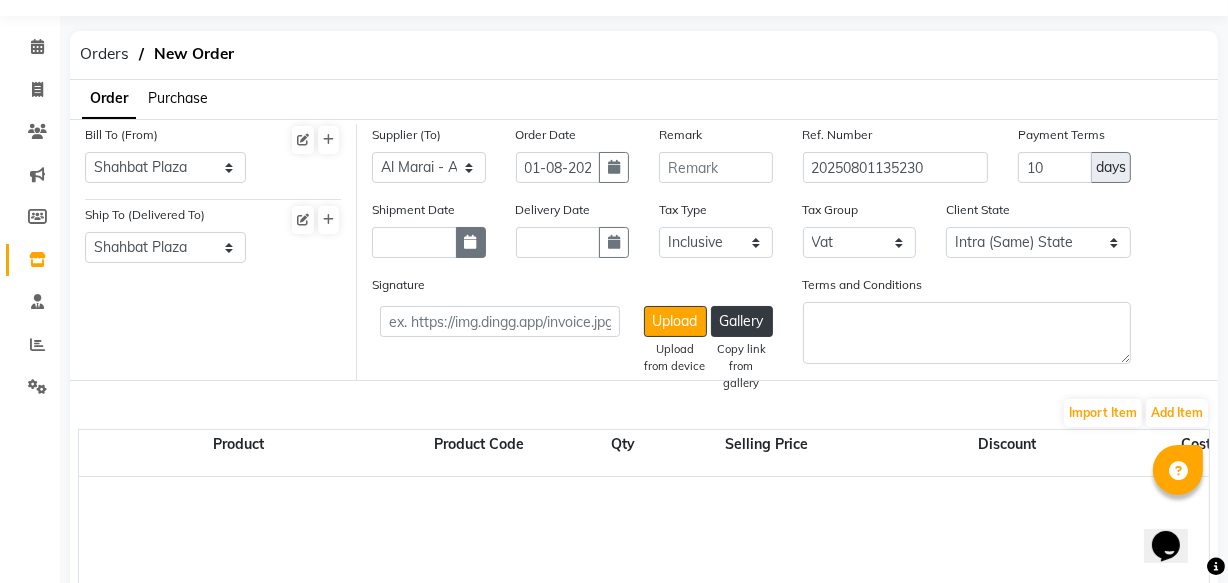 click 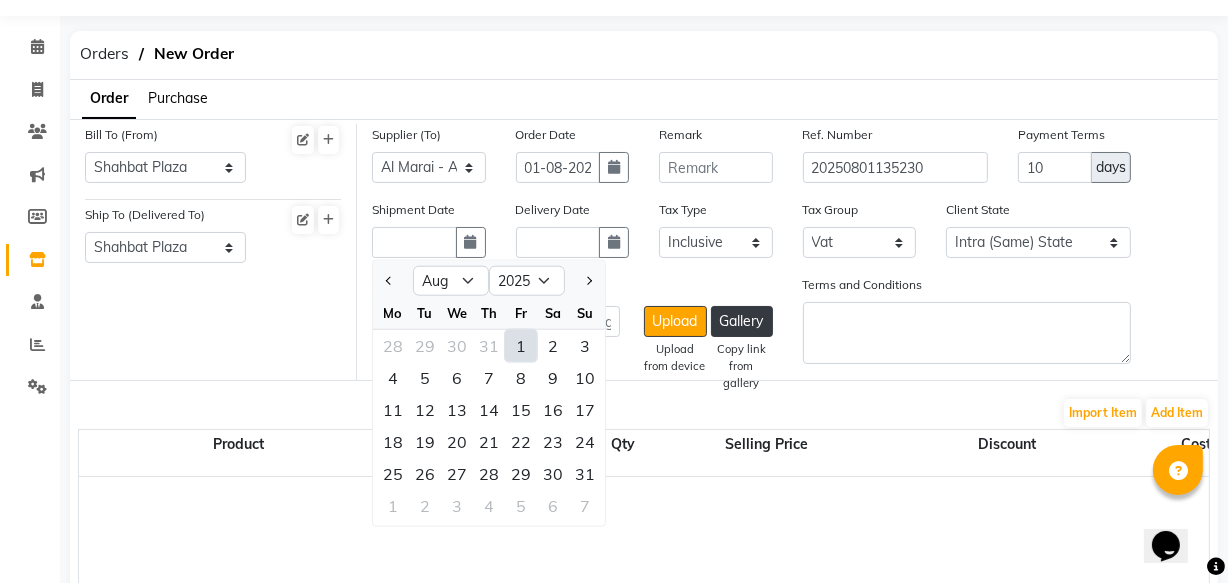 click on "1" 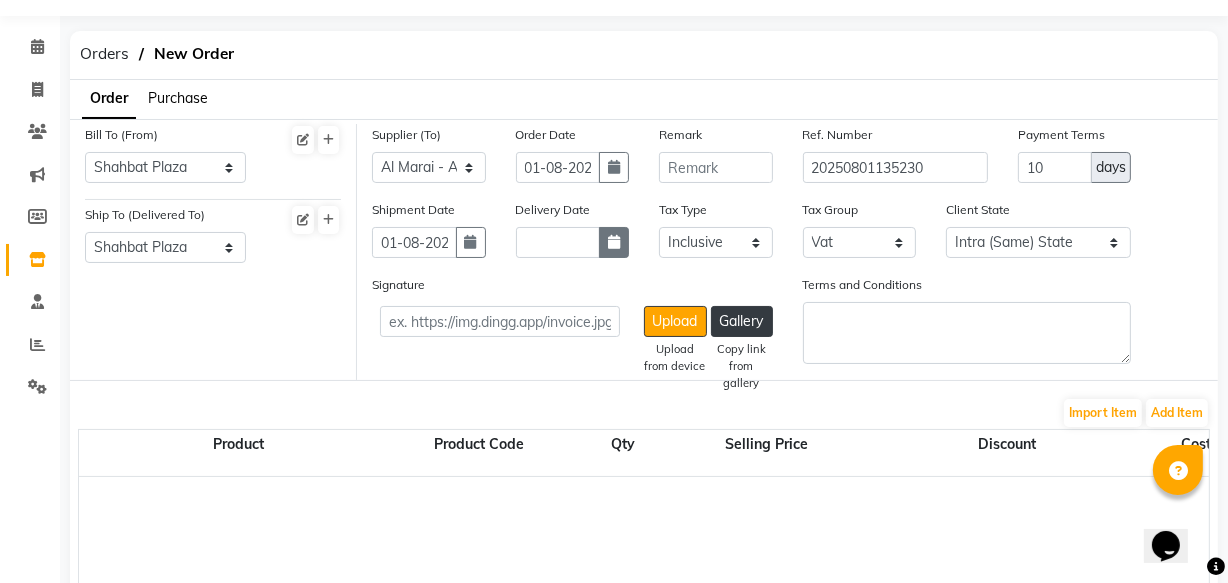 click 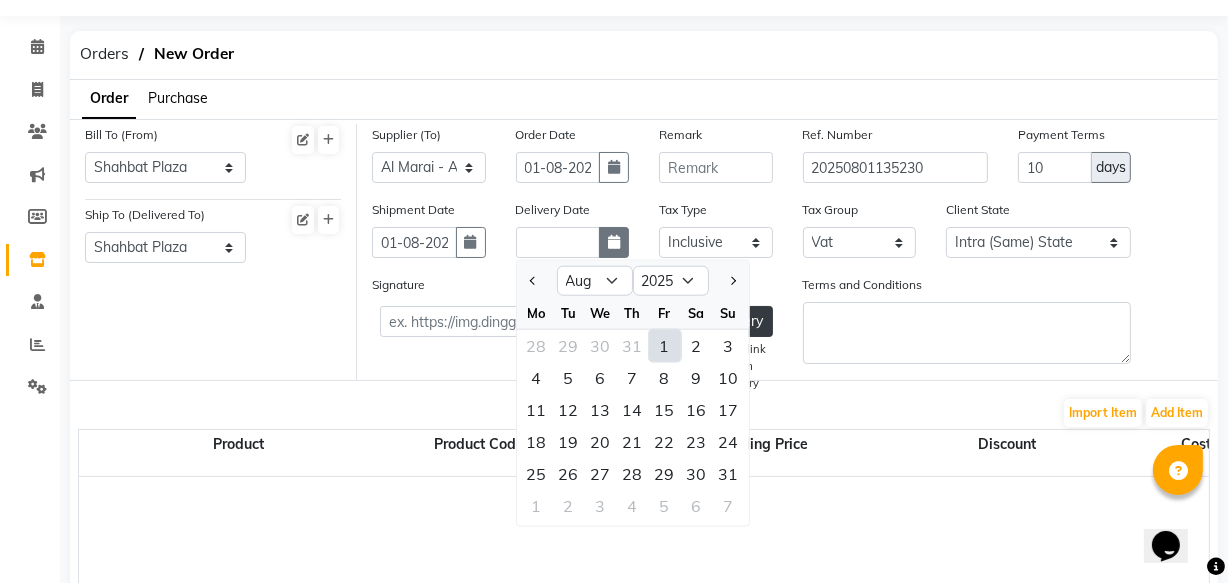 click on "1" 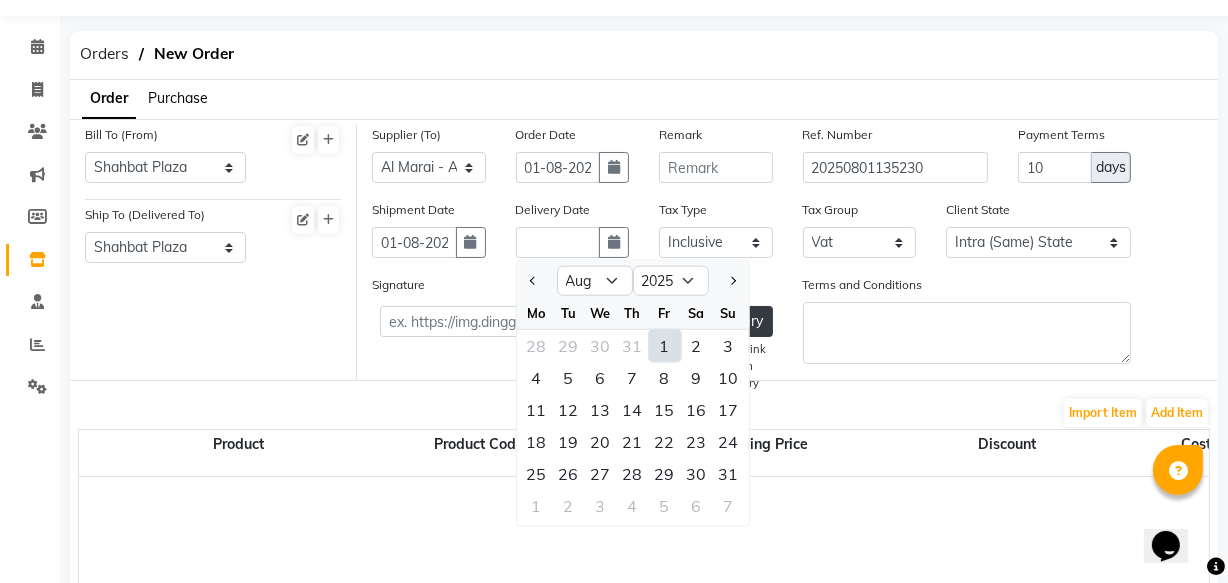 type on "01-08-2025" 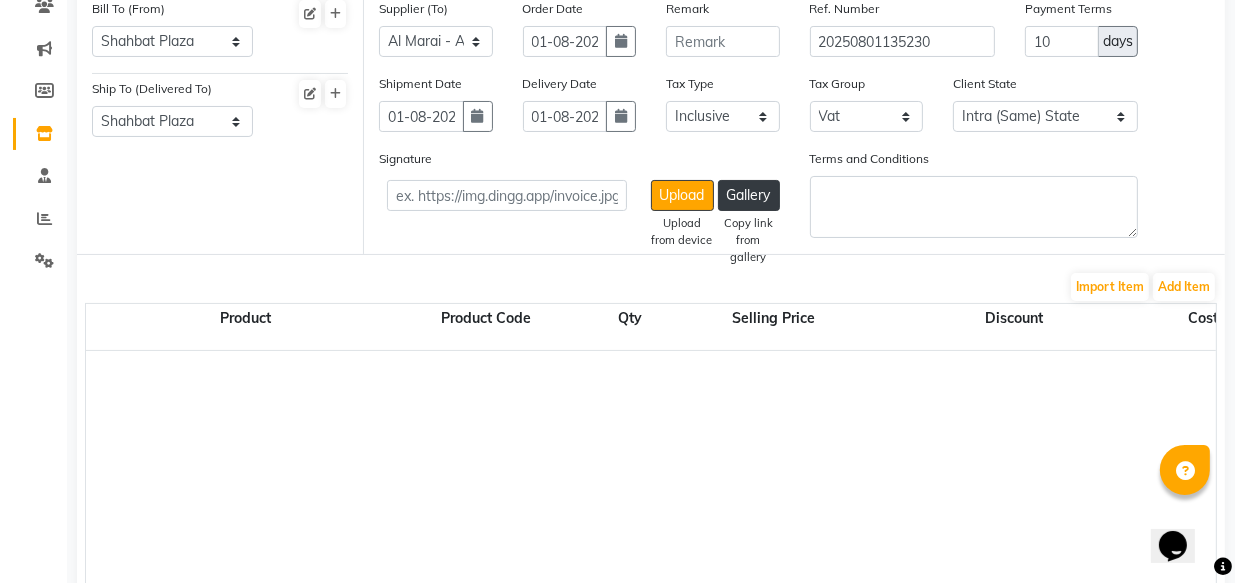 scroll, scrollTop: 183, scrollLeft: 0, axis: vertical 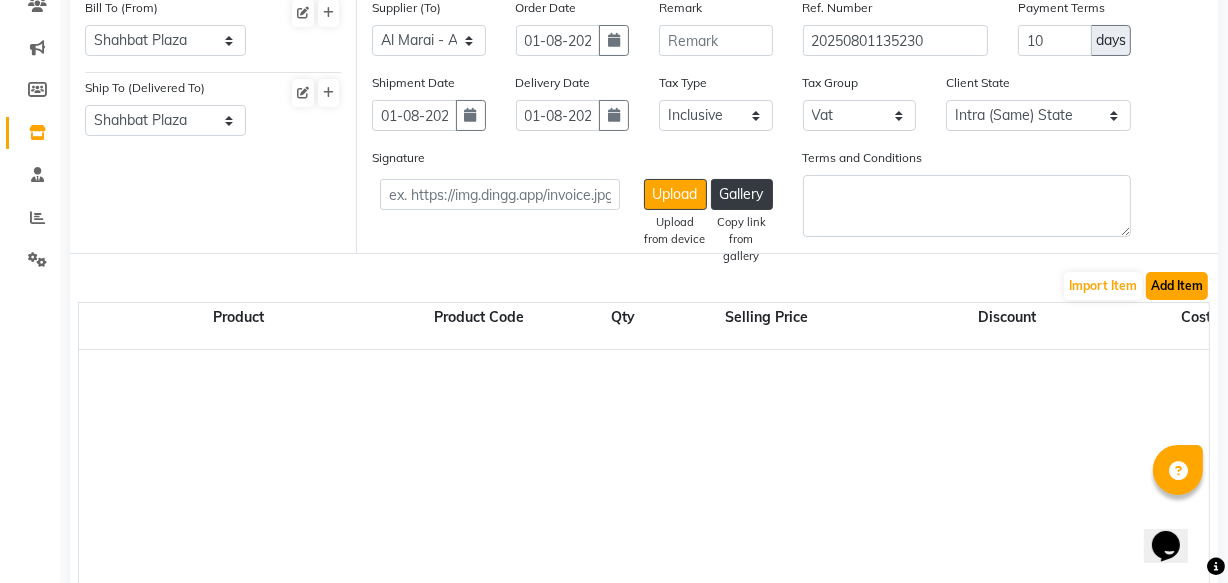 click on "Add Item" 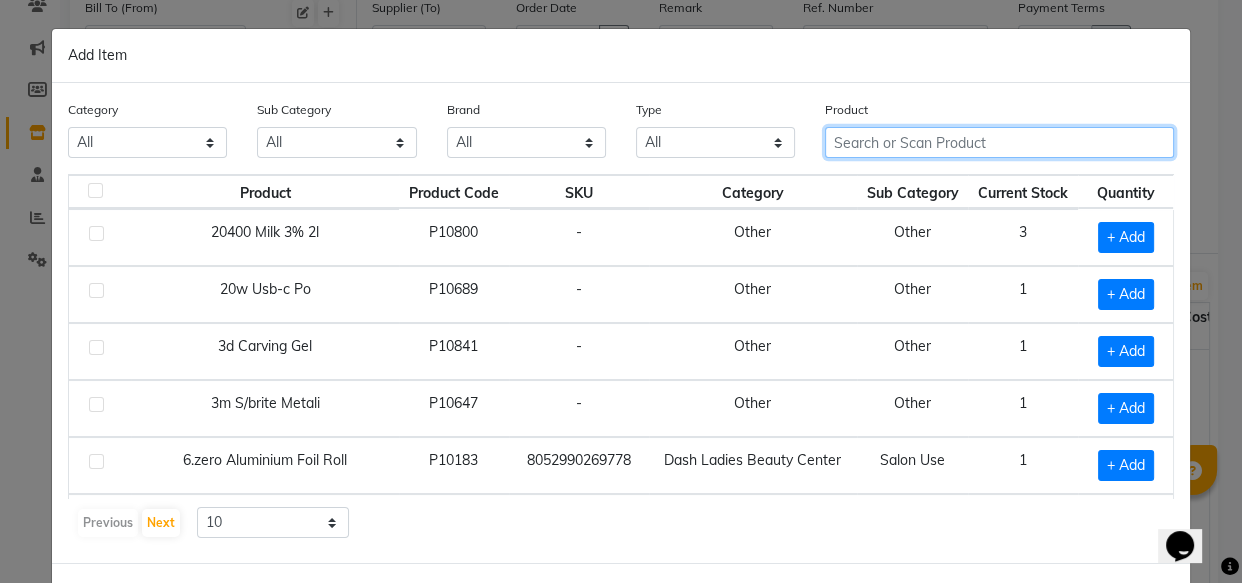 click 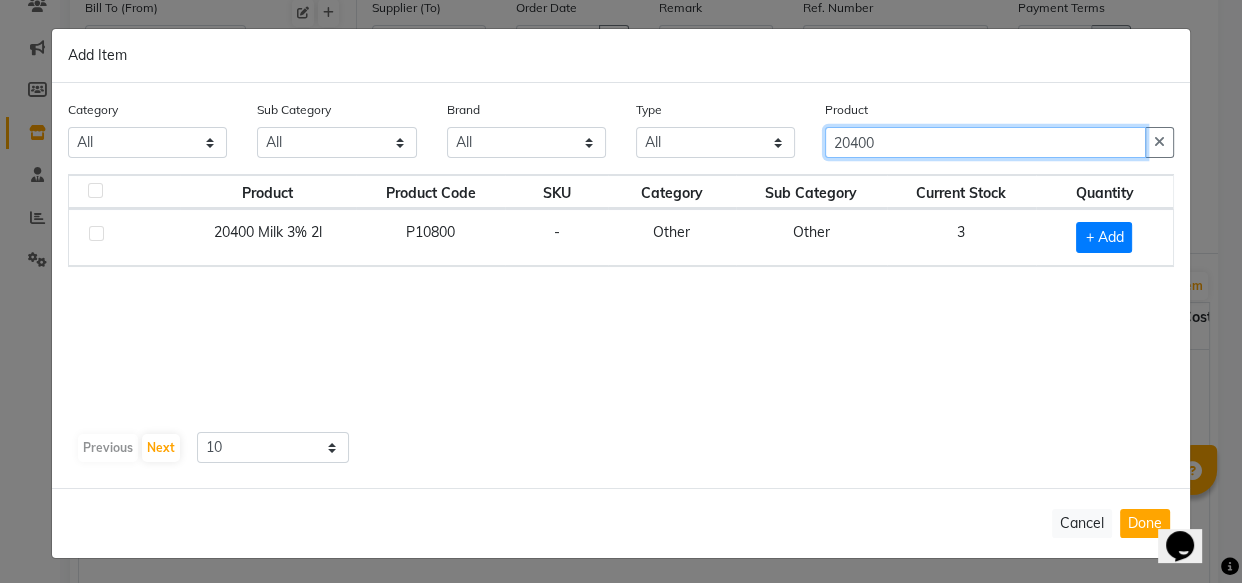 type on "20400" 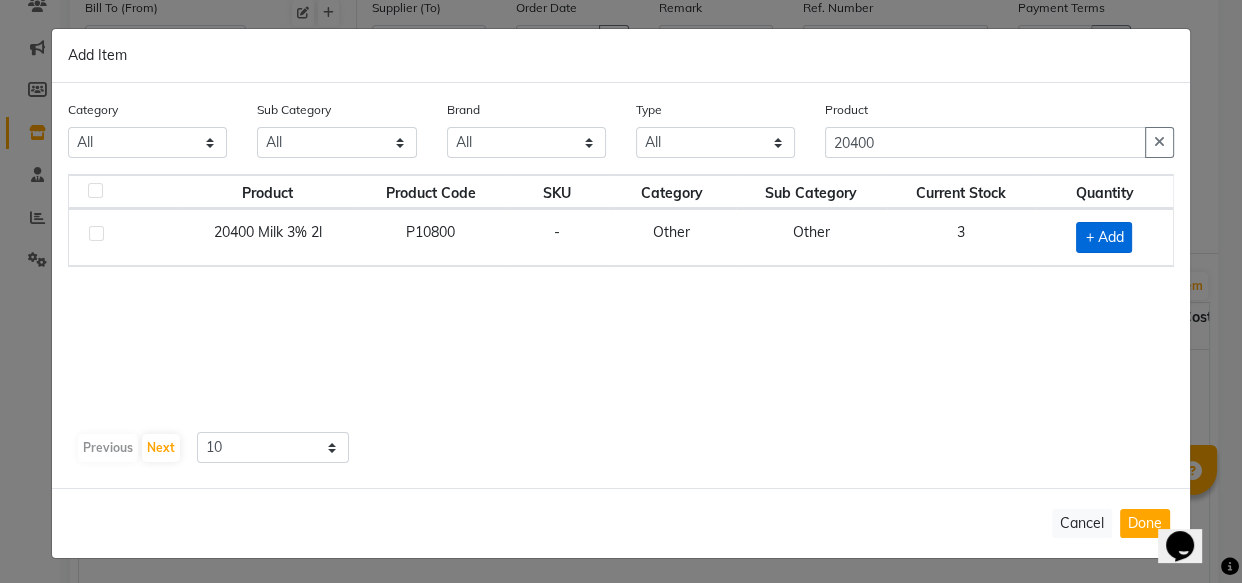 click on "+ Add" 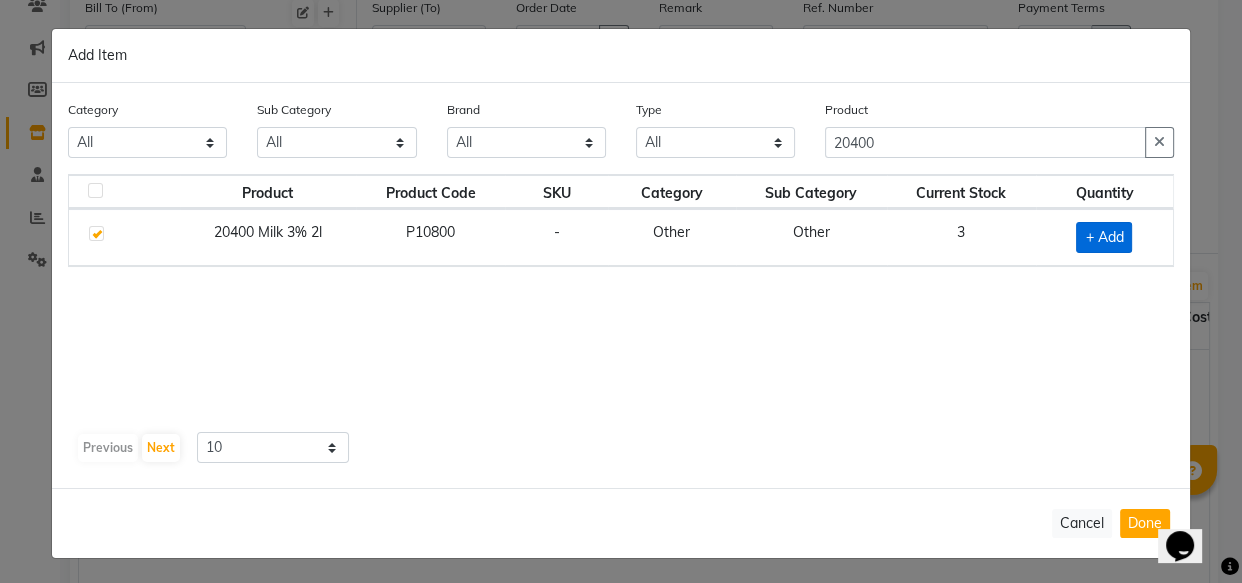 checkbox on "true" 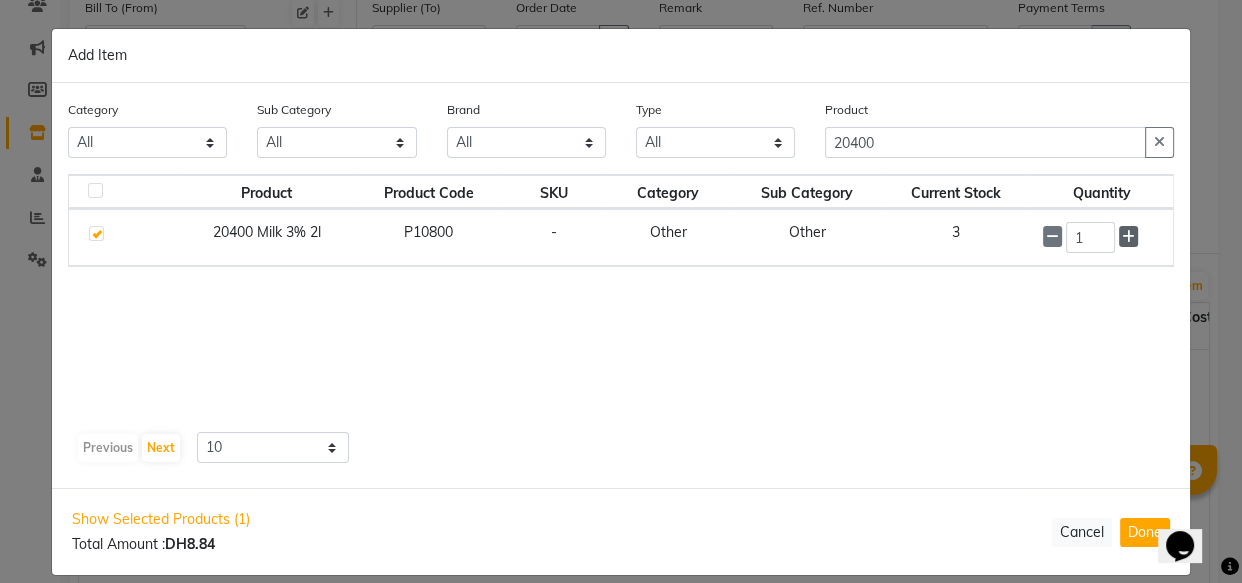 click 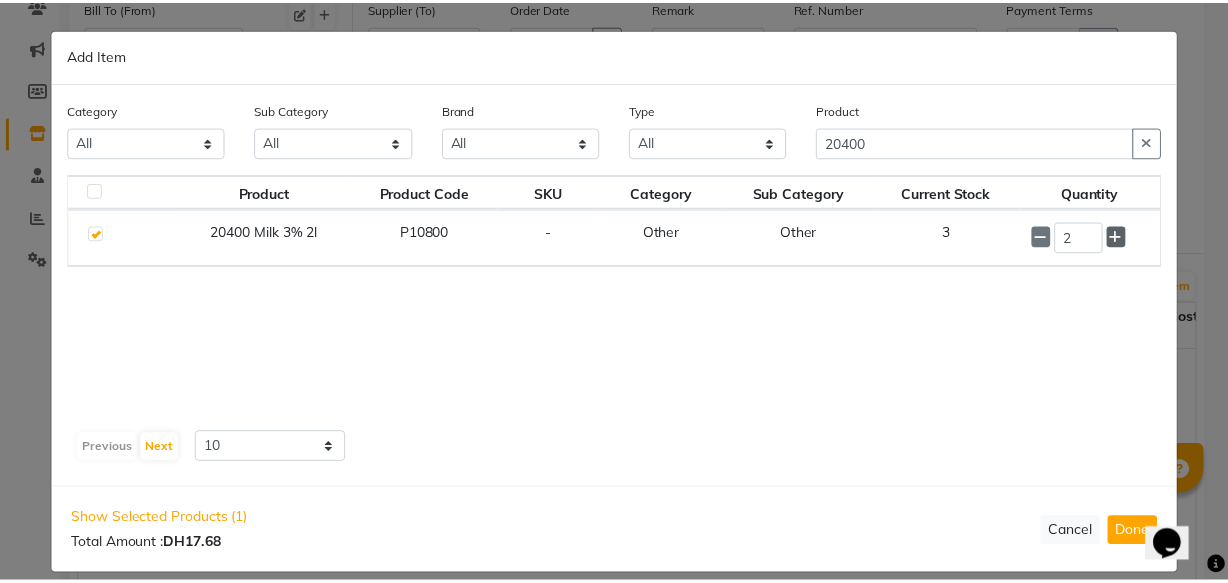 scroll, scrollTop: 21, scrollLeft: 0, axis: vertical 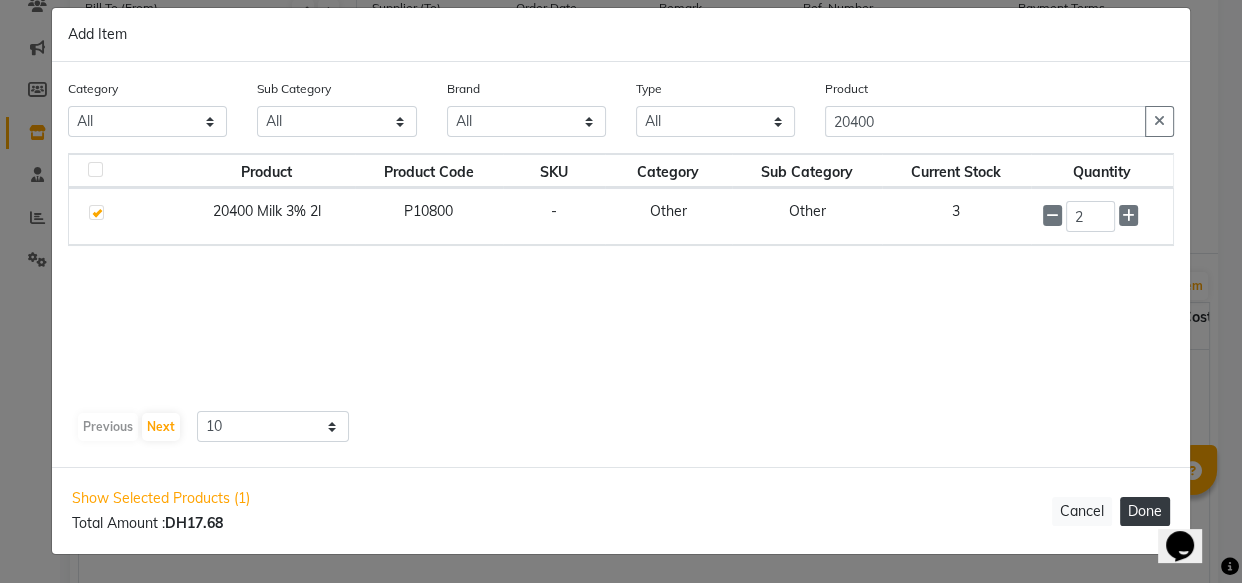 click on "Done" 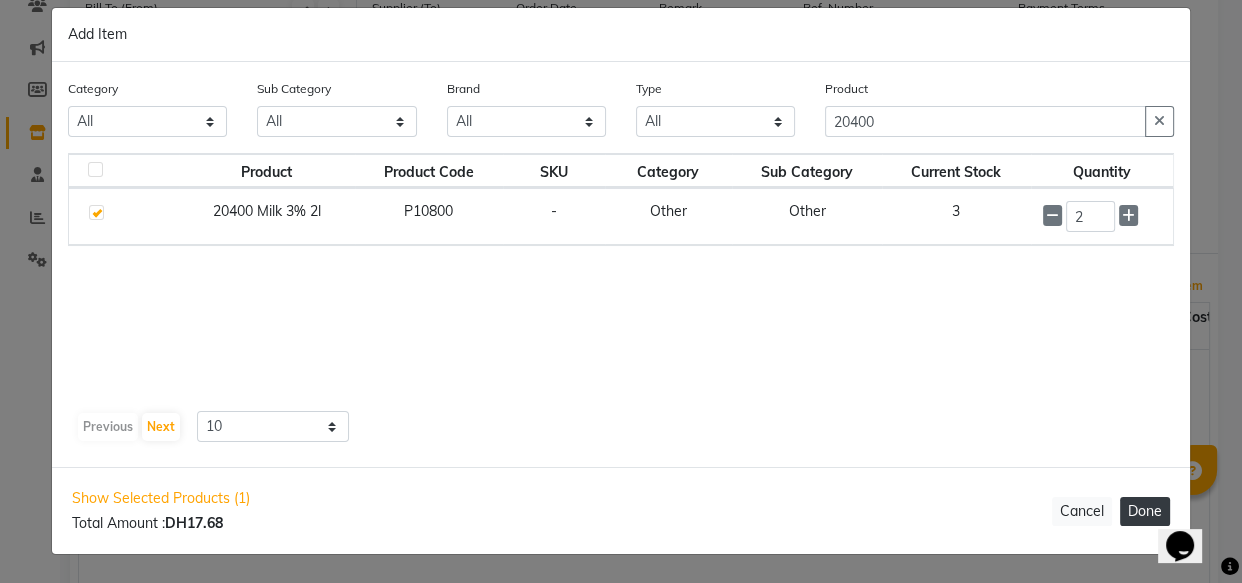 select on "3972" 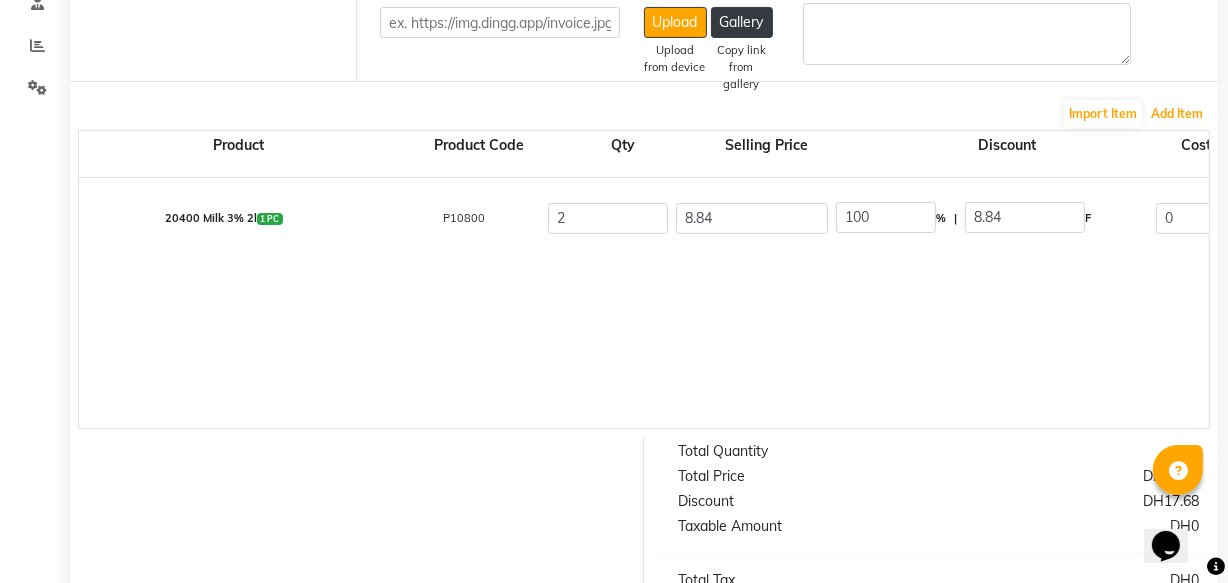 scroll, scrollTop: 364, scrollLeft: 0, axis: vertical 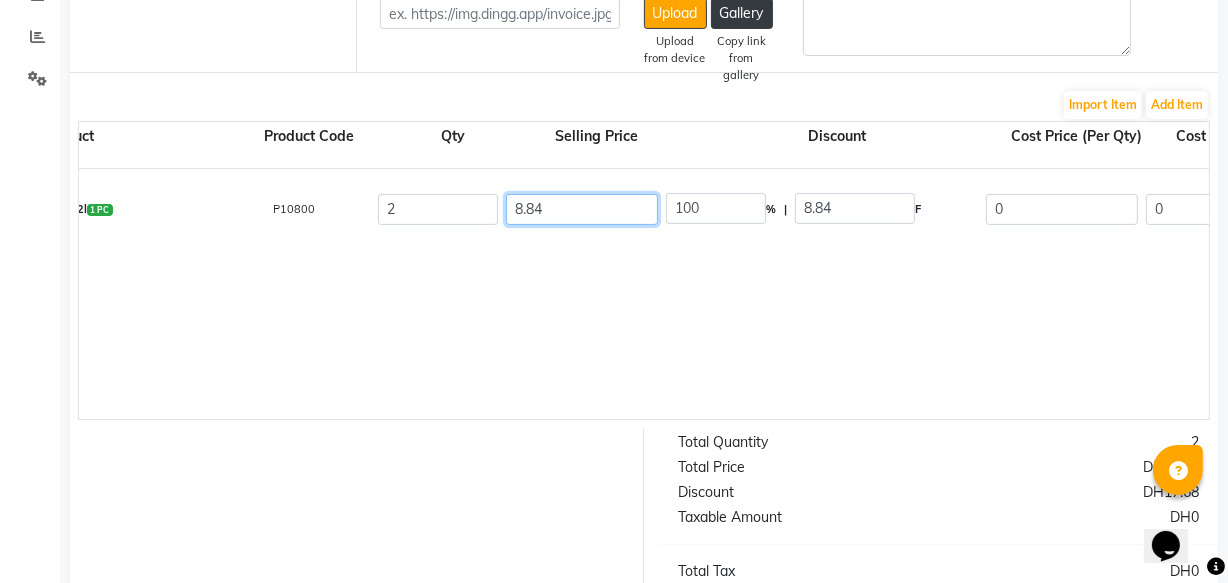 click on "8.84" 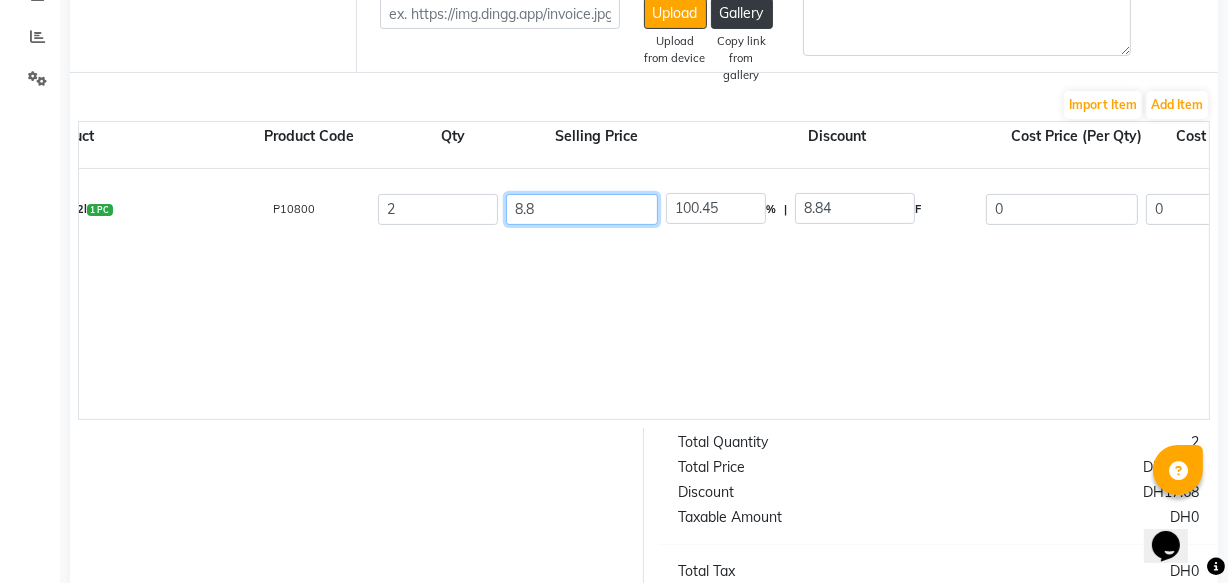 type on "8" 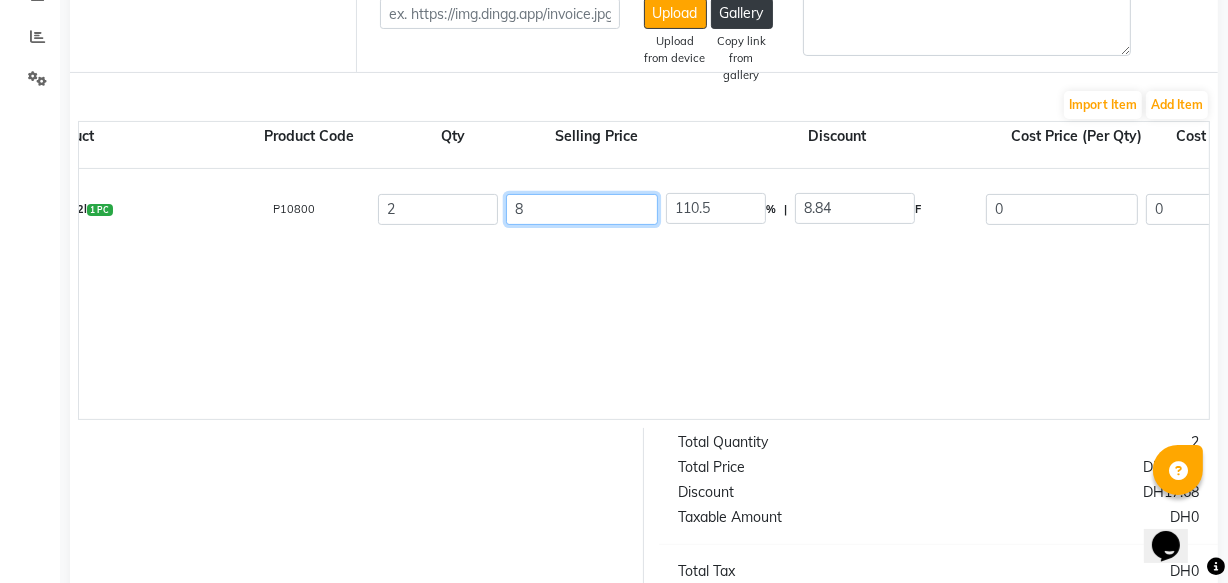 type 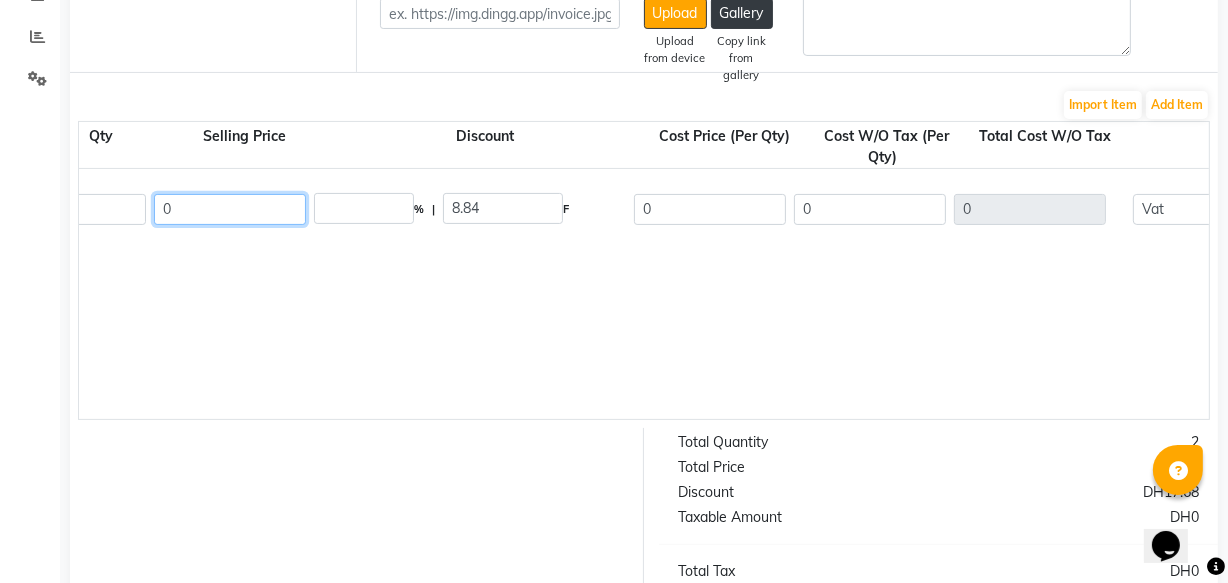 scroll, scrollTop: 0, scrollLeft: 523, axis: horizontal 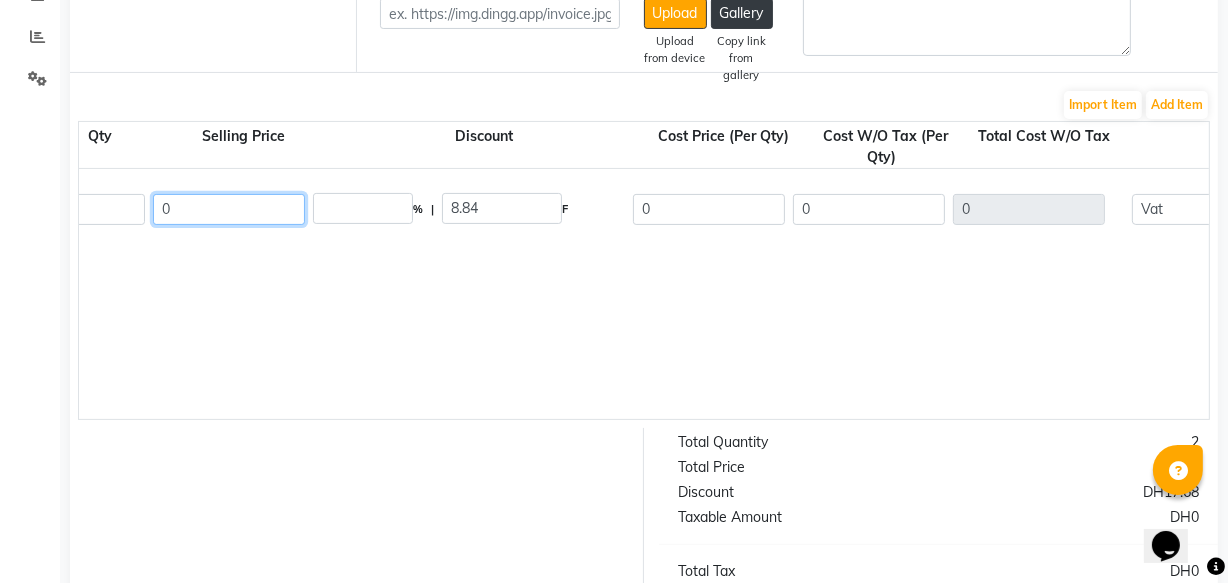 type on "0" 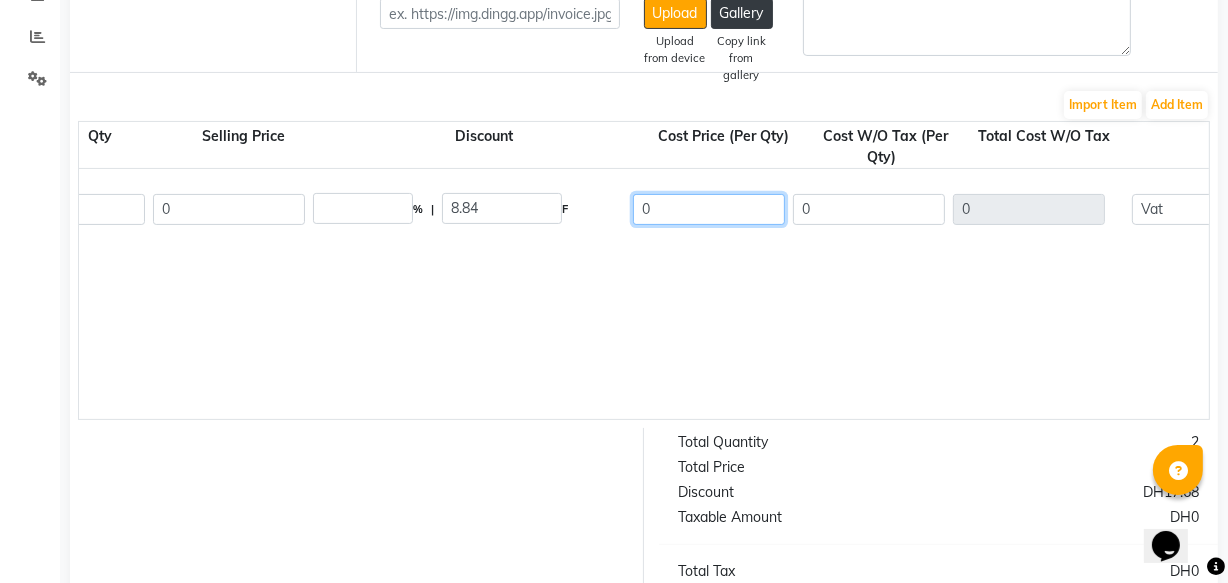 click on "0" 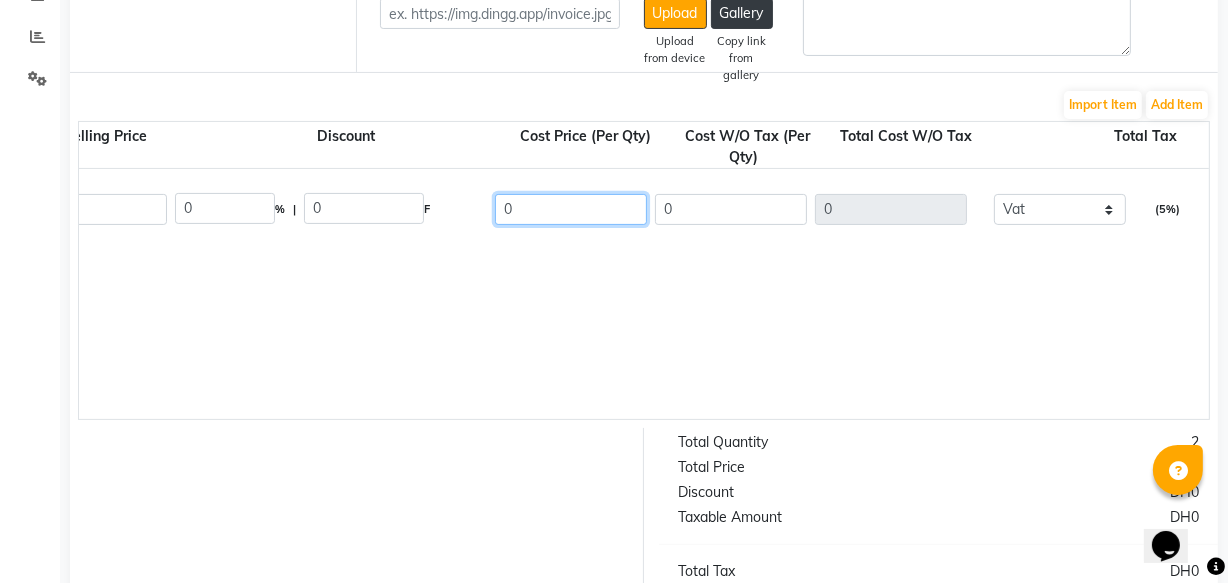 scroll, scrollTop: 0, scrollLeft: 674, axis: horizontal 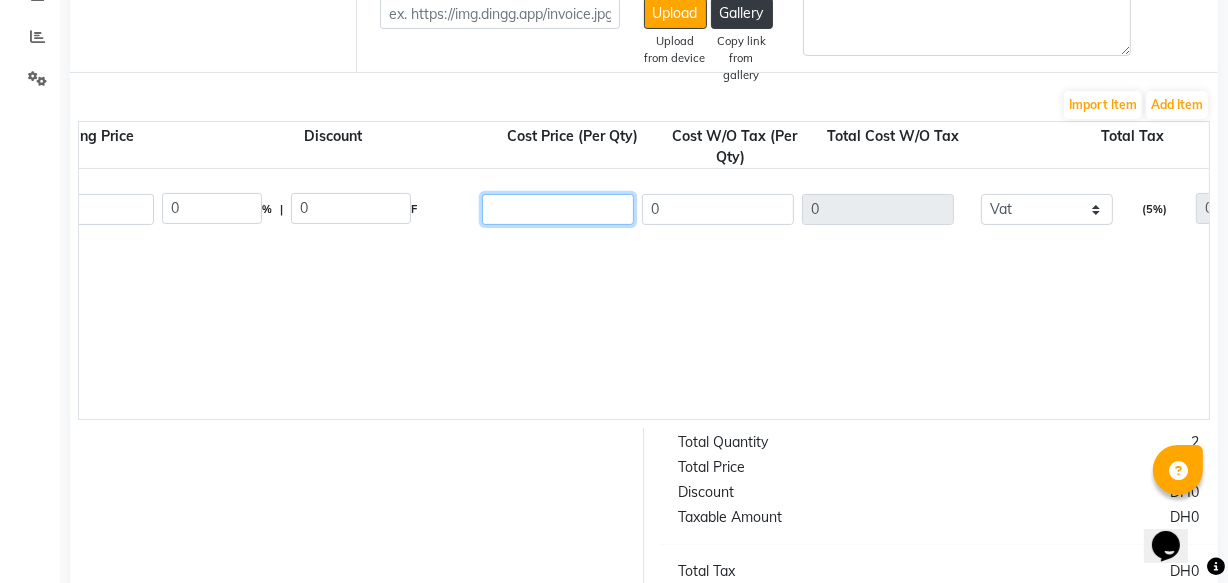 type on "5" 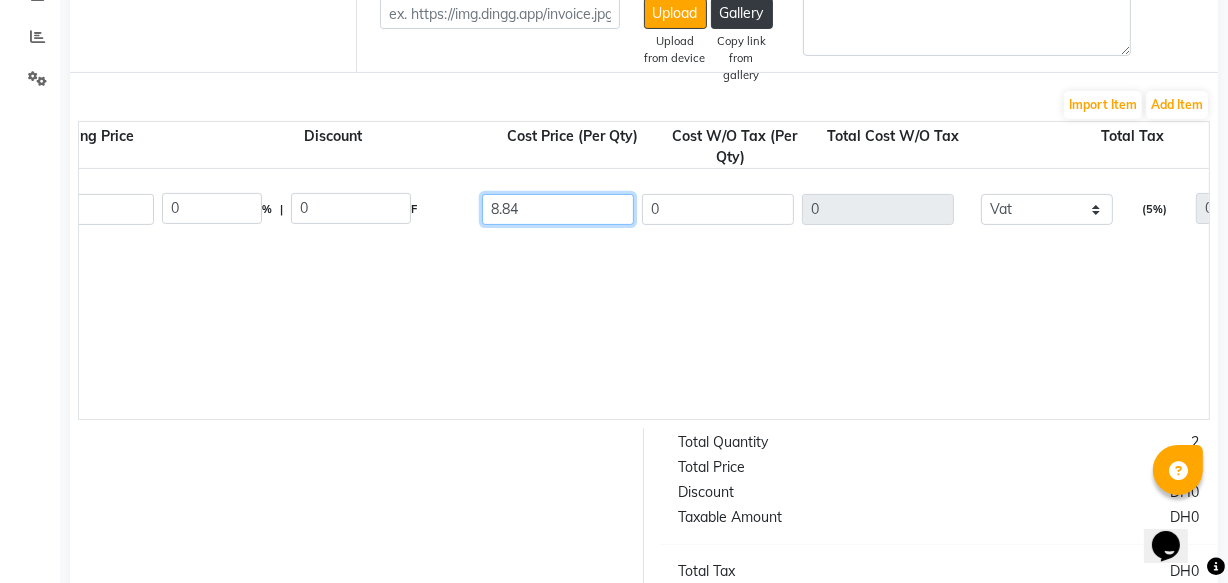 type on "8.84" 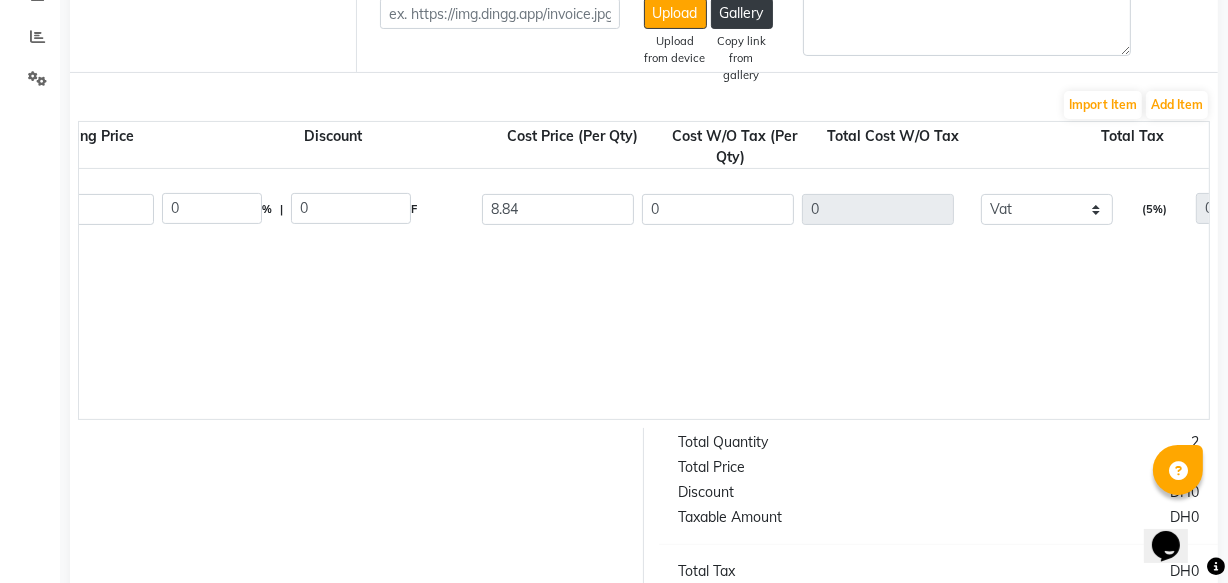 click on "Product  Product Code   Qty  Selling Price Discount Cost Price (Per Qty) Cost W/O Tax (Per Qty) Total Cost W/O Tax Total Tax Total  20400 Milk 3% 2l  1 PC  P10800  2 0 0 % | 0 F 8.84 0 0 None Vat  (5%)  0 0" 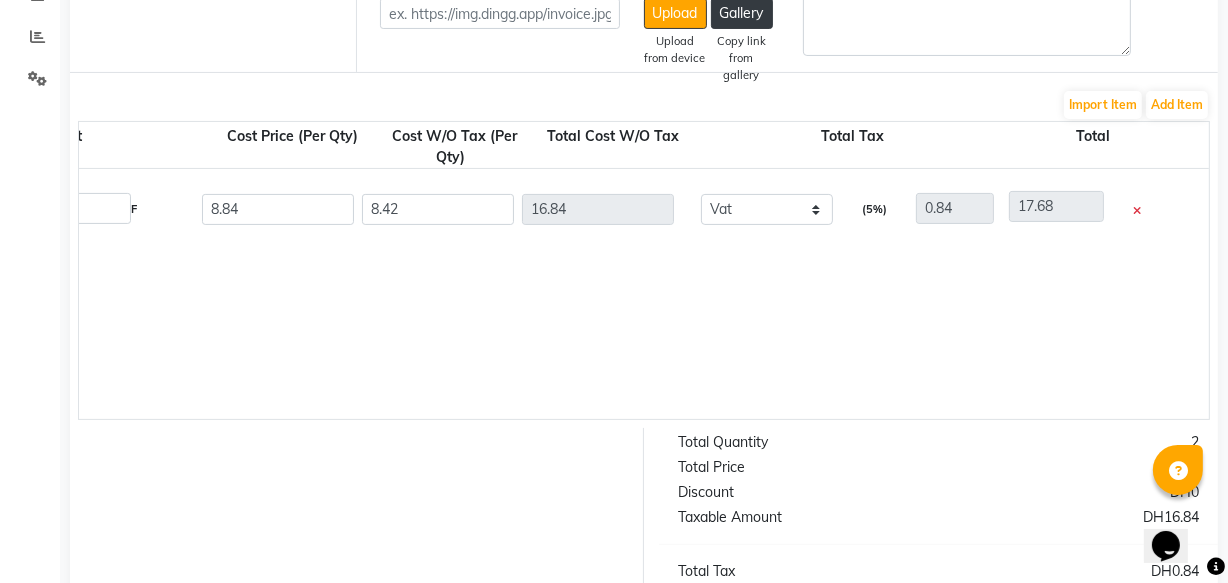 scroll, scrollTop: 0, scrollLeft: 956, axis: horizontal 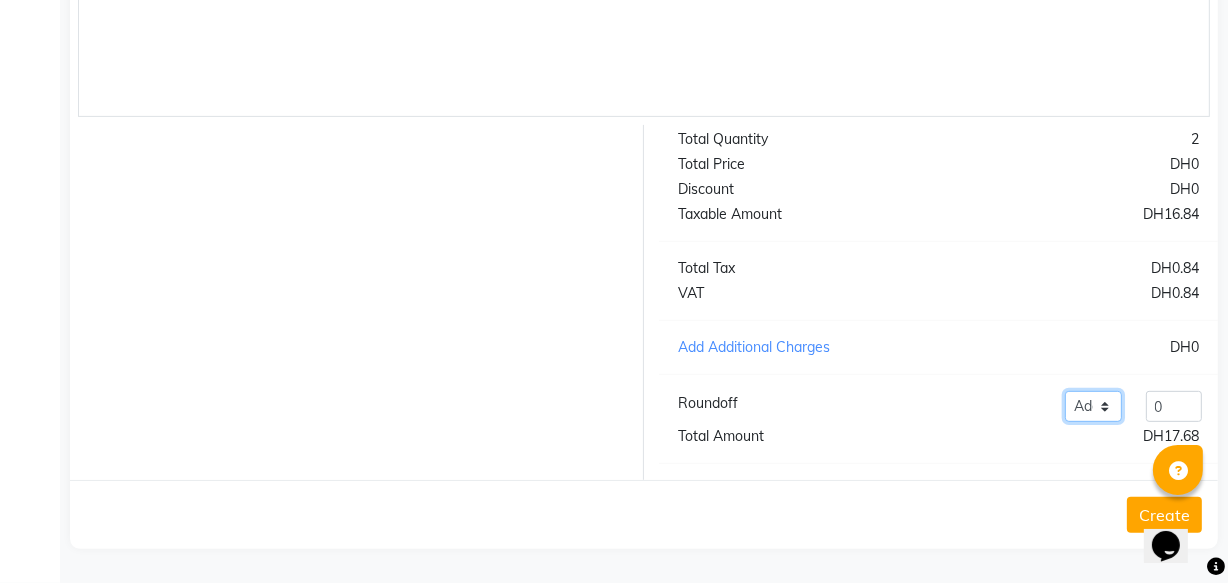 click on "Add Reduce" 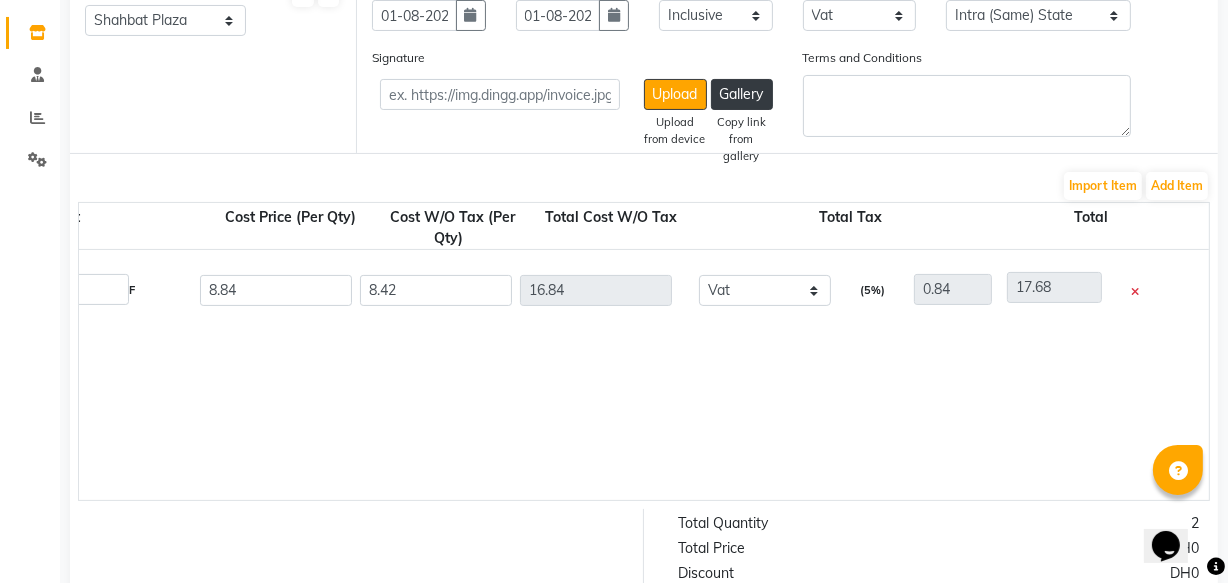 scroll, scrollTop: 272, scrollLeft: 0, axis: vertical 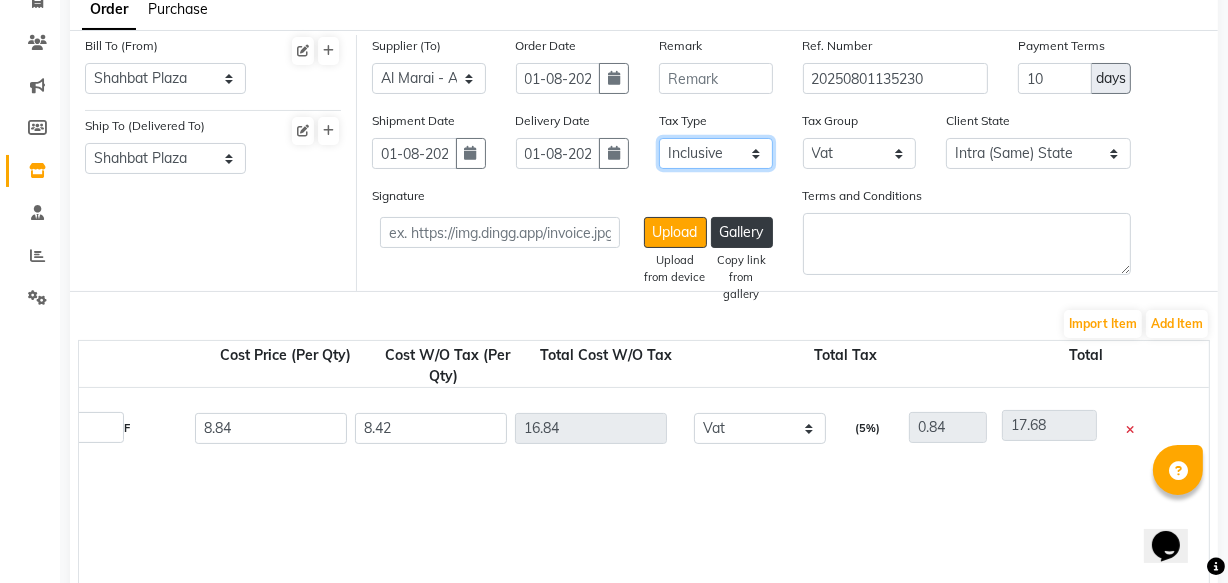 click on "Select Inclusive Exclusive" 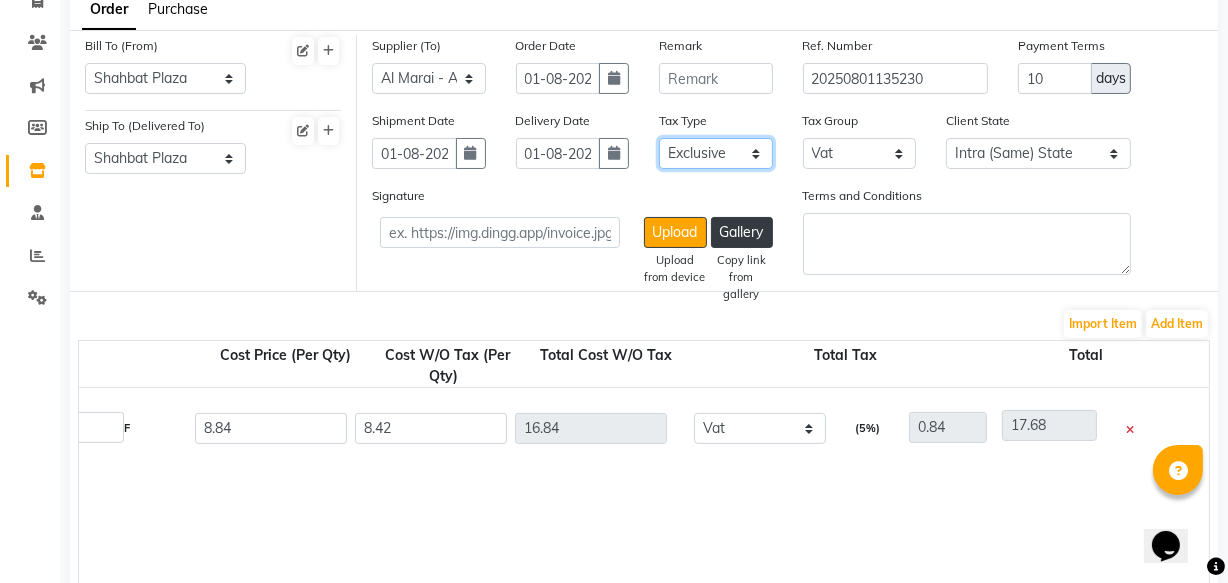 click on "Select Inclusive Exclusive" 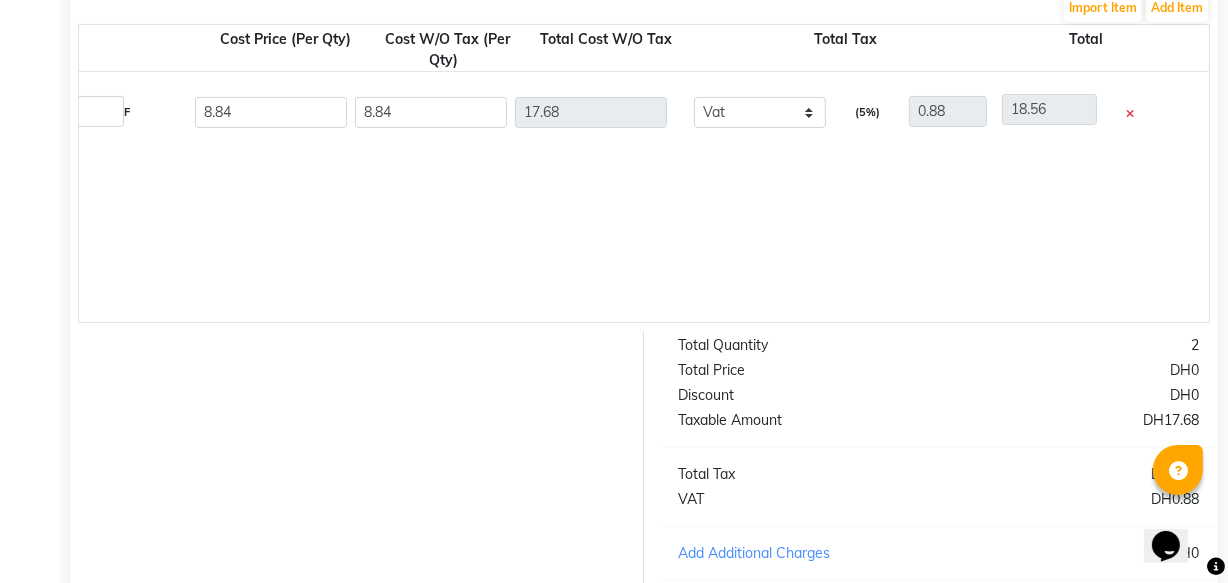 scroll, scrollTop: 681, scrollLeft: 0, axis: vertical 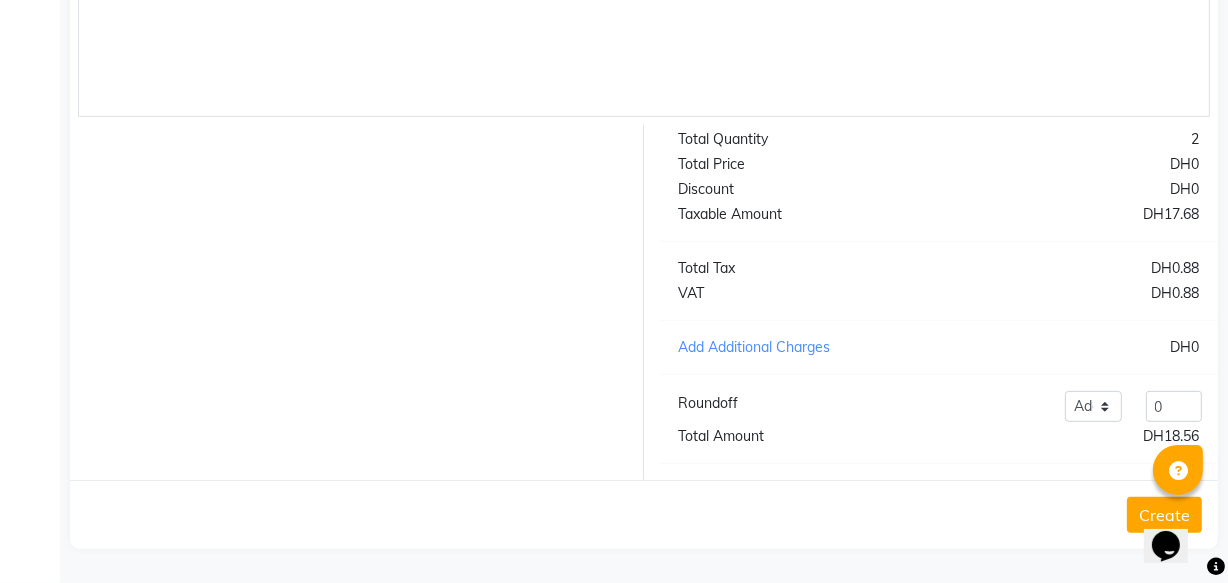 click on "Create" 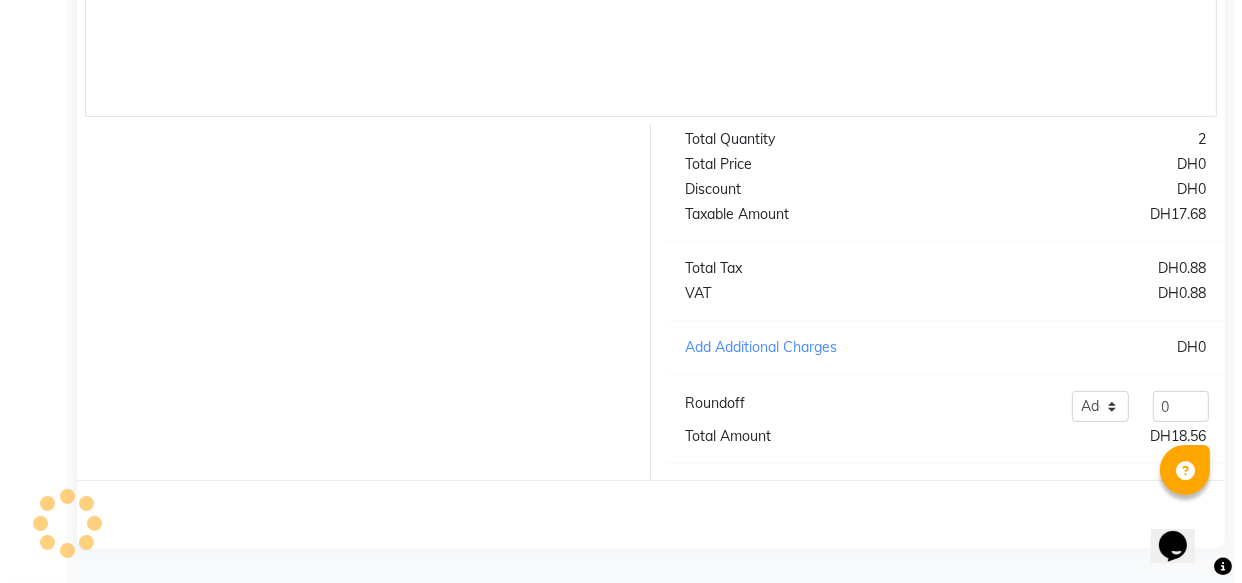 scroll, scrollTop: 0, scrollLeft: 0, axis: both 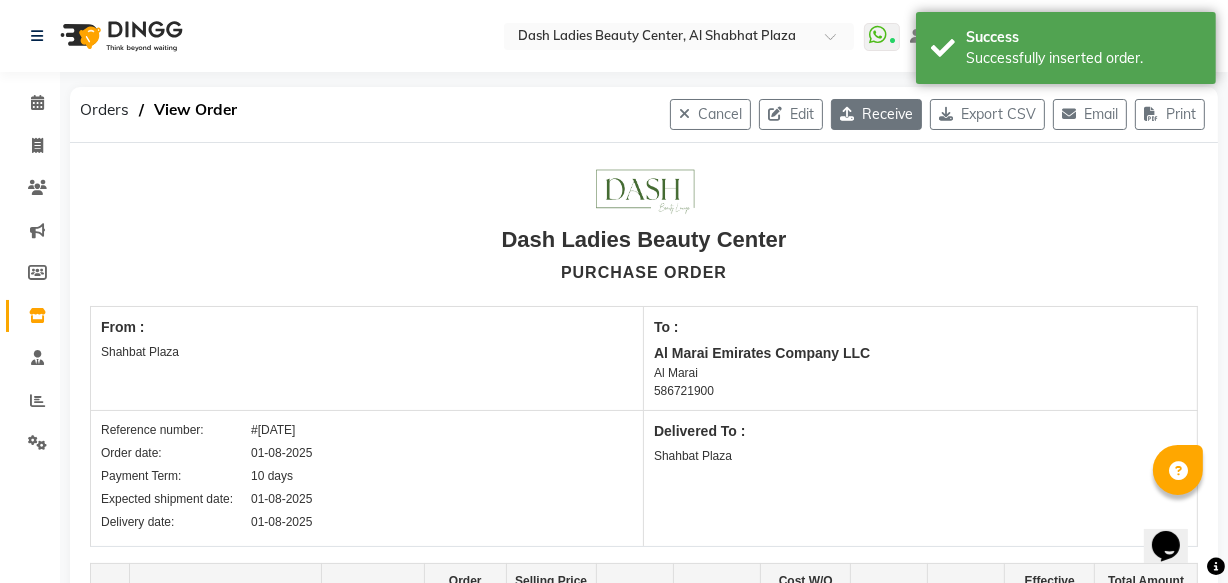 click on "Receive" 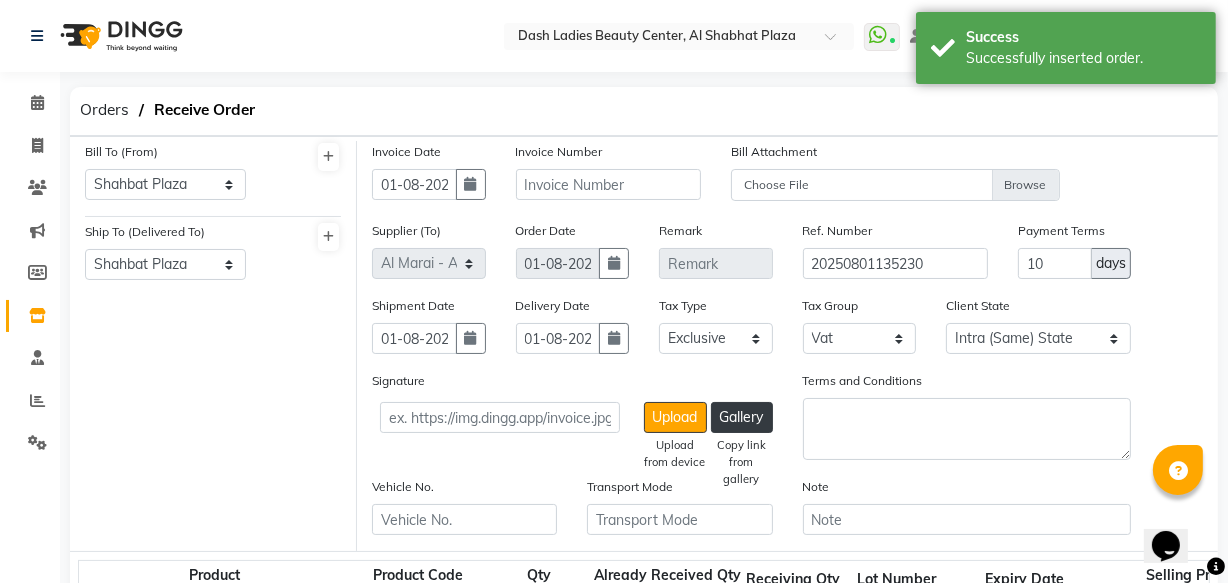 click 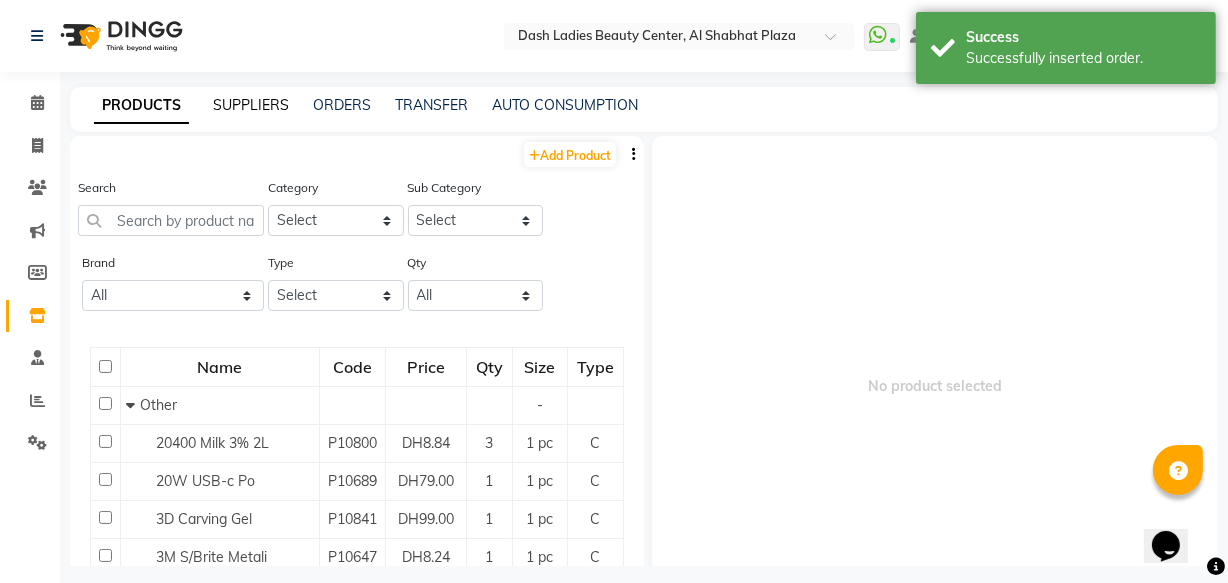 click on "SUPPLIERS" 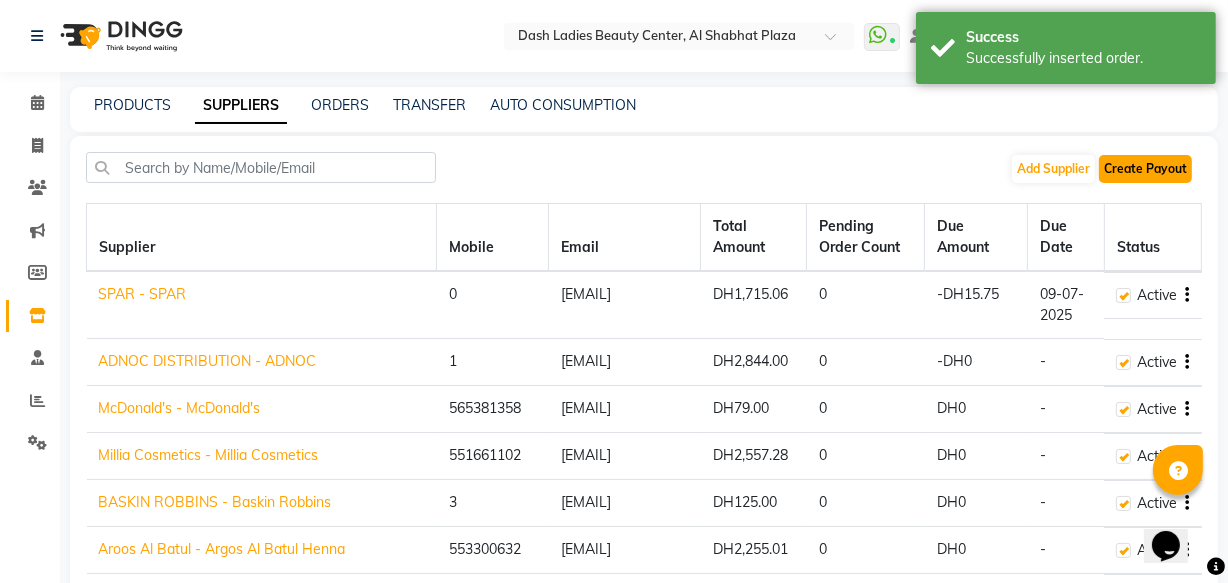click on "Create Payout" 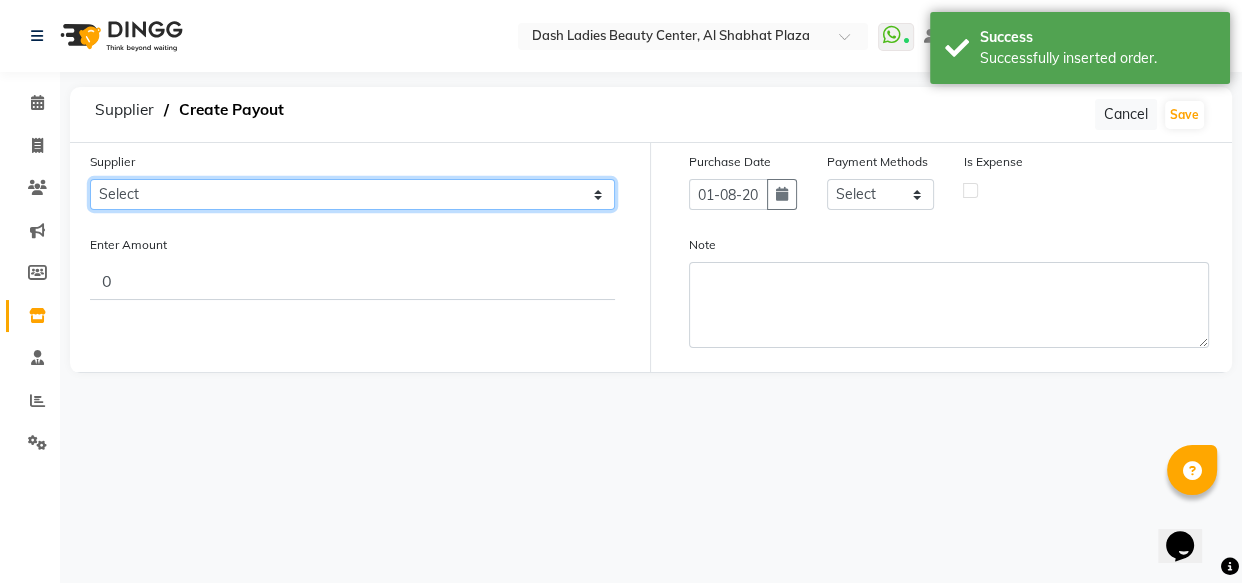 click on "Select SPAR - SPAR ADNOC DISTRIBUTION - ADNOC McDonald's - McDonald's Millia Cosmetics - Millia Cosmetics BASKIN ROBBINS - Baskin Robbins Aroos Al Batul - Argos Al Batul Henna Rashid Abdulla Grocery - Rashid Abdulla Grocery Store Darbar Restaurant - Darbar Restaurant  The Beauty Shop - The Beauty Shop Alpha med General Trading - Alphamed Golden Lili Cosmetics Trading Al Bushra LLC - Al Bushra Stationery & Toys & Confectioneries LLC GAME PLANET - Game Planet NAZIH - Nazih Beauty Supplies Co. L.L.C. JIMI GIFT MARKET LLC - JIMI GIFT MARKET Abdul Rahman Al Balouchi  - Abdul Rahman Al Balouchi Savora Food Industry LLC PEARL LLC - Pearl Specialty Coffee Roastery Al Jaser  - Al Jaser General Trading Jumbo Electronics Company Ltd - Jumbo Store Landmark Retail Investment Co. LLC - Home Box LA MARQUISE - La Marquise International FAKHR AL SHAEB - Fakhr Al Shaeb Food stuff WADI AL NOOR - Wadi Al Noor Modern Food Stuff LLC NATIONAL FLOWER LLC - National Flowers LLC - SPC Healthcare Trading Co. LLC - Dermalogica" 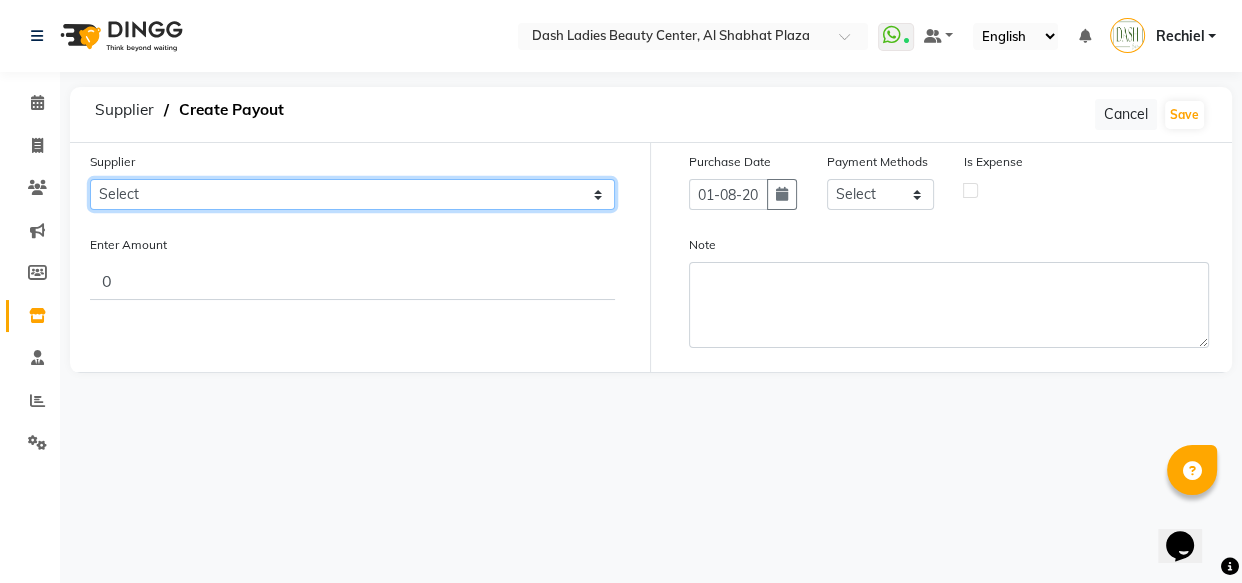 click on "Select SPAR - SPAR ADNOC DISTRIBUTION - ADNOC McDonald's - McDonald's Millia Cosmetics - Millia Cosmetics BASKIN ROBBINS - Baskin Robbins Aroos Al Batul - Argos Al Batul Henna Rashid Abdulla Grocery - Rashid Abdulla Grocery Store Darbar Restaurant - Darbar Restaurant  The Beauty Shop - The Beauty Shop Alpha med General Trading - Alphamed Golden Lili Cosmetics Trading Al Bushra LLC - Al Bushra Stationery & Toys & Confectioneries LLC GAME PLANET - Game Planet NAZIH - Nazih Beauty Supplies Co. L.L.C. JIMI GIFT MARKET LLC - JIMI GIFT MARKET Abdul Rahman Al Balouchi  - Abdul Rahman Al Balouchi Savora Food Industry LLC PEARL LLC - Pearl Specialty Coffee Roastery Al Jaser  - Al Jaser General Trading Jumbo Electronics Company Ltd - Jumbo Store Landmark Retail Investment Co. LLC - Home Box LA MARQUISE - La Marquise International FAKHR AL SHAEB - Fakhr Al Shaeb Food stuff WADI AL NOOR - Wadi Al Noor Modern Food Stuff LLC NATIONAL FLOWER LLC - National Flowers LLC - SPC Healthcare Trading Co. LLC - Dermalogica" 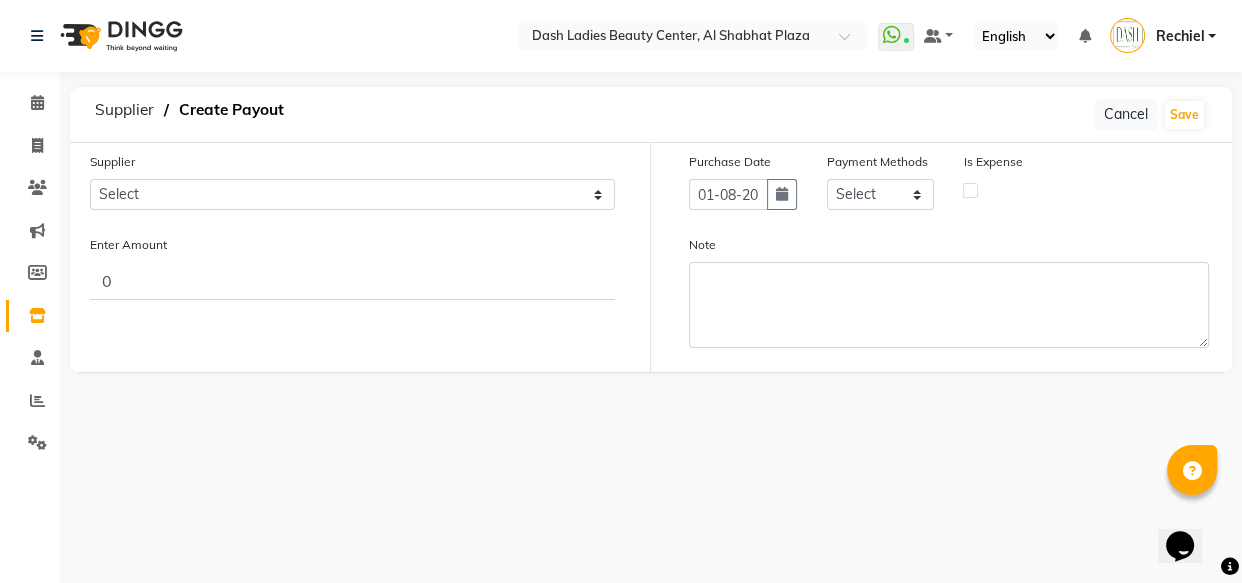 click on "Rechiel" at bounding box center [1163, 36] 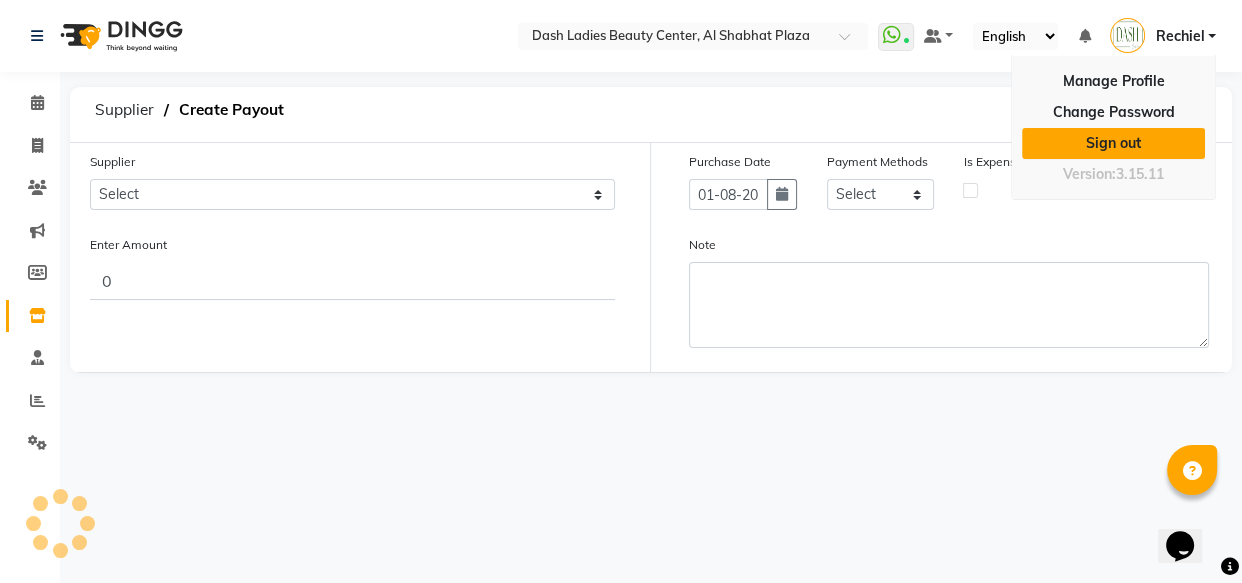 click on "Sign out" at bounding box center [1113, 143] 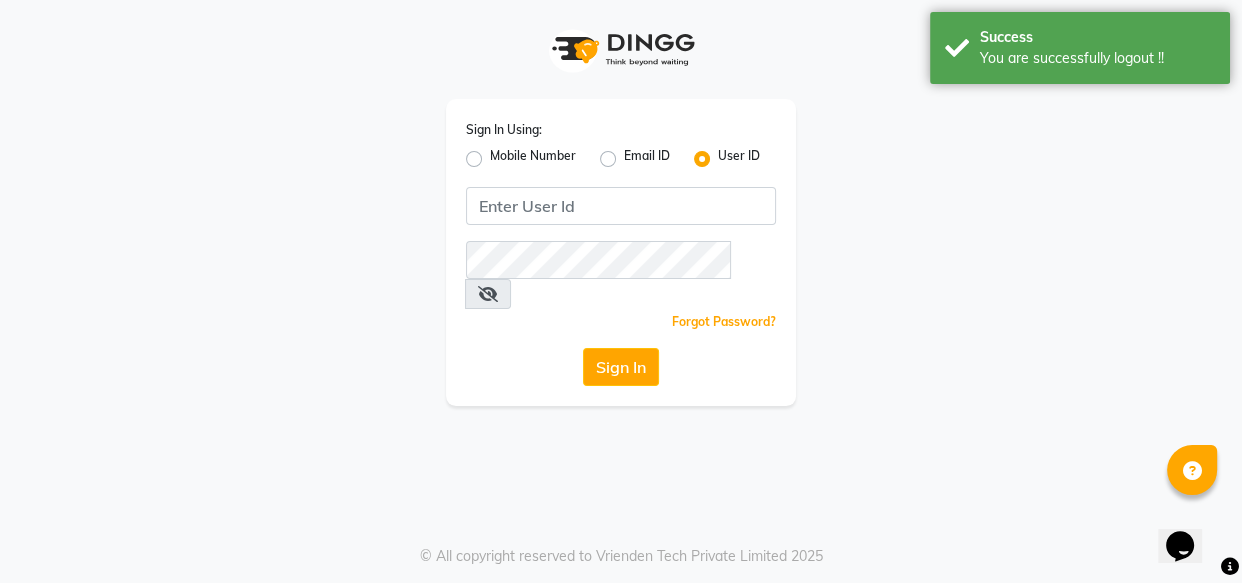 click on "Mobile Number" 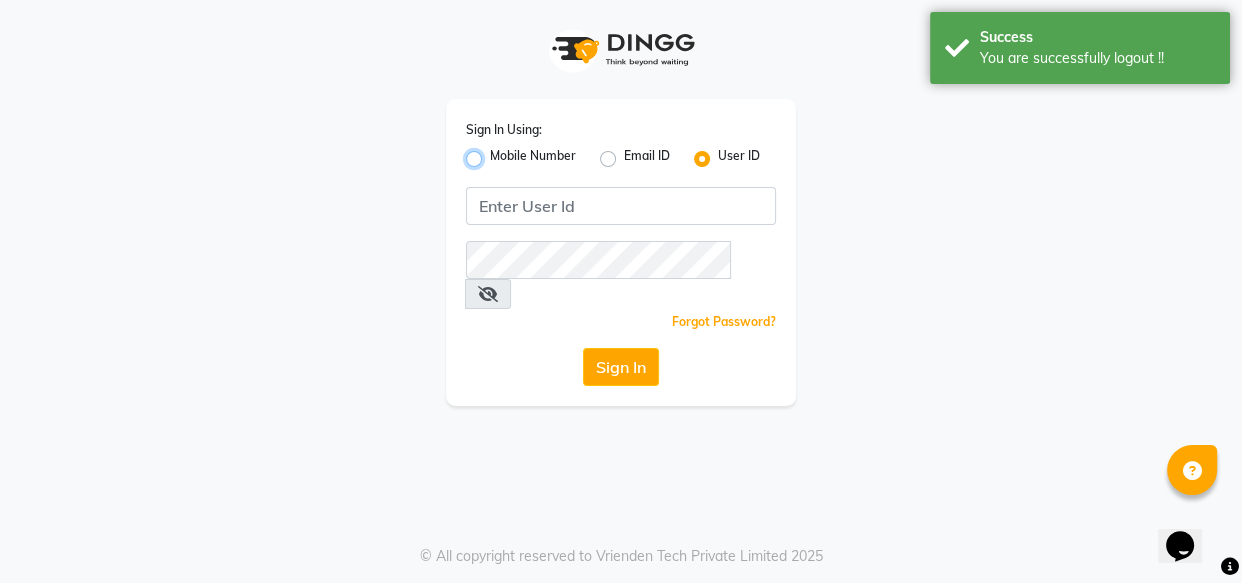 click on "Mobile Number" at bounding box center [496, 153] 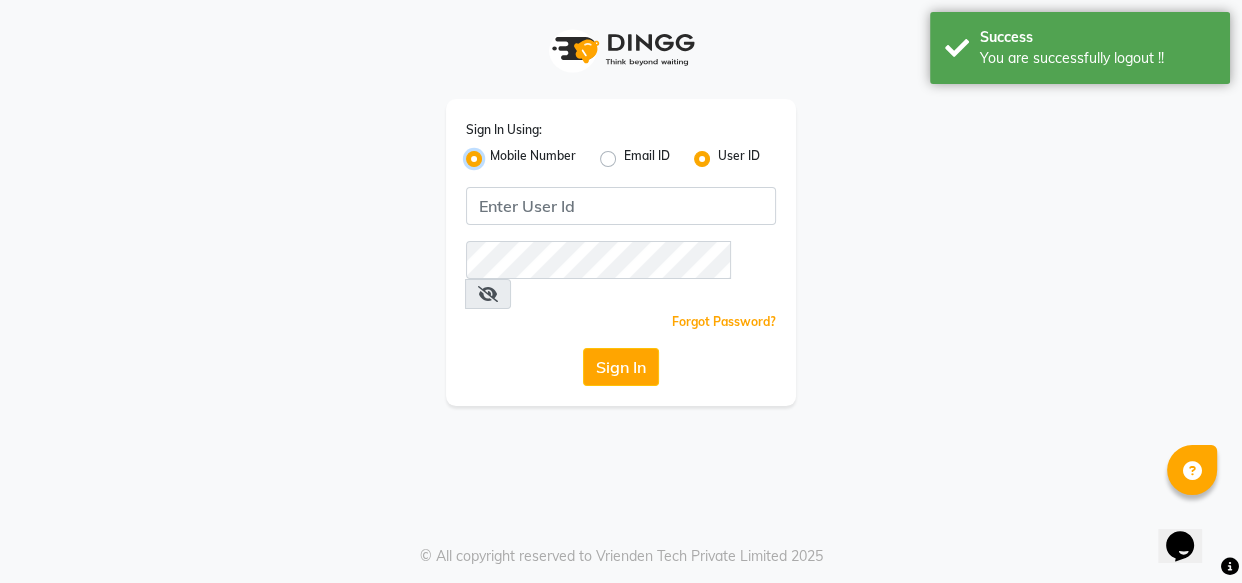radio on "false" 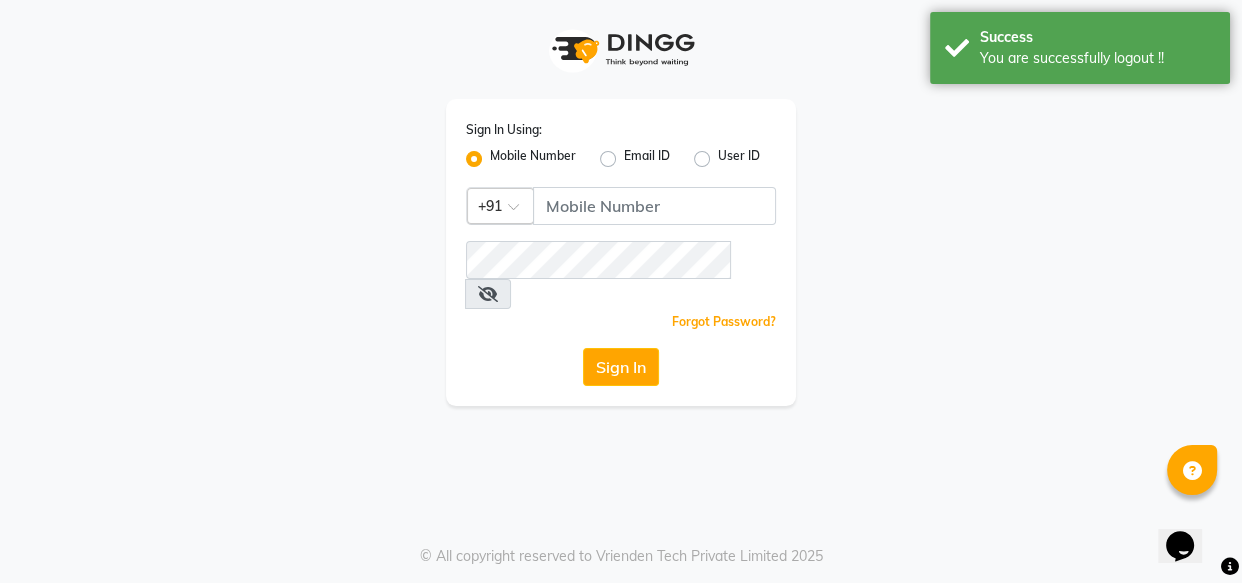 click 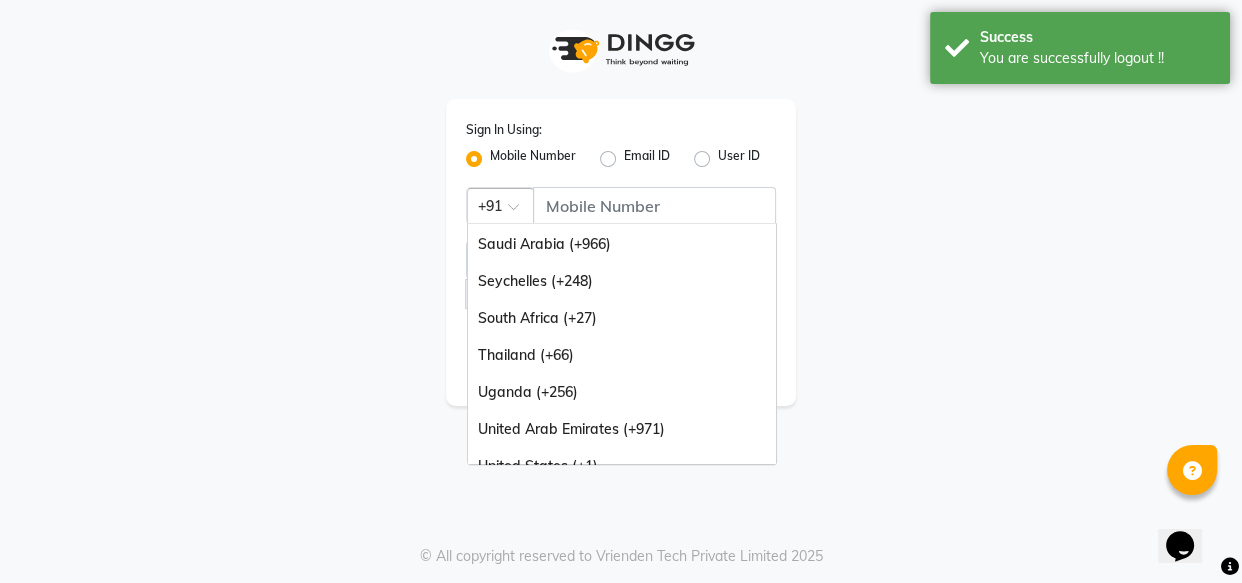 scroll, scrollTop: 500, scrollLeft: 0, axis: vertical 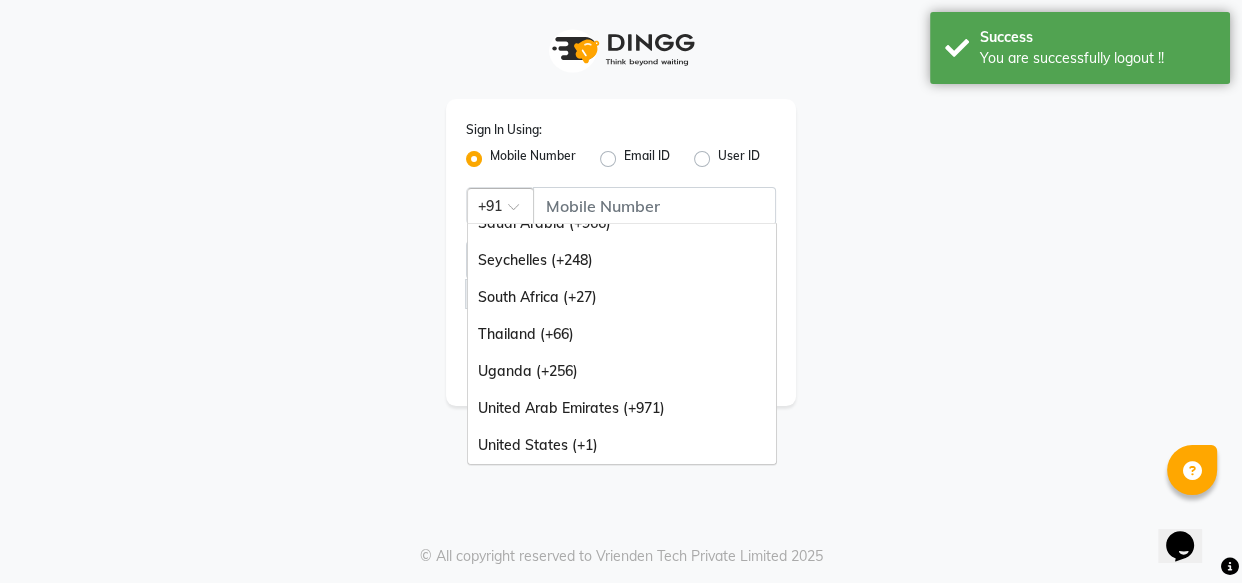 click on "United Arab Emirates (+971)" at bounding box center (622, 408) 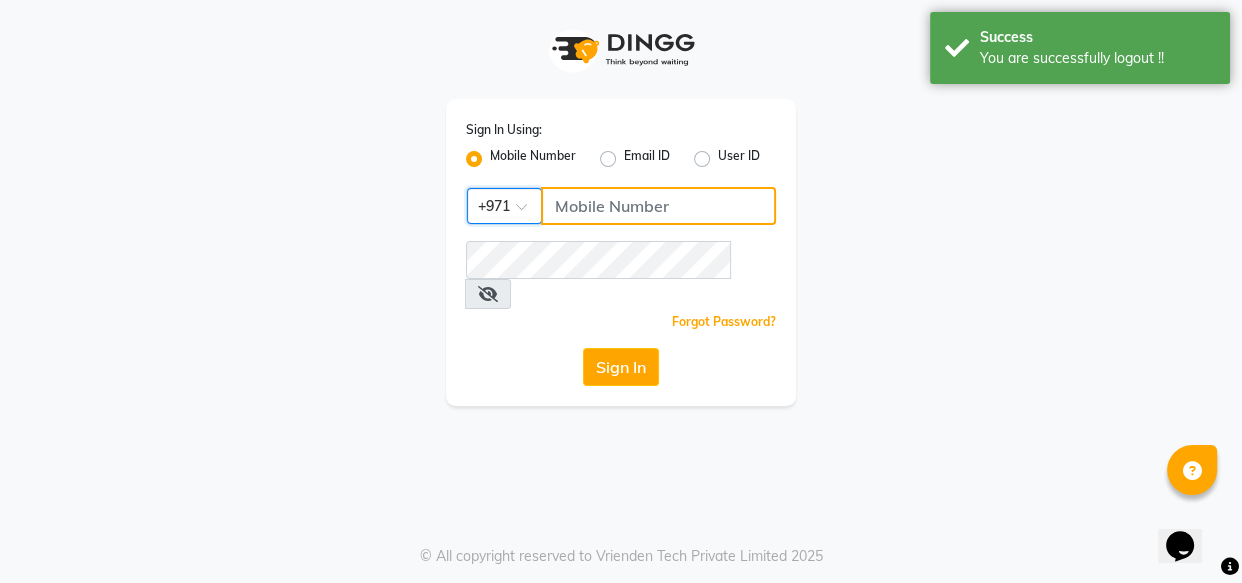click 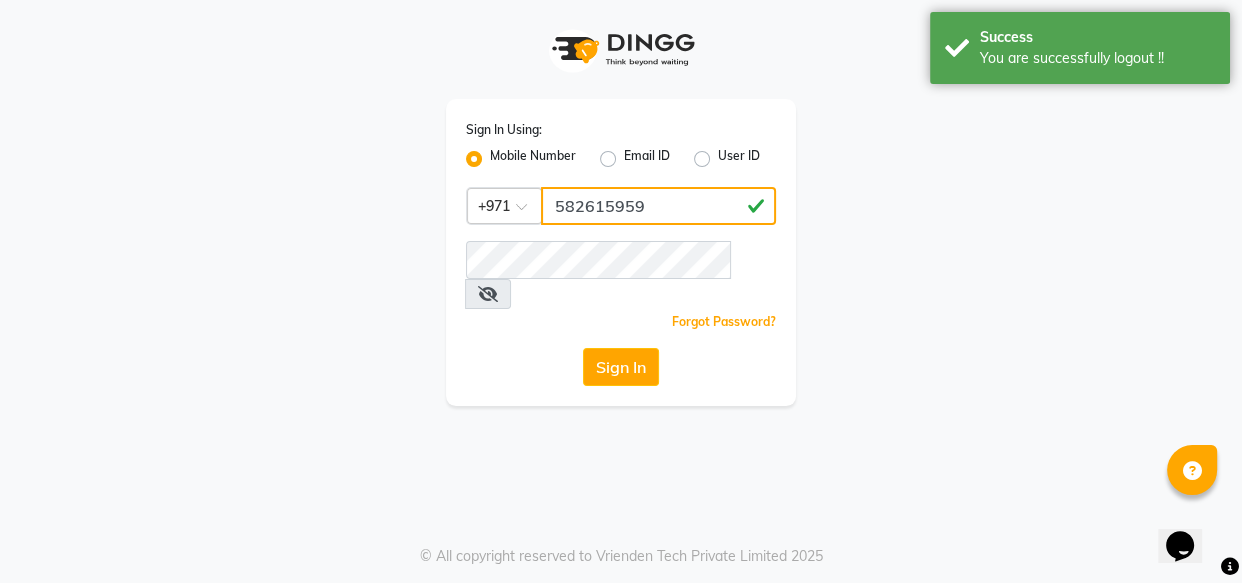 type on "582615959" 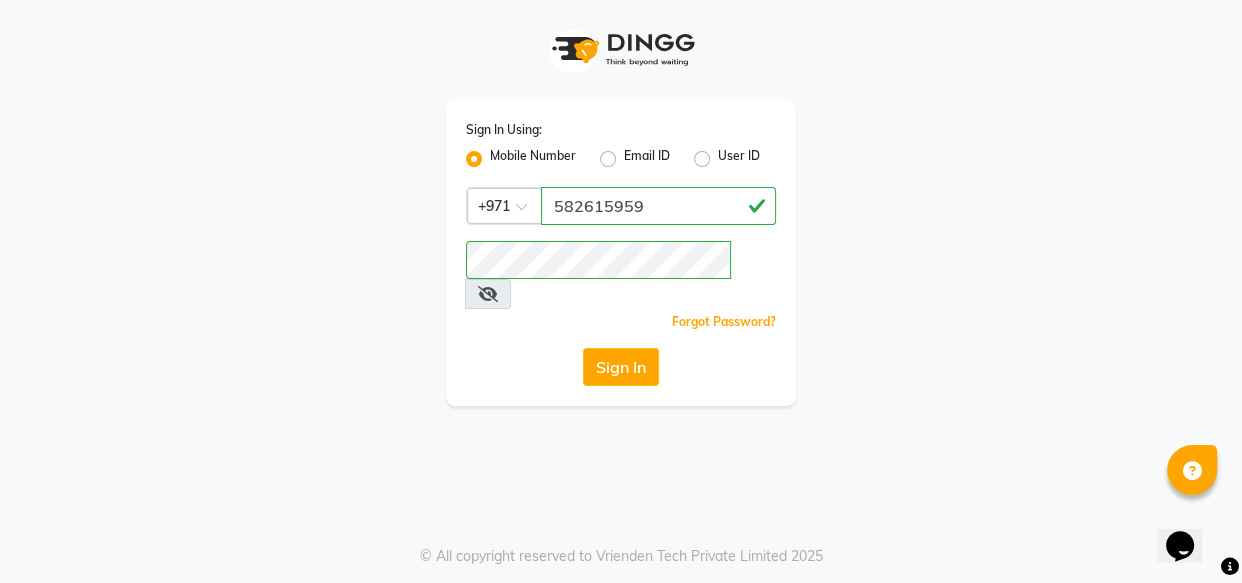 click at bounding box center (488, 294) 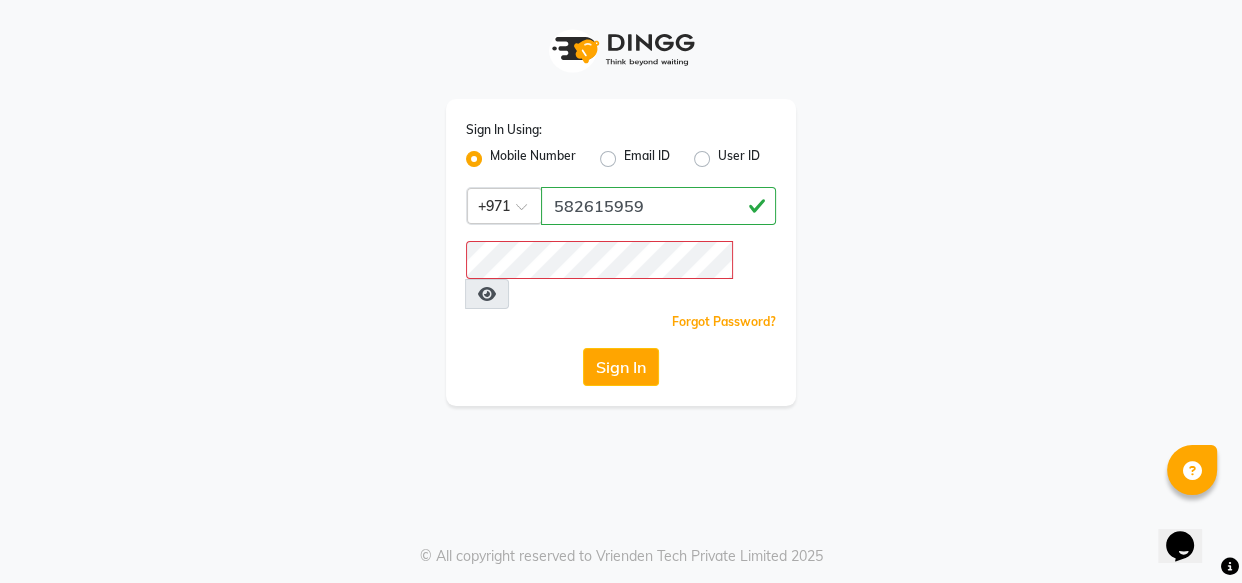 click at bounding box center (487, 294) 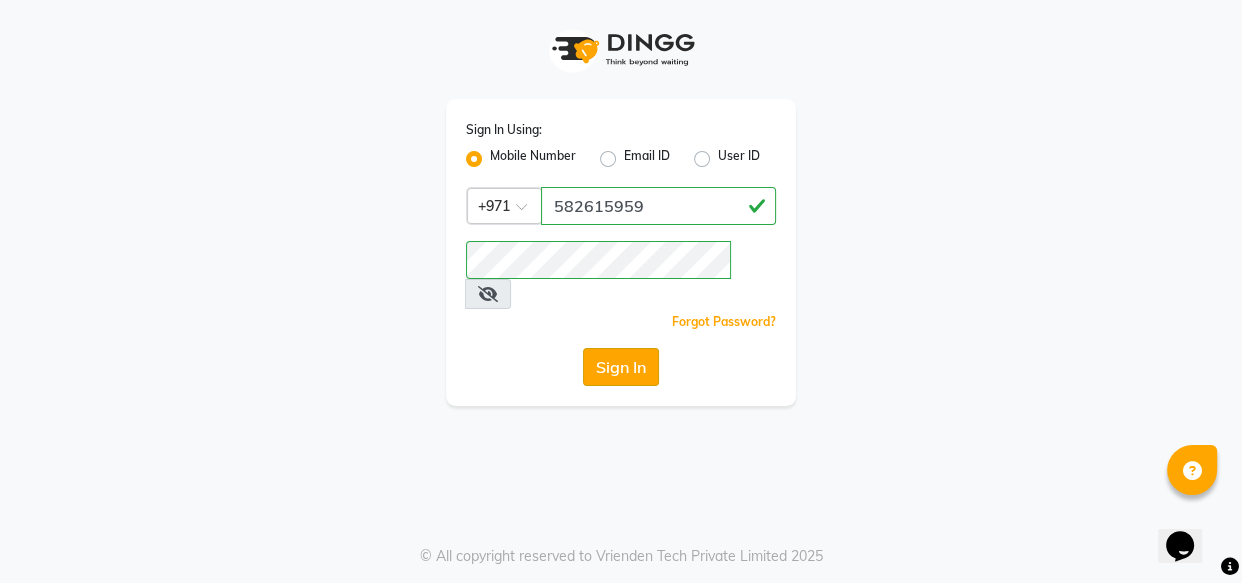click on "Sign In" 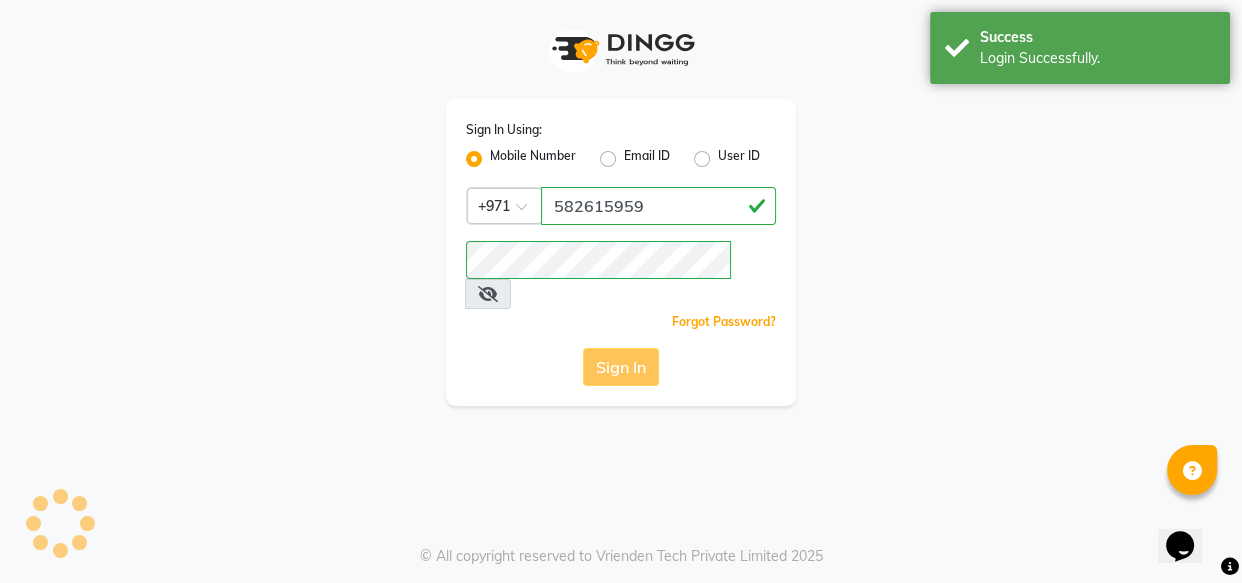 click on "Success   Login Successfully." at bounding box center (1080, 48) 